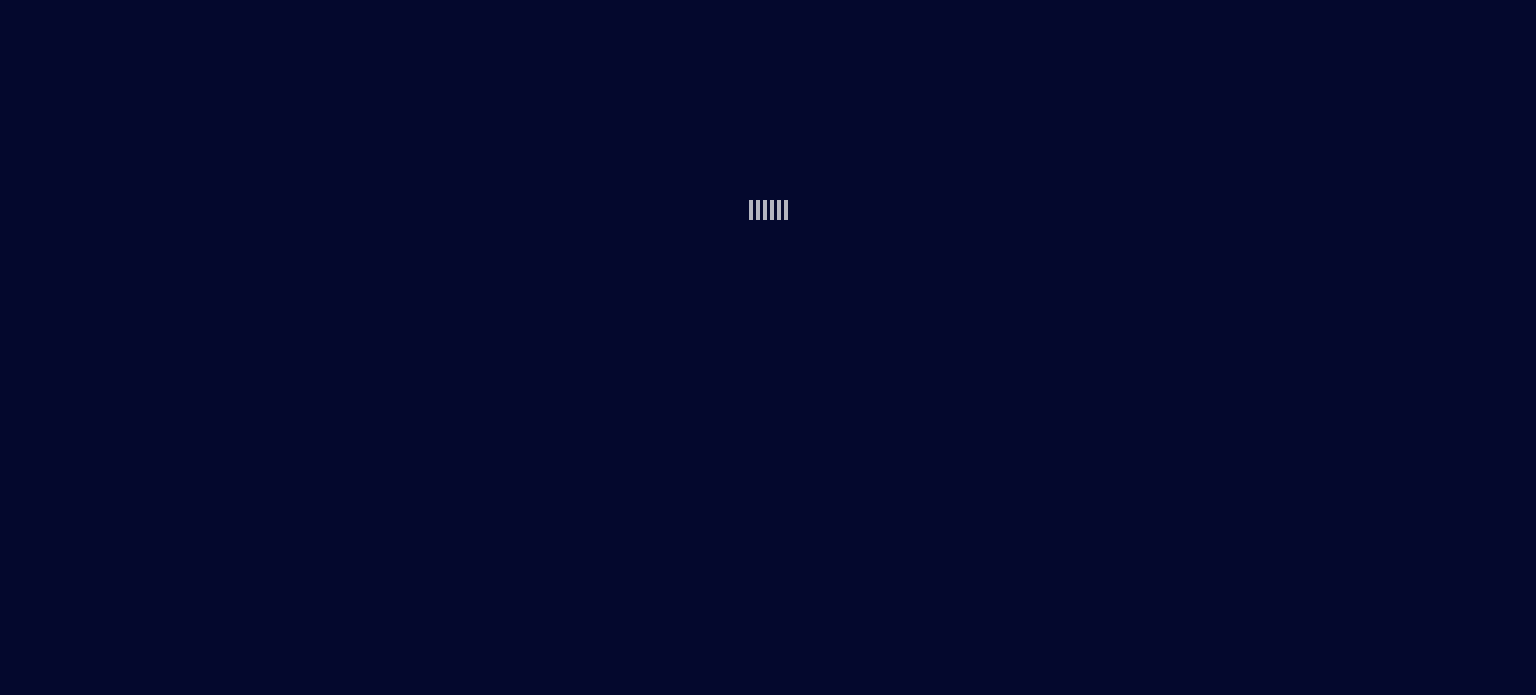 scroll, scrollTop: 0, scrollLeft: 0, axis: both 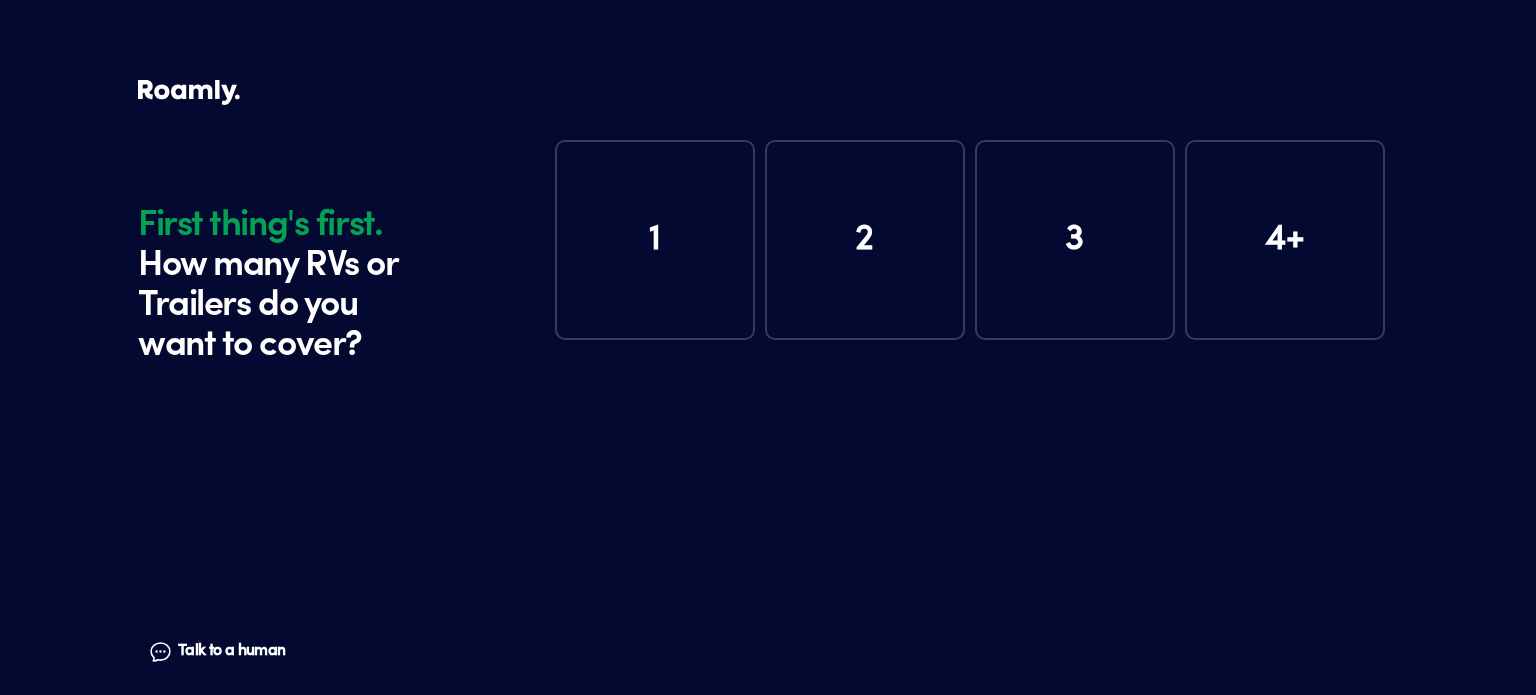 click on "1" at bounding box center (655, 240) 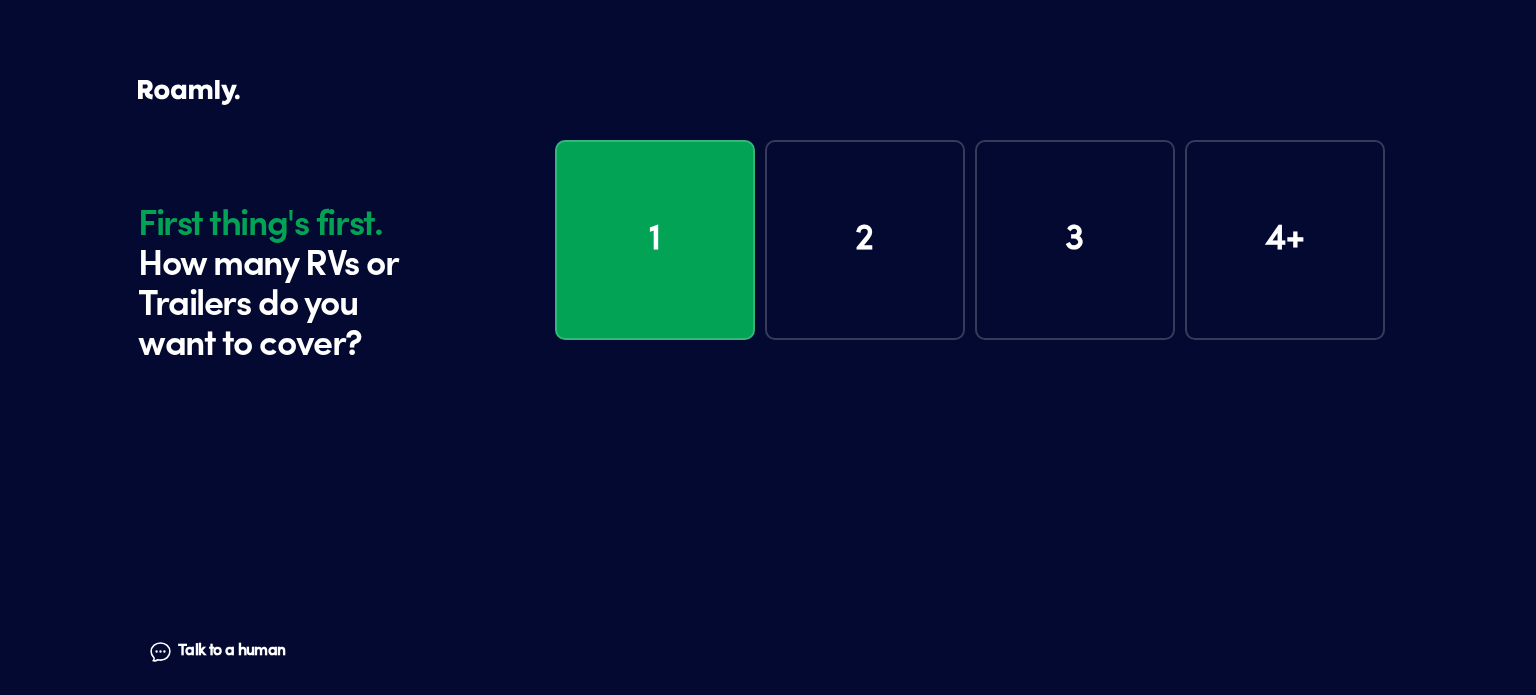 click on "1" at bounding box center [655, 240] 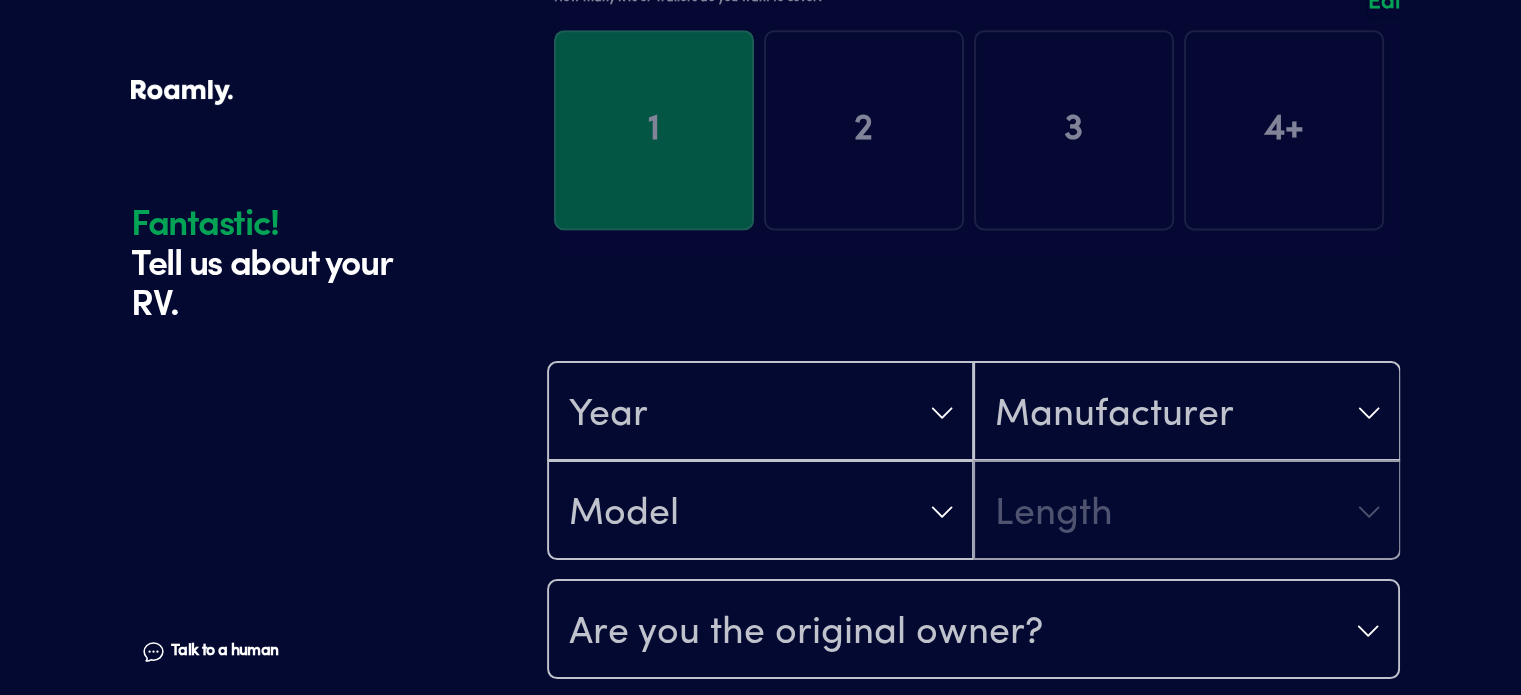 click at bounding box center [268, 499] 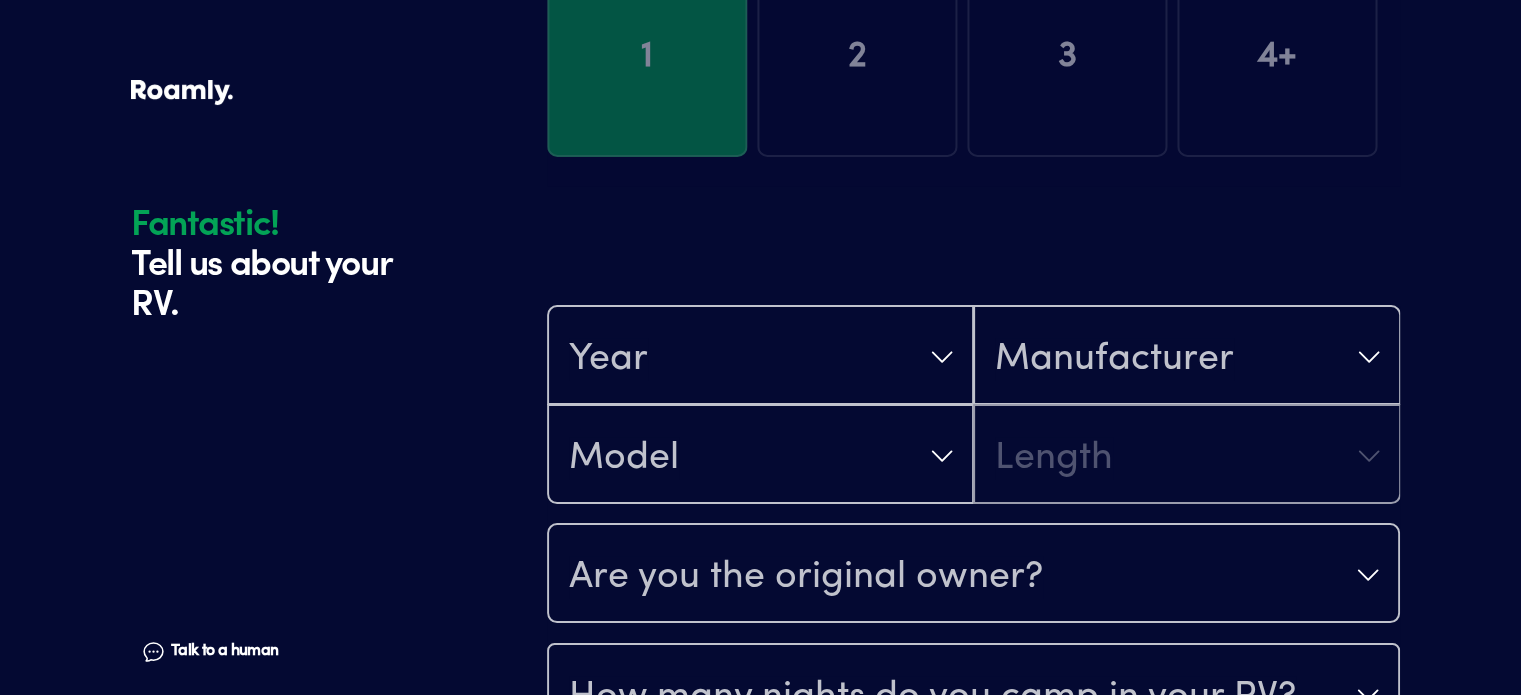scroll, scrollTop: 390, scrollLeft: 0, axis: vertical 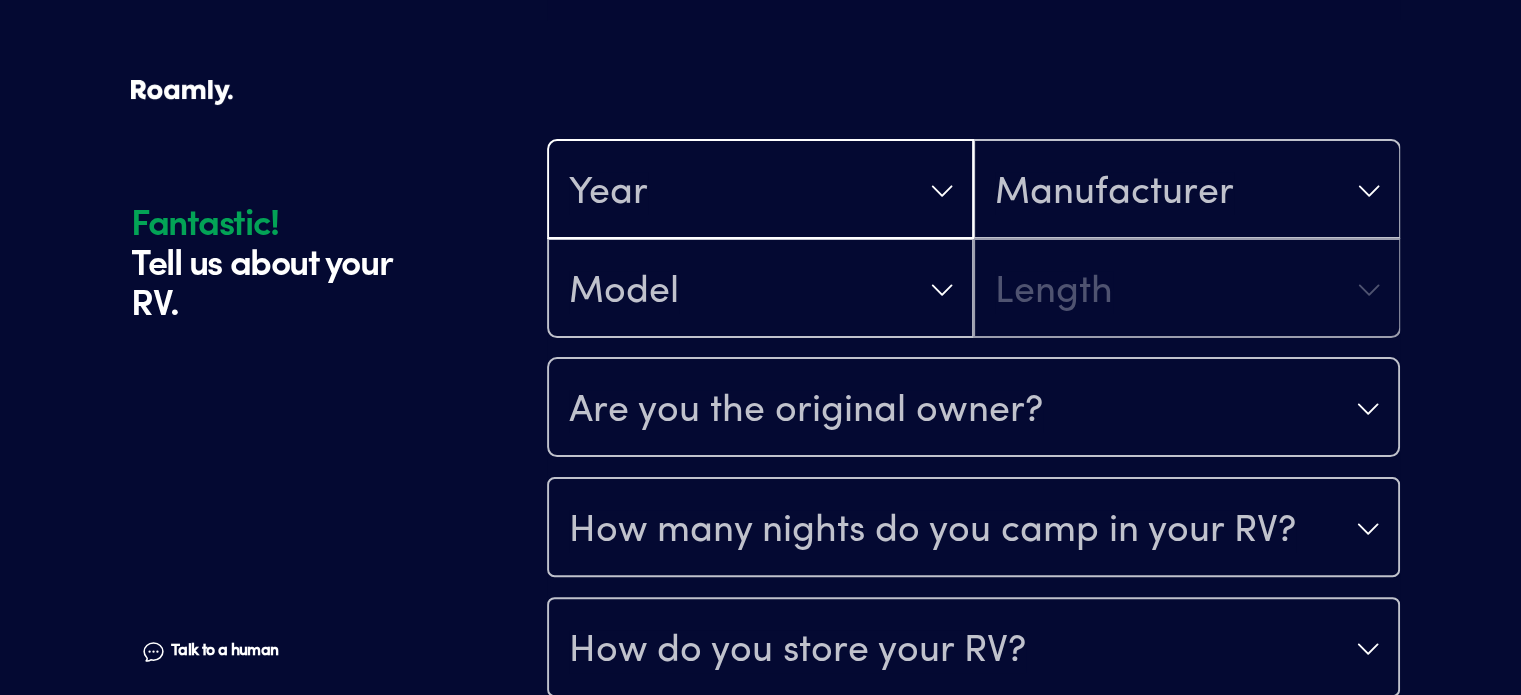 click on "Year" at bounding box center [760, 191] 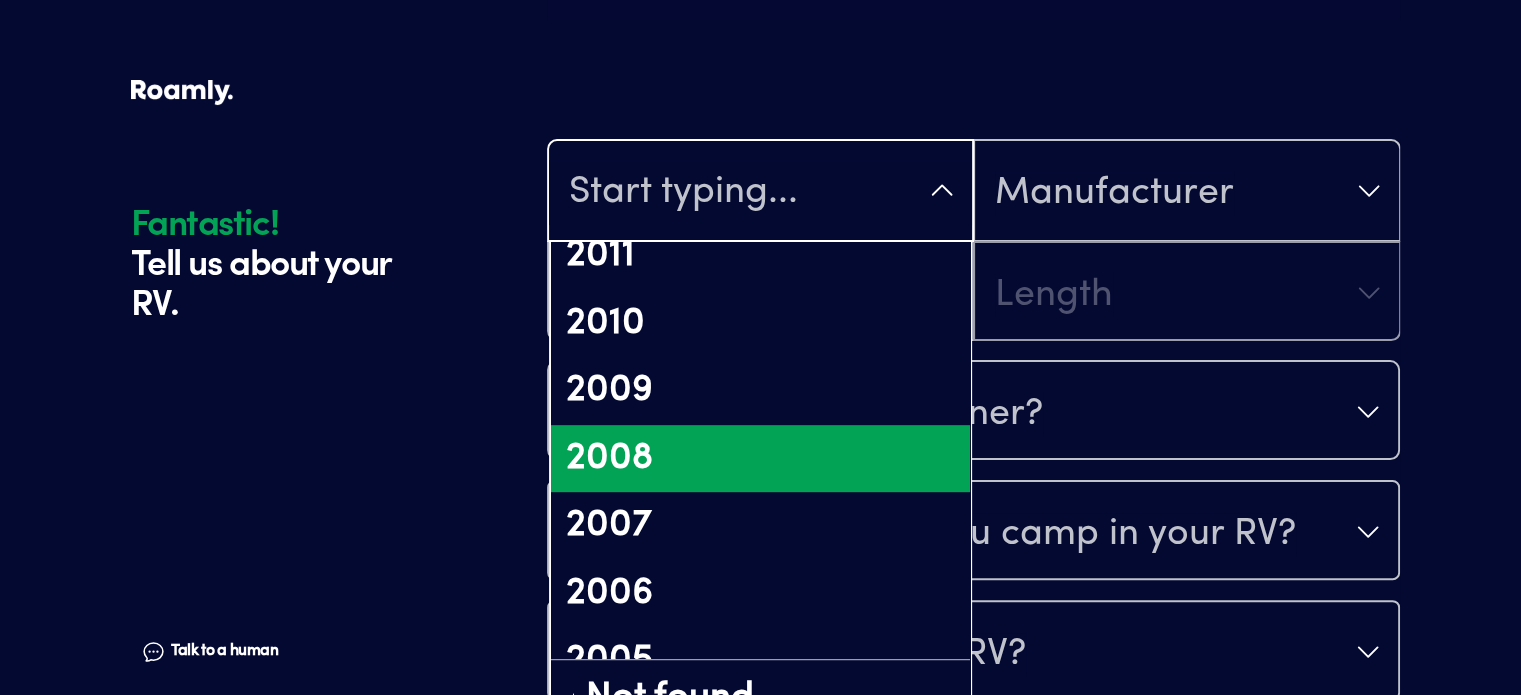 scroll, scrollTop: 1400, scrollLeft: 0, axis: vertical 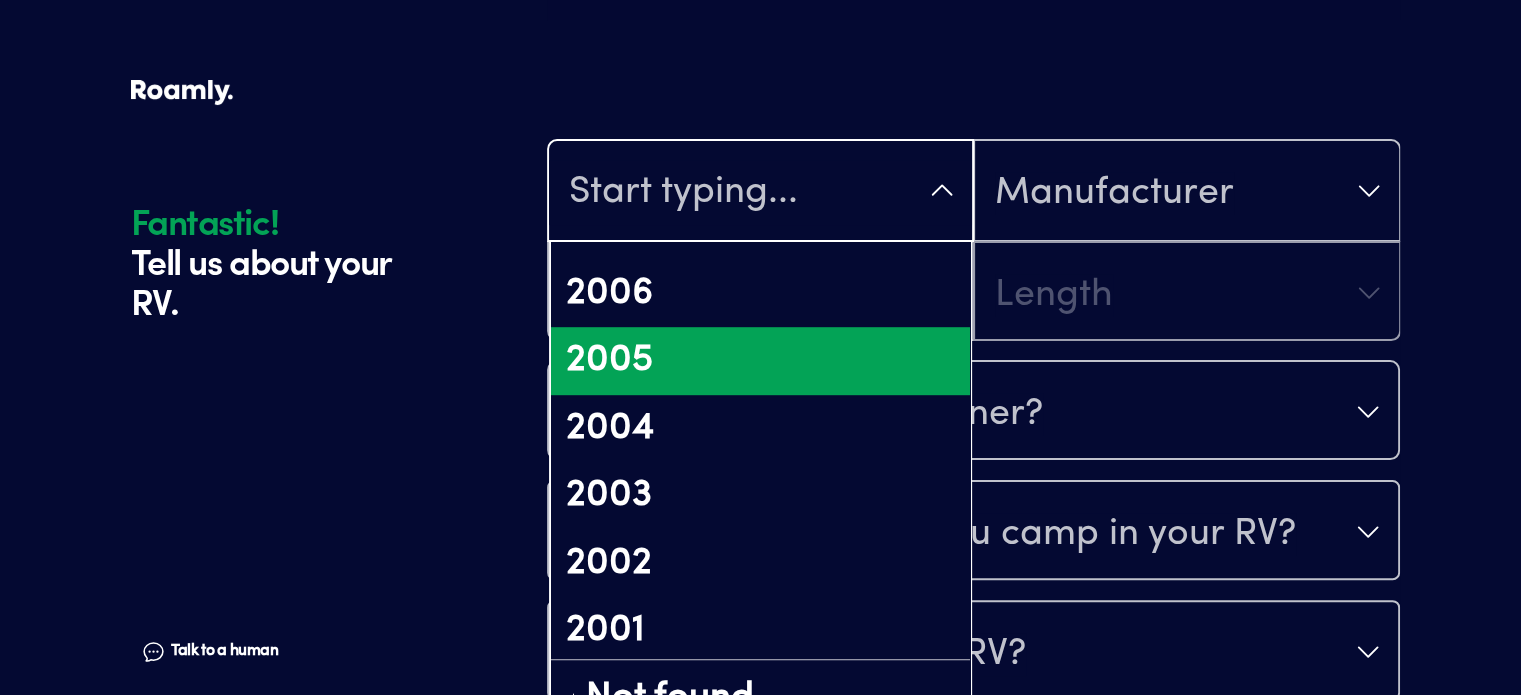 click on "2005" at bounding box center [760, 361] 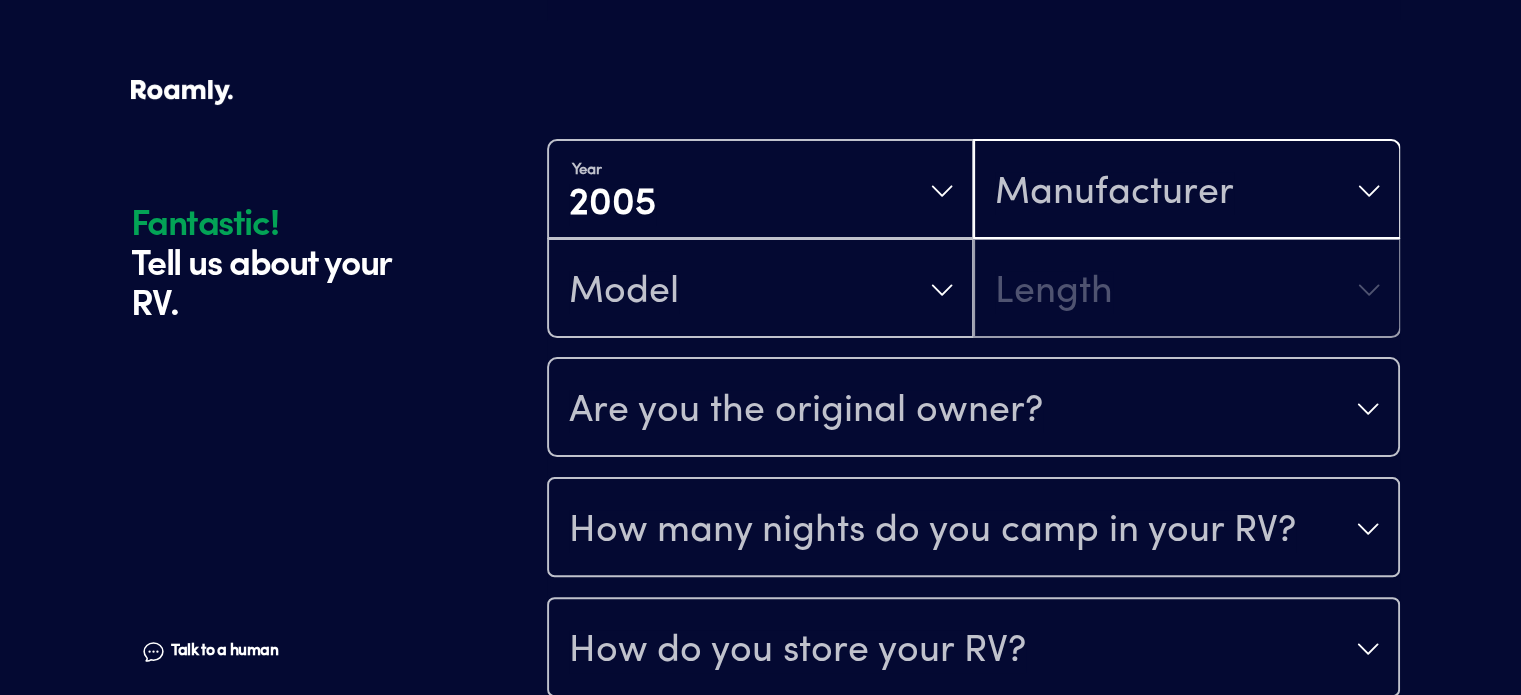 click on "Manufacturer" at bounding box center (1186, 191) 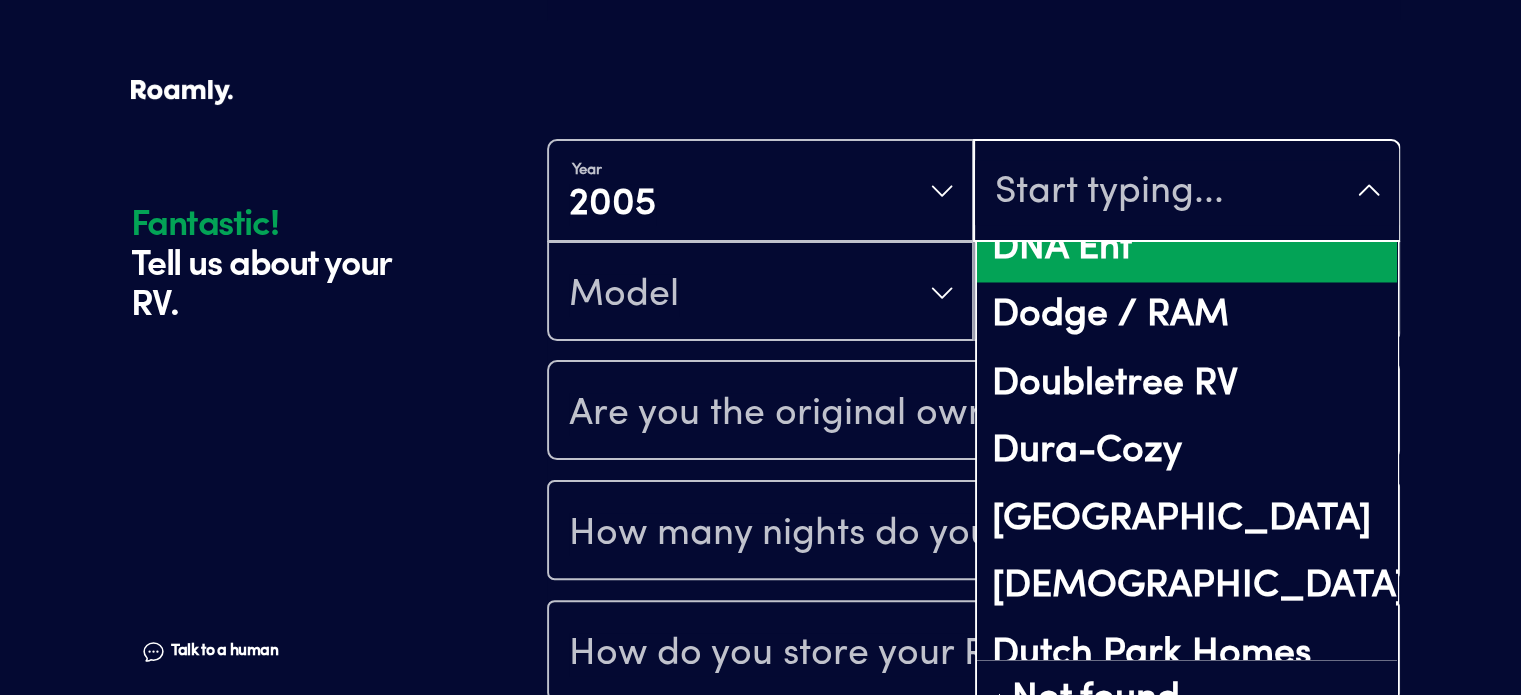 scroll, scrollTop: 3800, scrollLeft: 0, axis: vertical 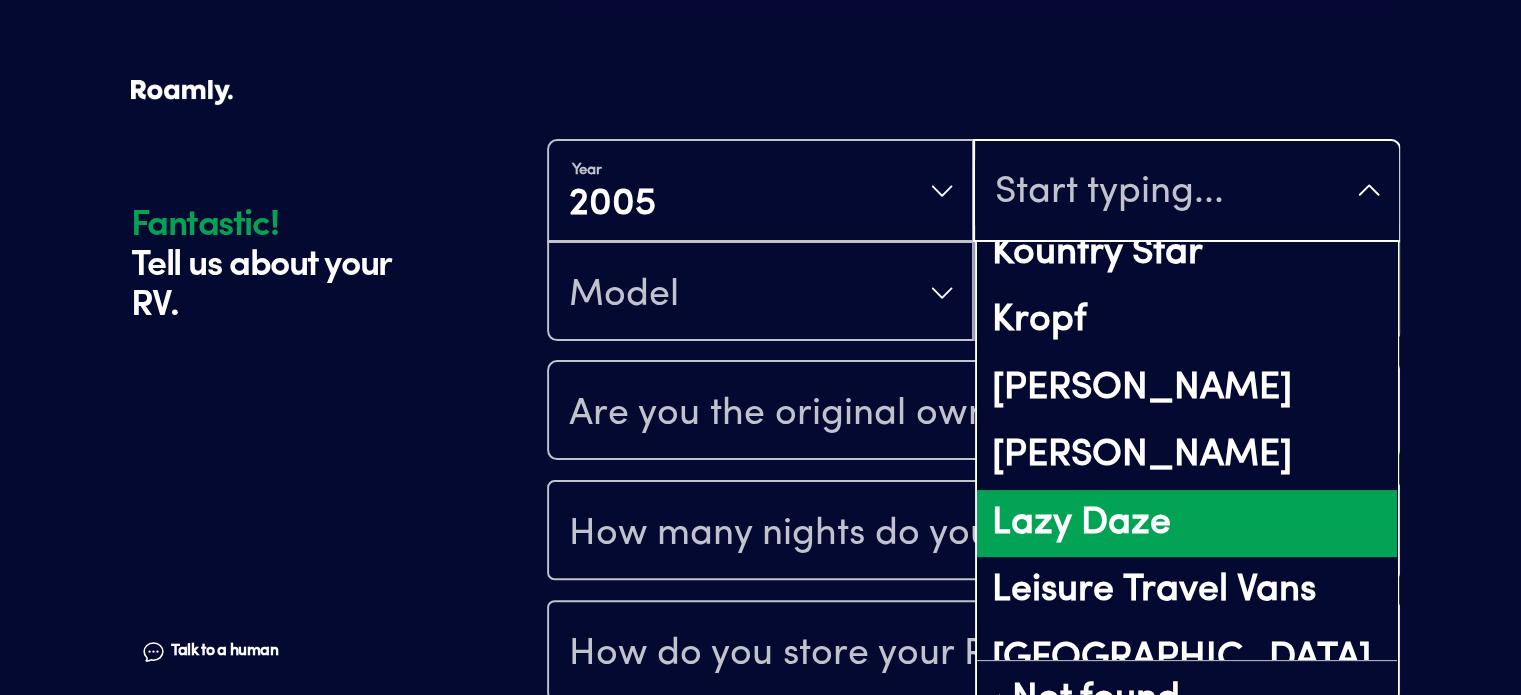click on "Lazy Daze" at bounding box center (1186, 524) 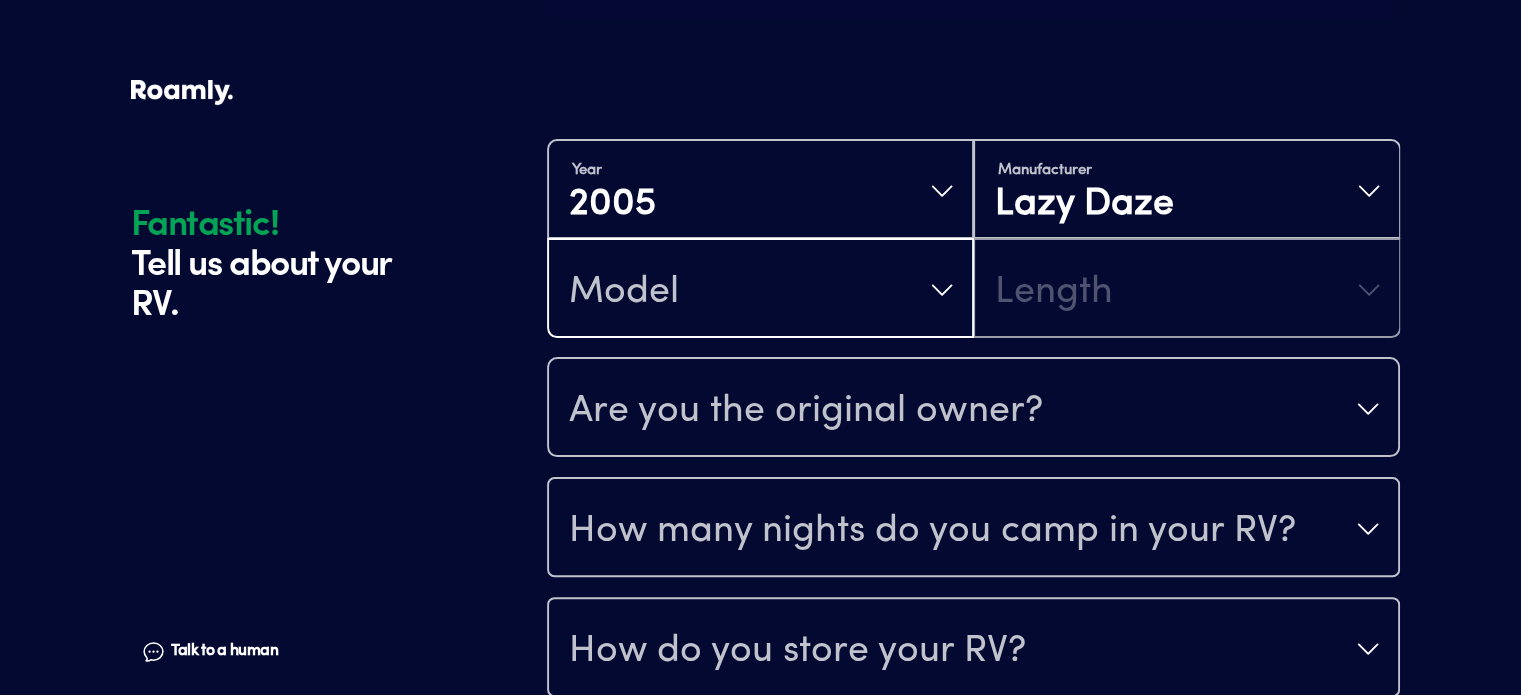 click on "Model" at bounding box center (760, 290) 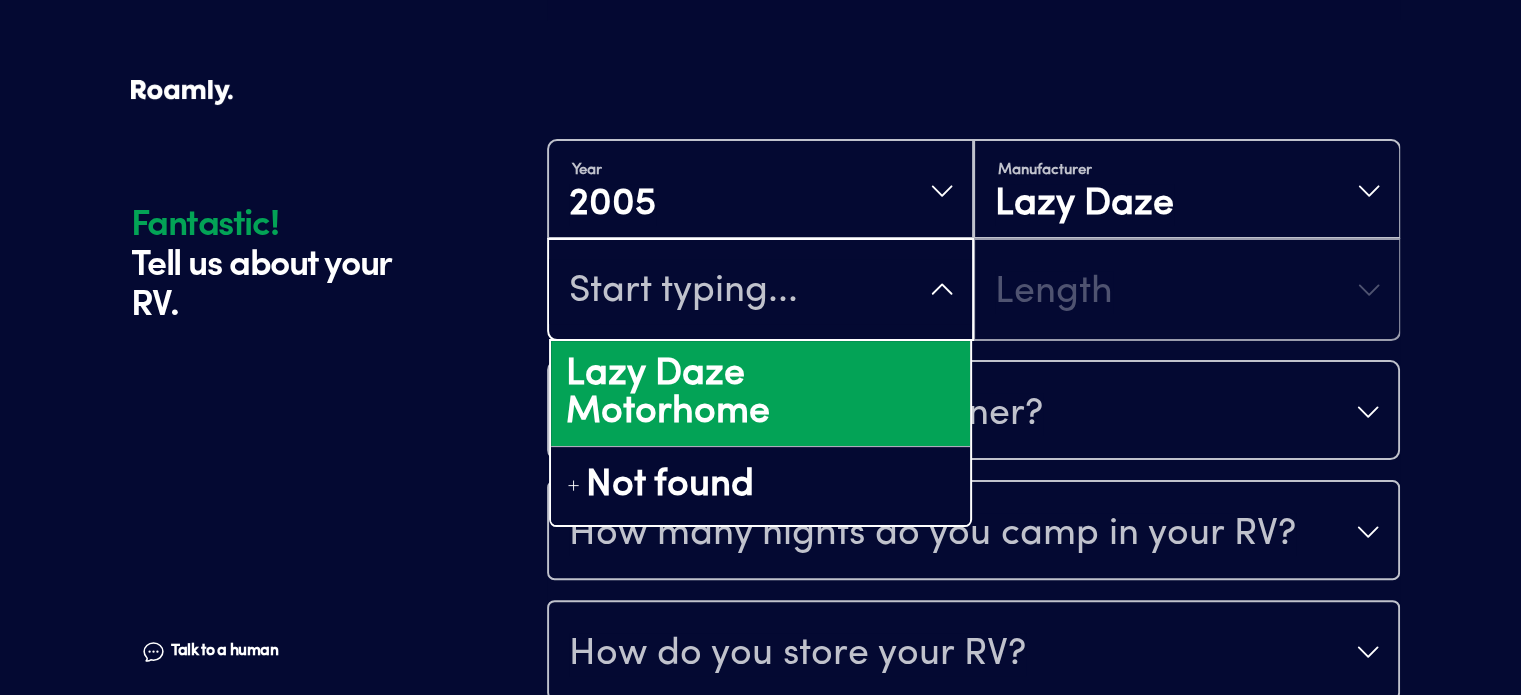 click on "Lazy Daze Motorhome" at bounding box center (760, 393) 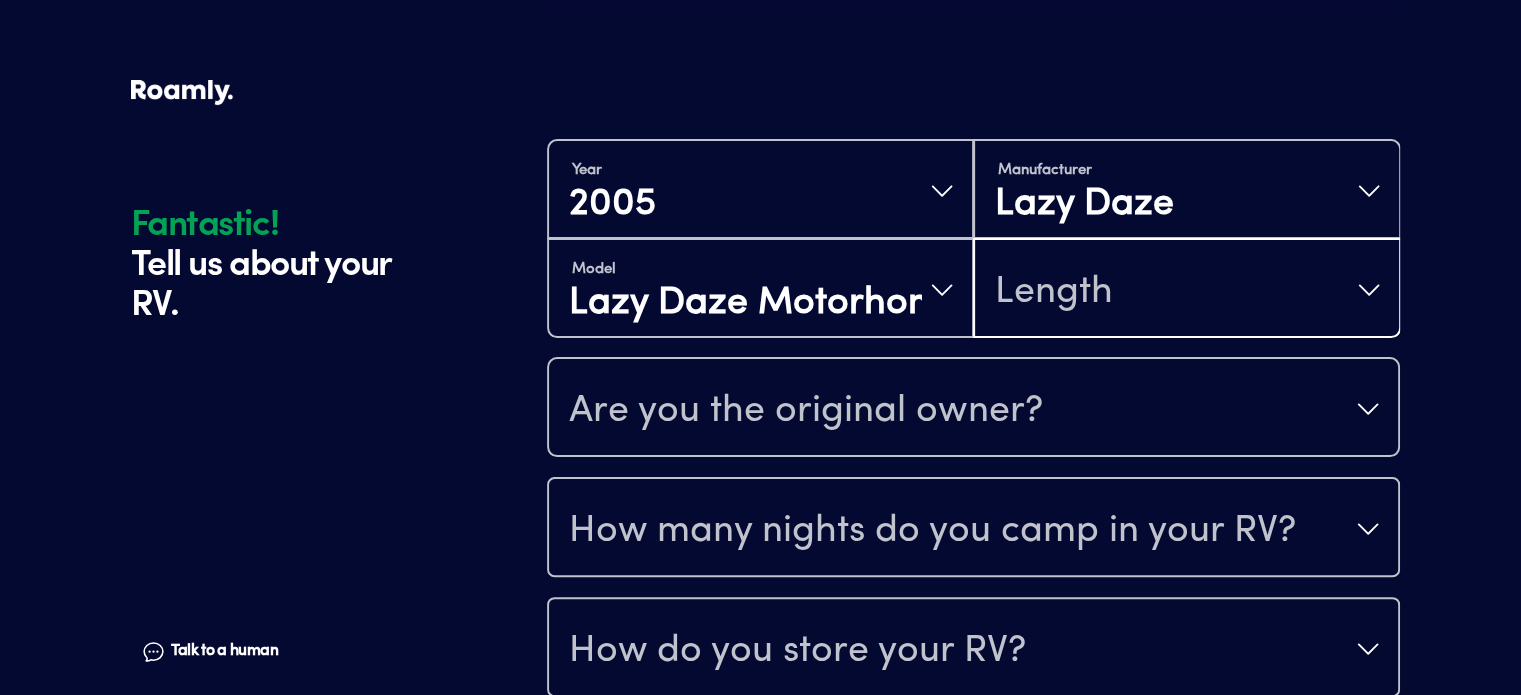 click on "Length" at bounding box center (1186, 290) 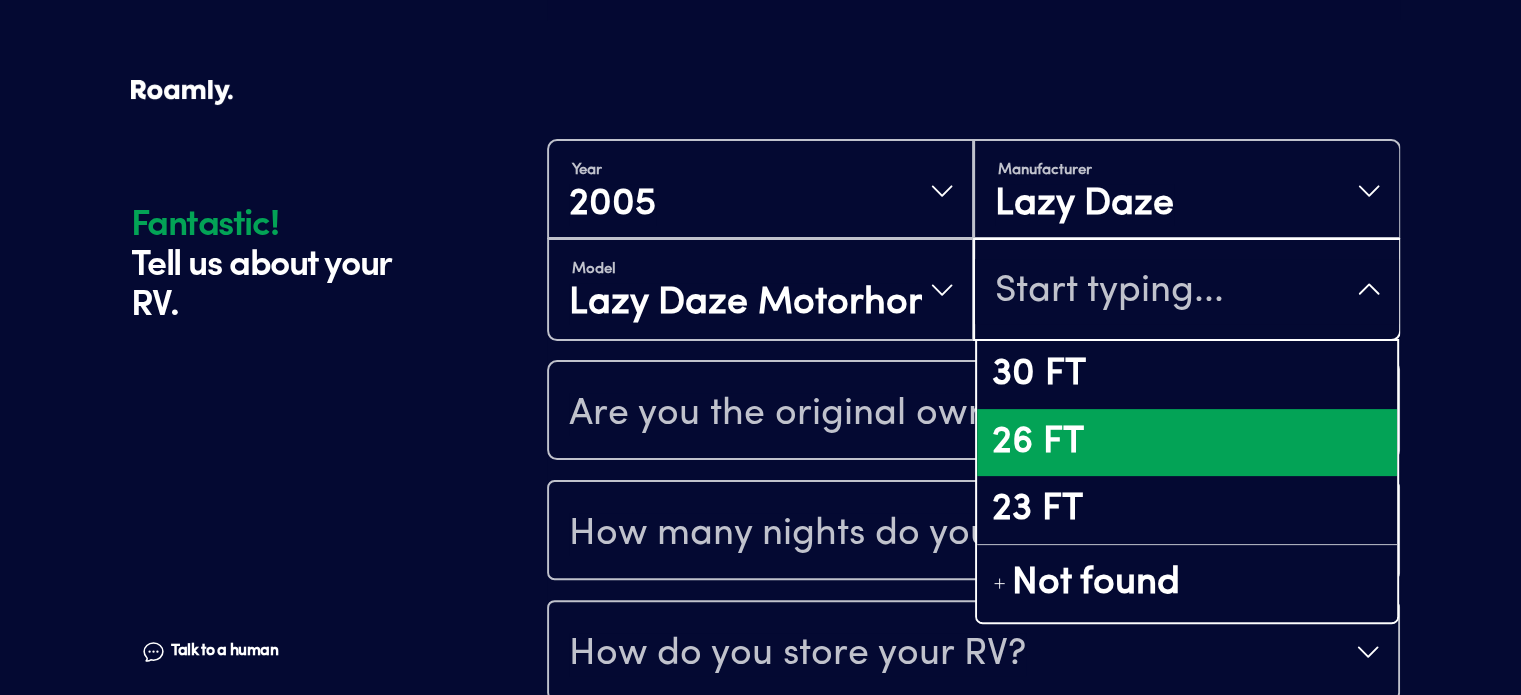 click on "26 FT" at bounding box center (1186, 443) 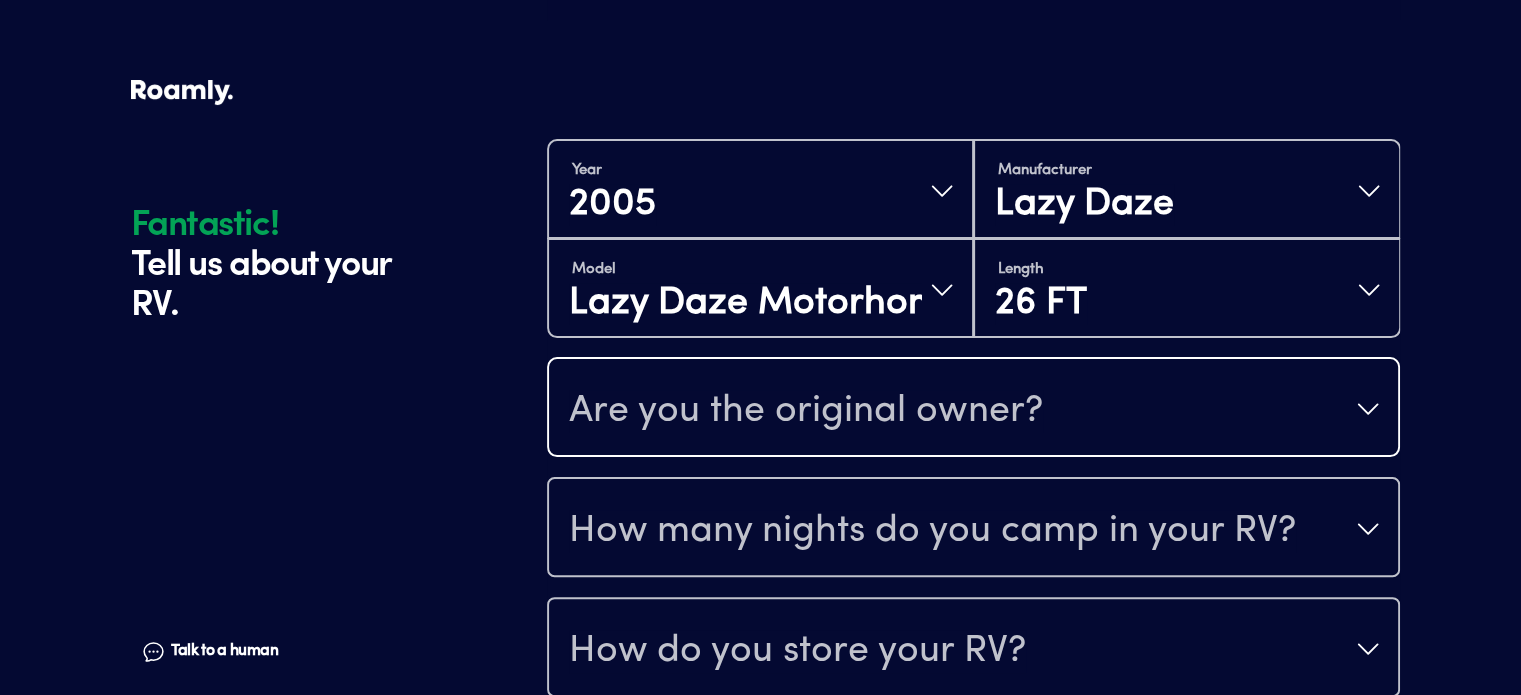 click on "Are you the original owner?" at bounding box center [806, 411] 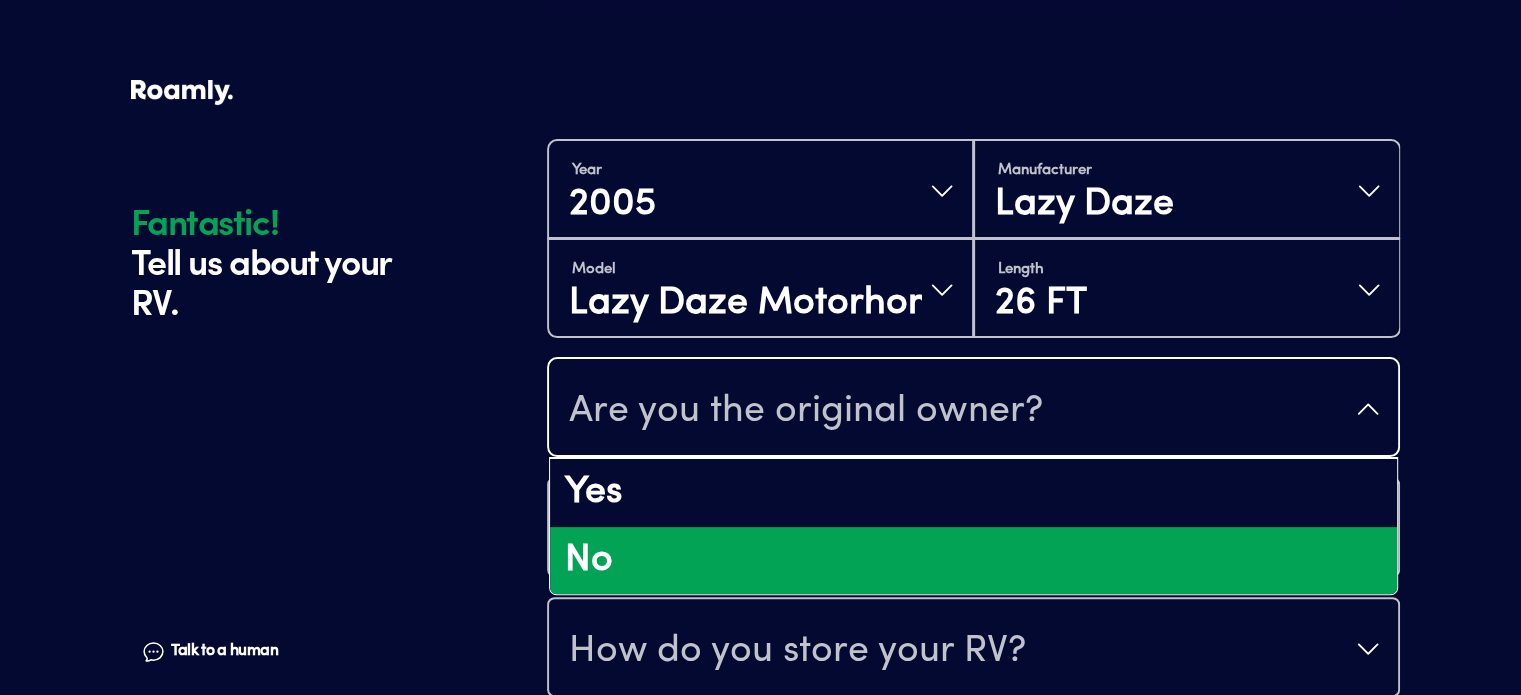 click on "No" at bounding box center [973, 561] 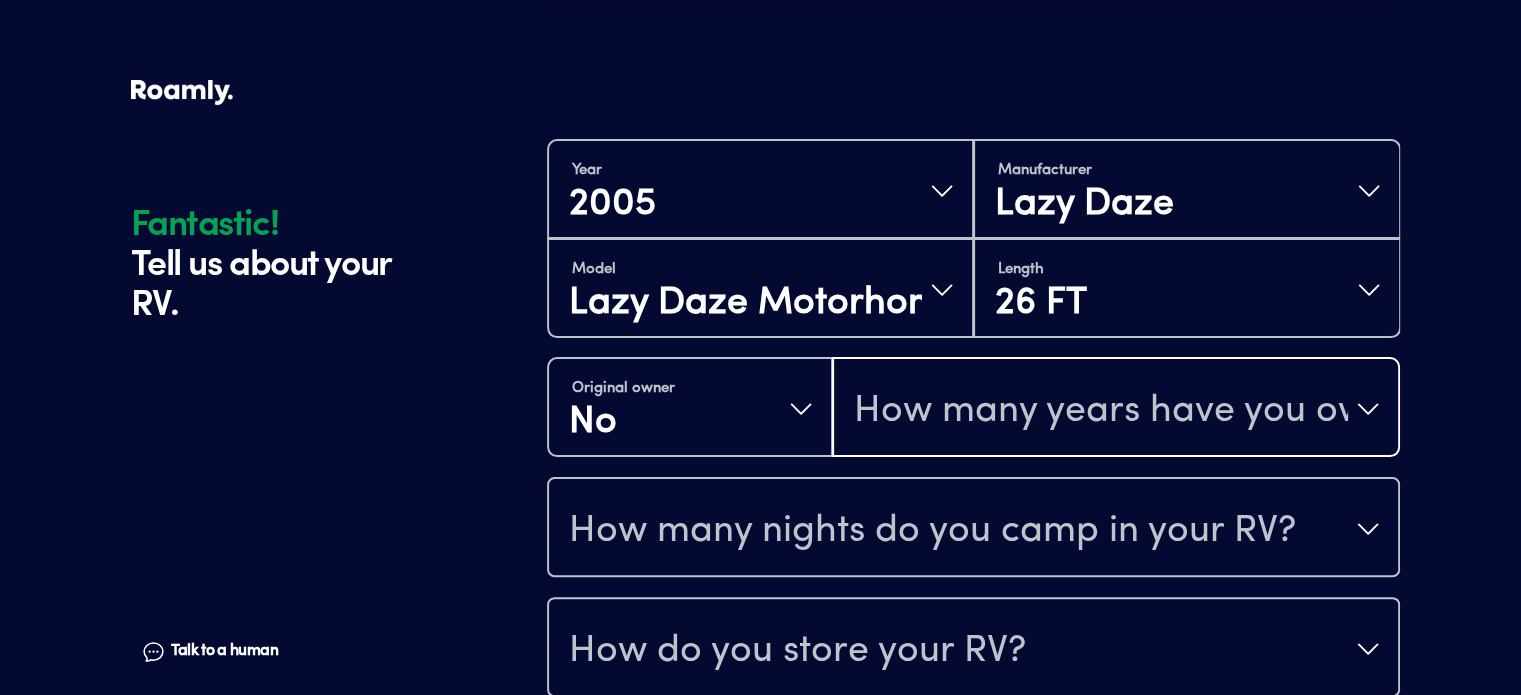 click on "How many years have you owned it?" at bounding box center [1101, 411] 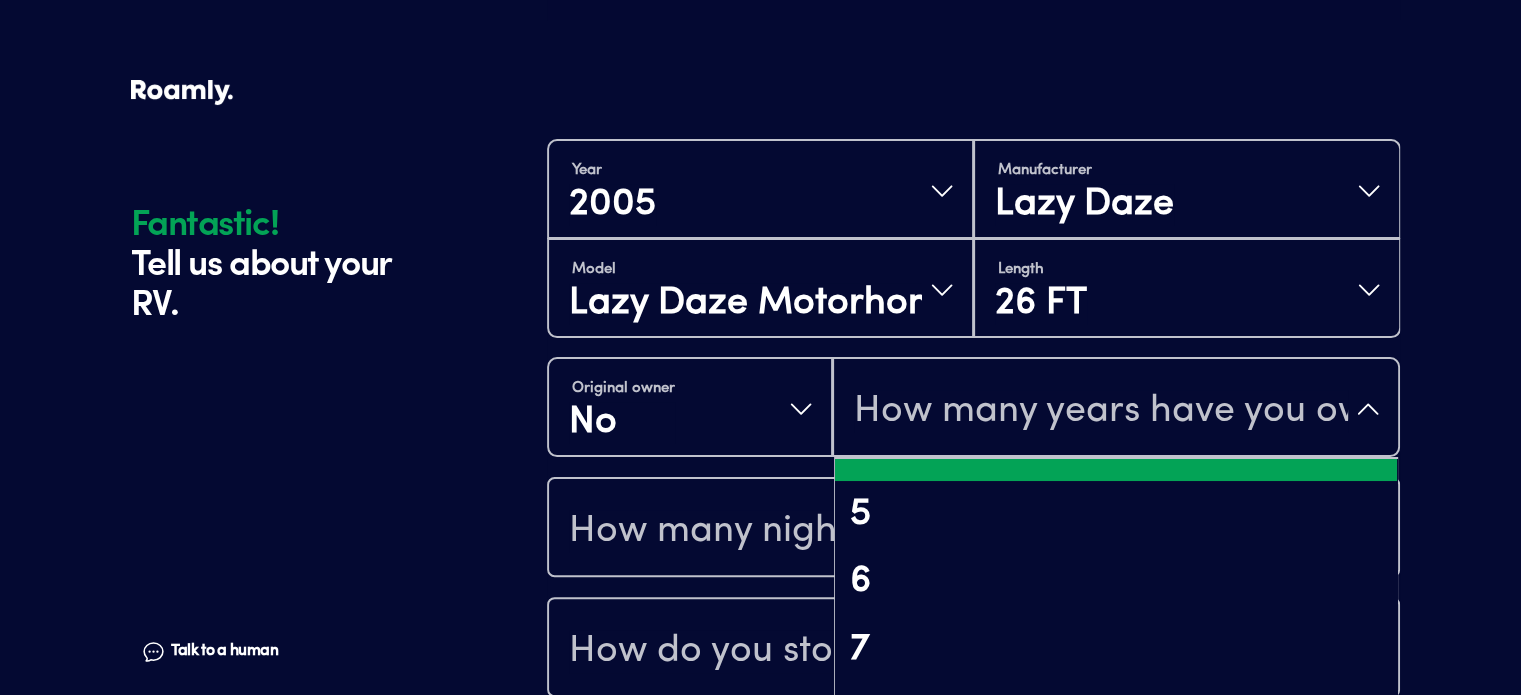 scroll, scrollTop: 200, scrollLeft: 0, axis: vertical 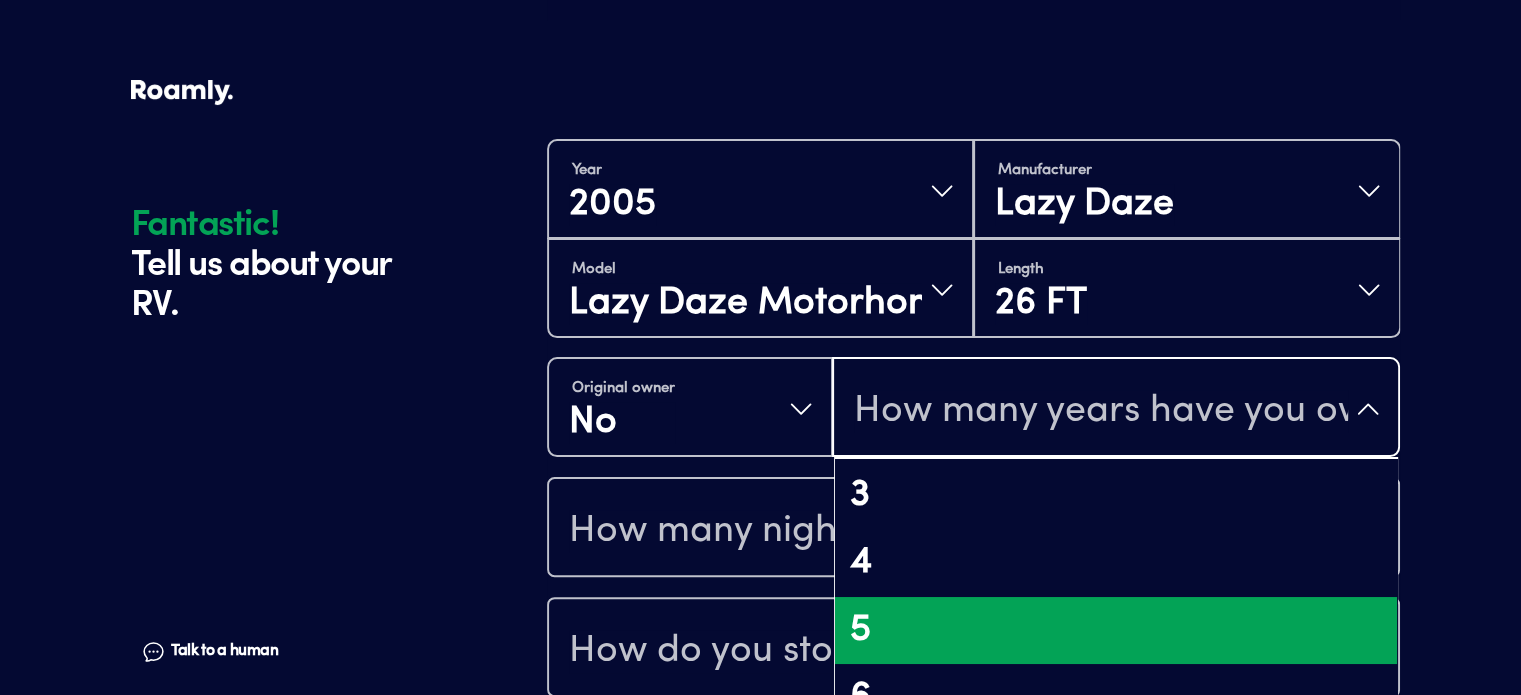 click on "5" at bounding box center (1116, 631) 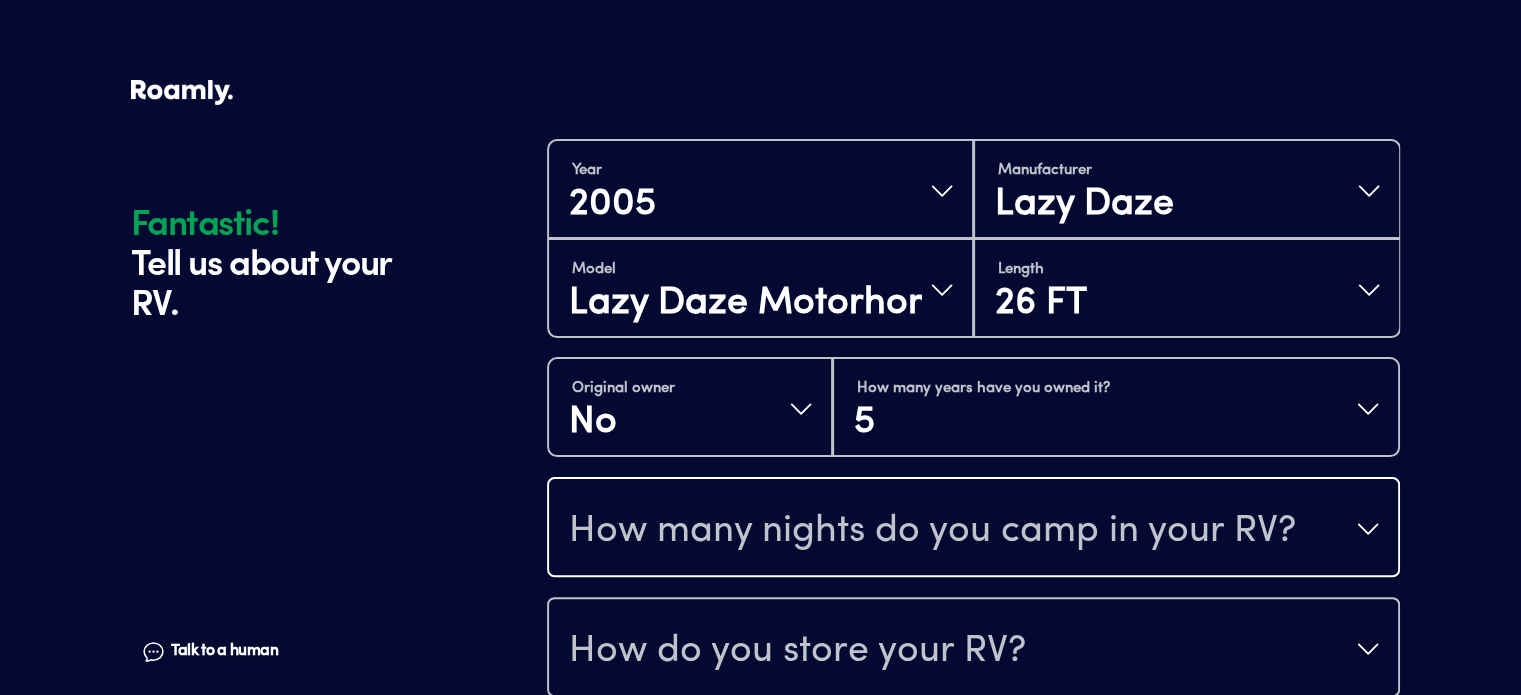 click on "How many nights do you camp in your RV?" at bounding box center [932, 531] 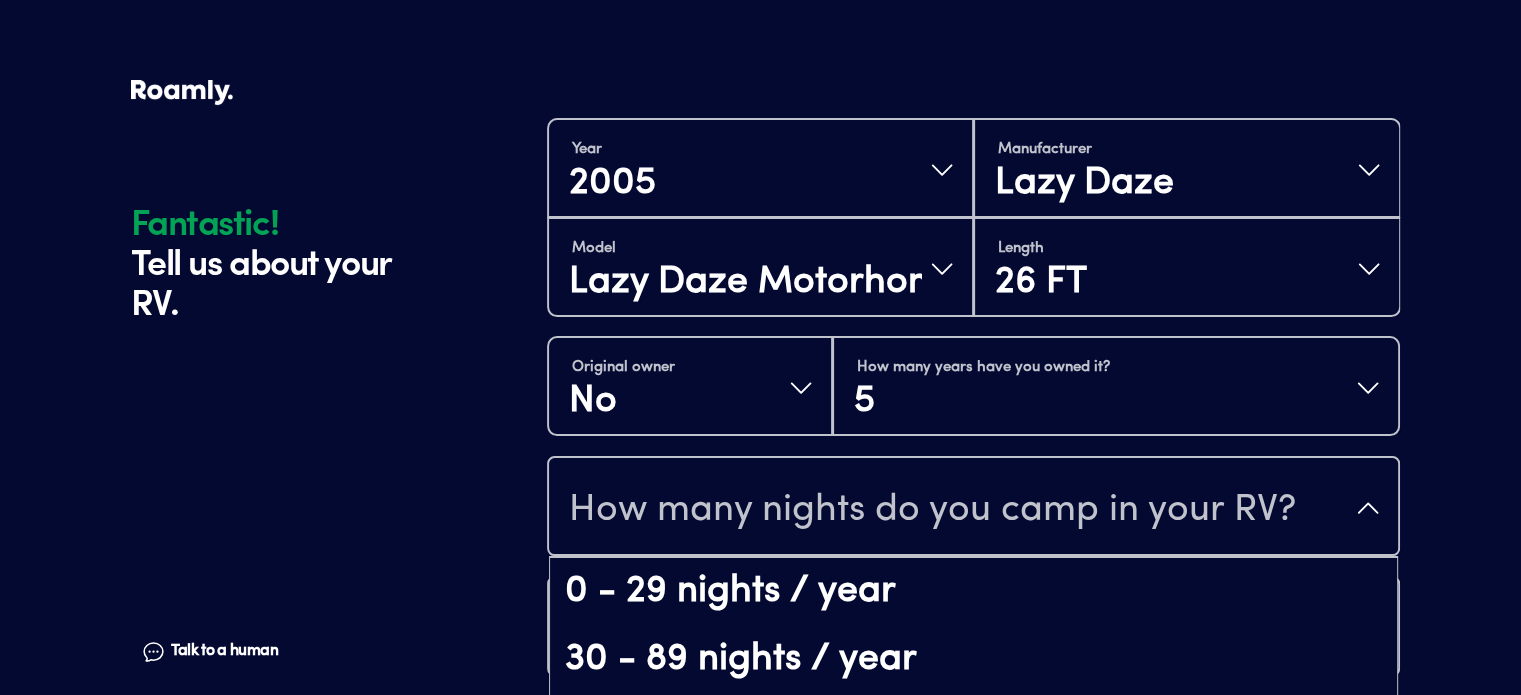 scroll, scrollTop: 40, scrollLeft: 0, axis: vertical 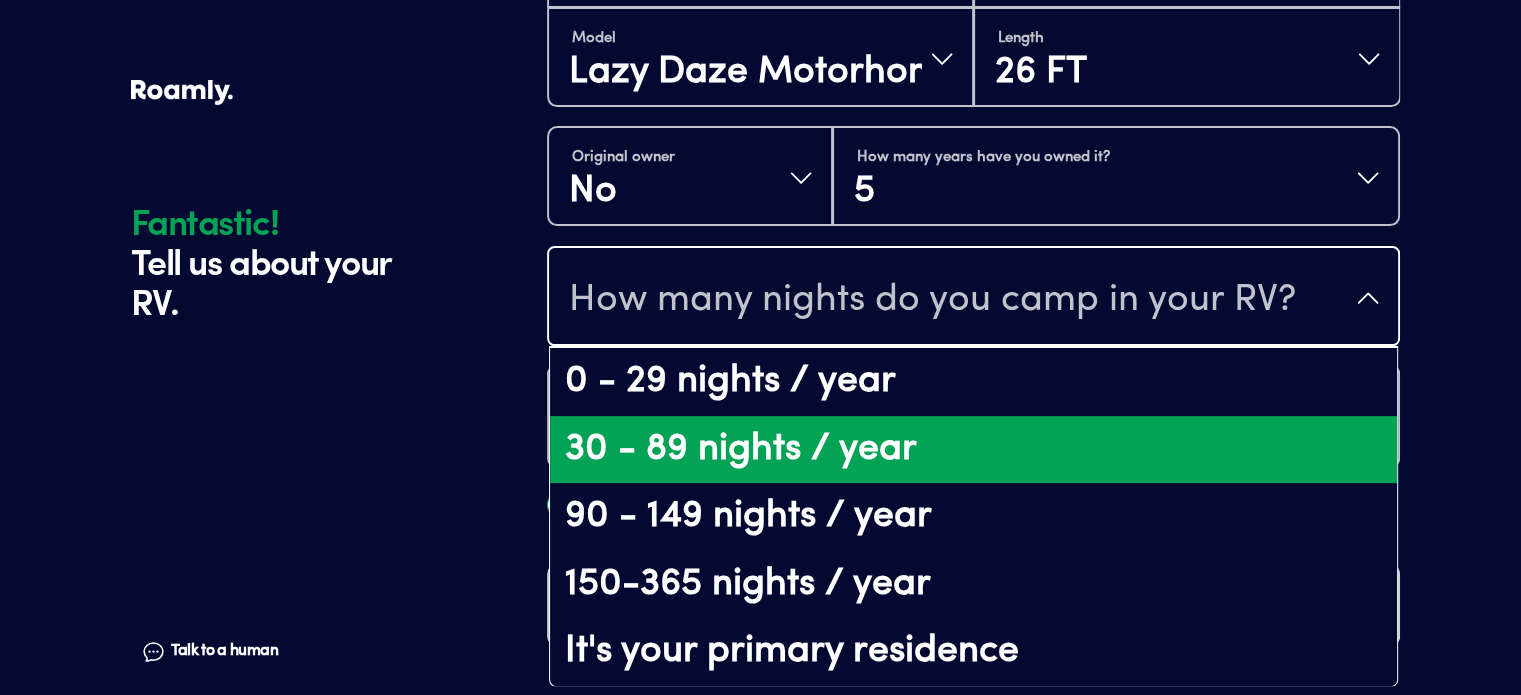click on "30 - 89 nights / year" at bounding box center [973, 450] 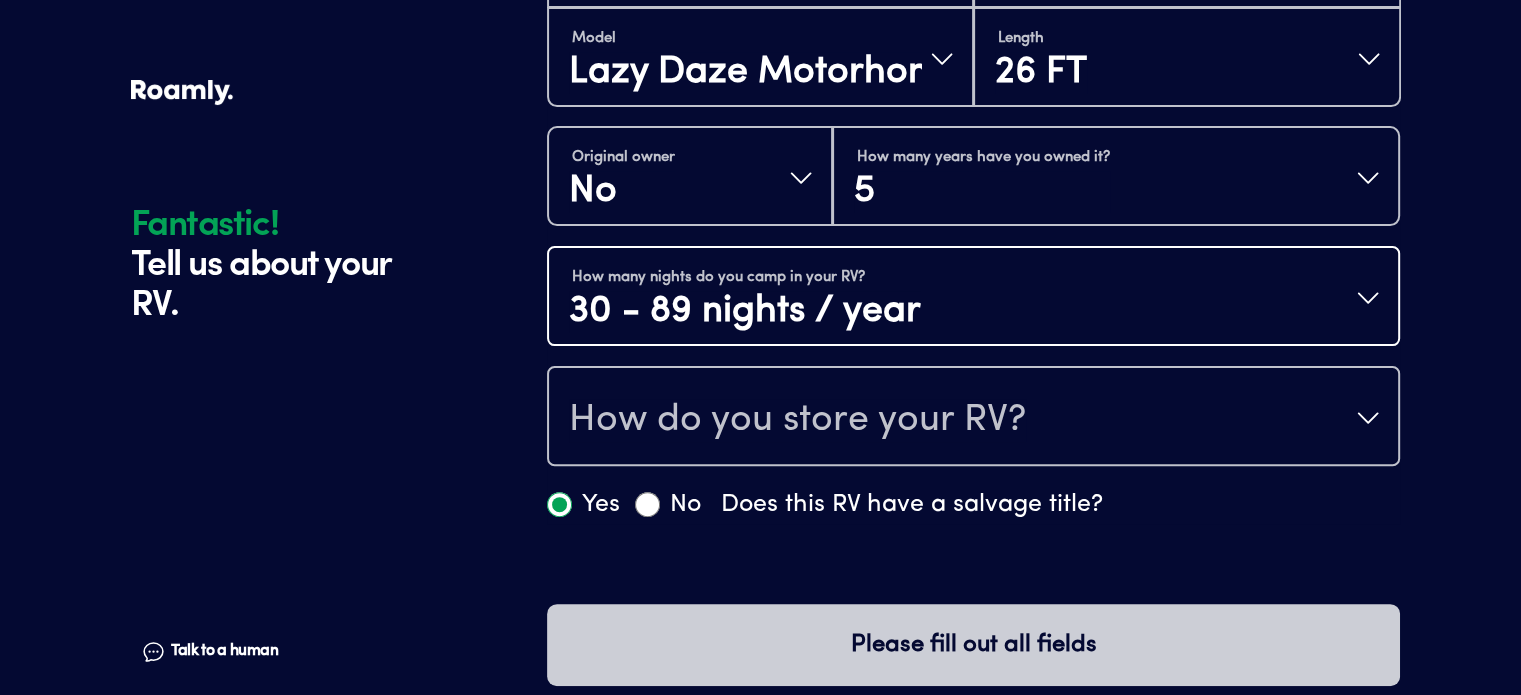 scroll, scrollTop: 0, scrollLeft: 0, axis: both 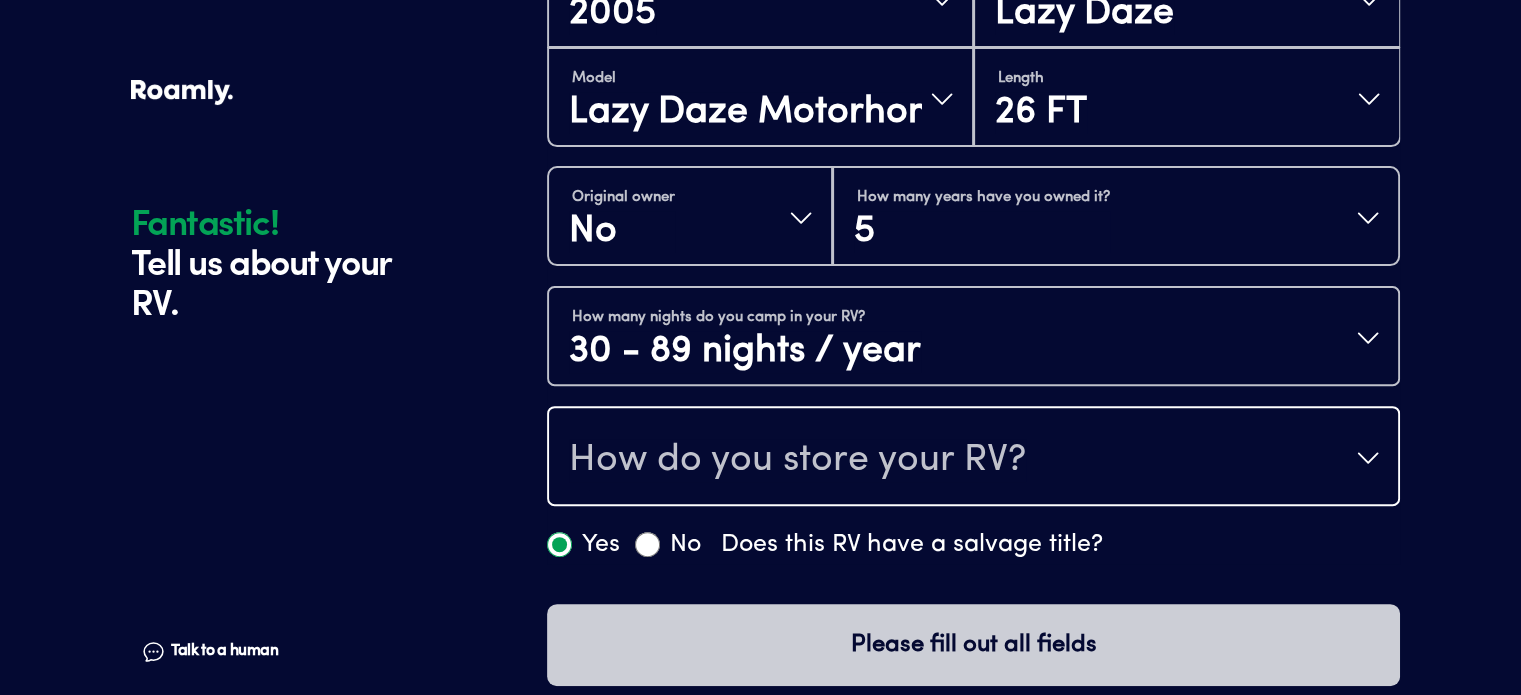 click on "How do you store your RV?" at bounding box center [797, 460] 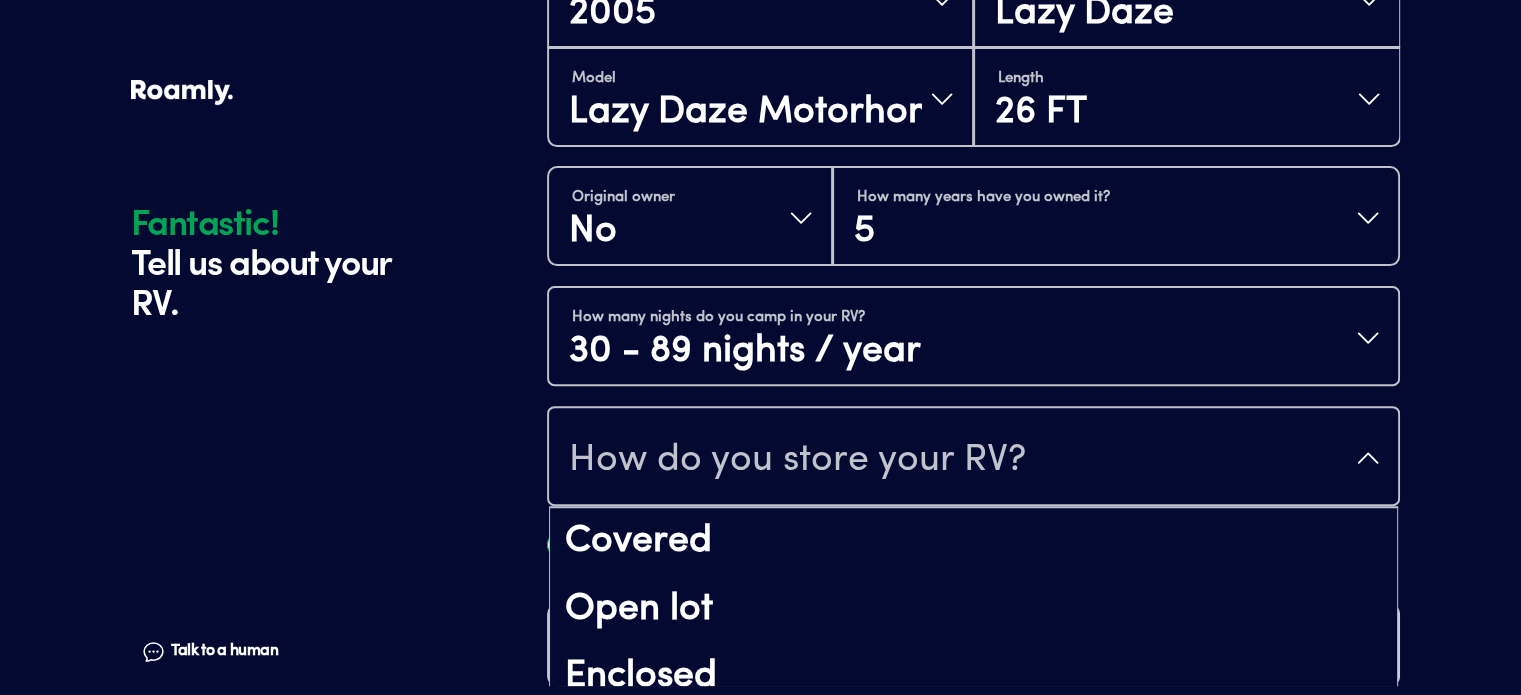 click on "Fantastic! Tell us about your RV. Talk to a human Chat" at bounding box center [334, 57] 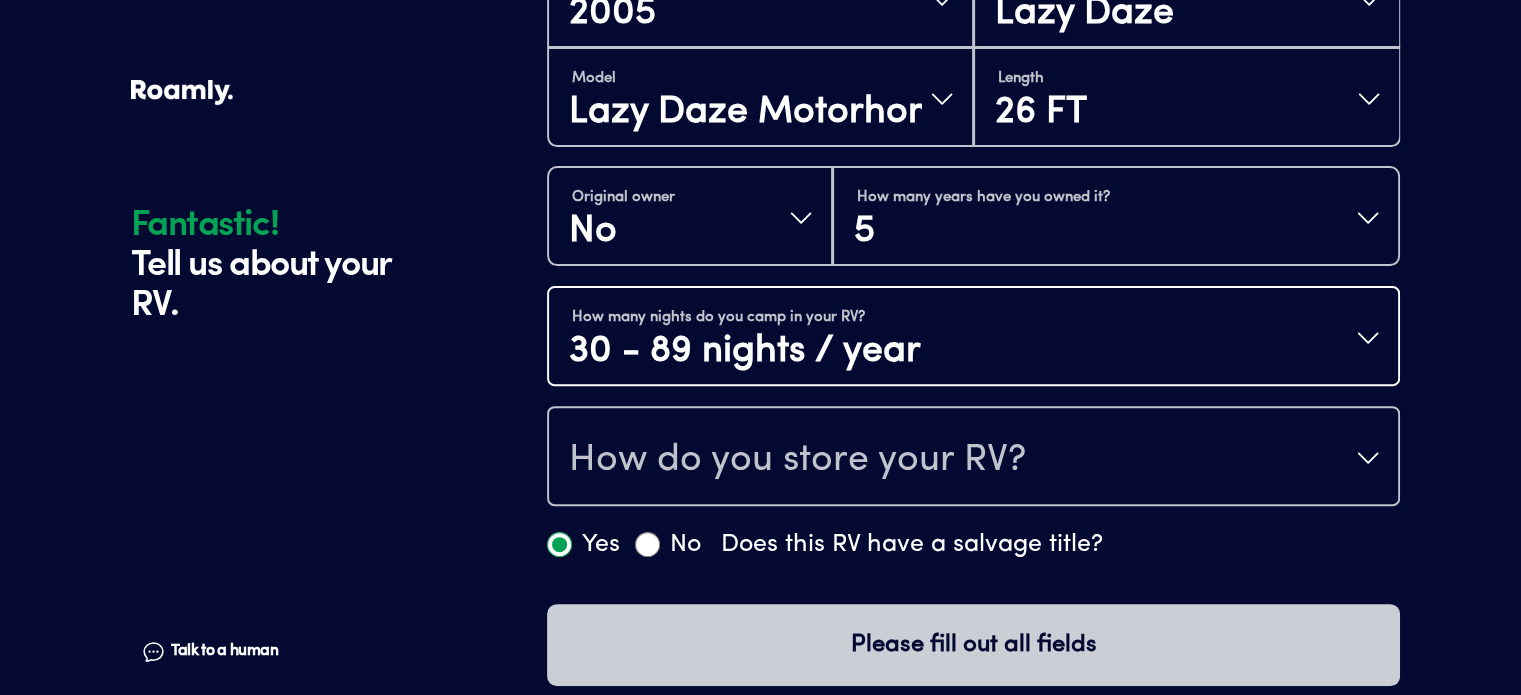 click on "30 - 89 nights / year" at bounding box center [745, 352] 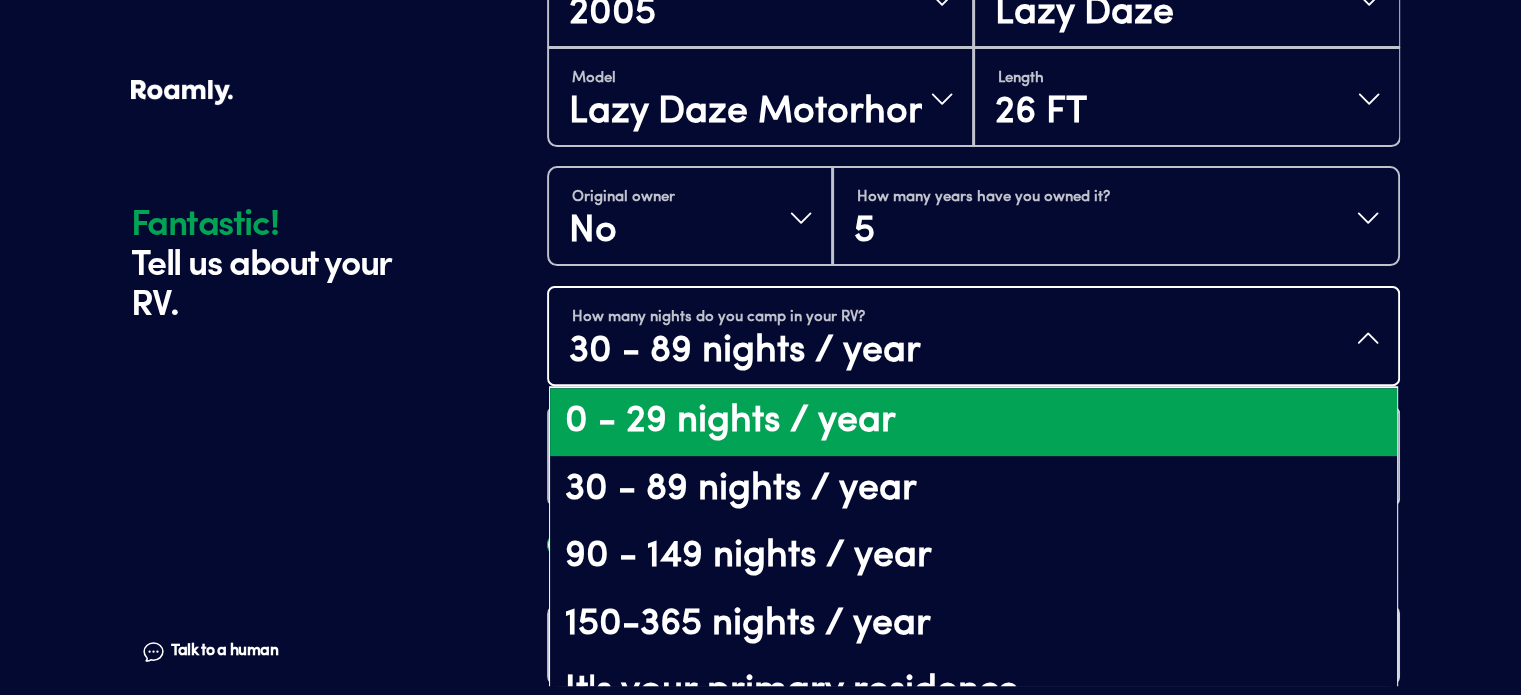 click on "0 - 29 nights / year" at bounding box center [973, 422] 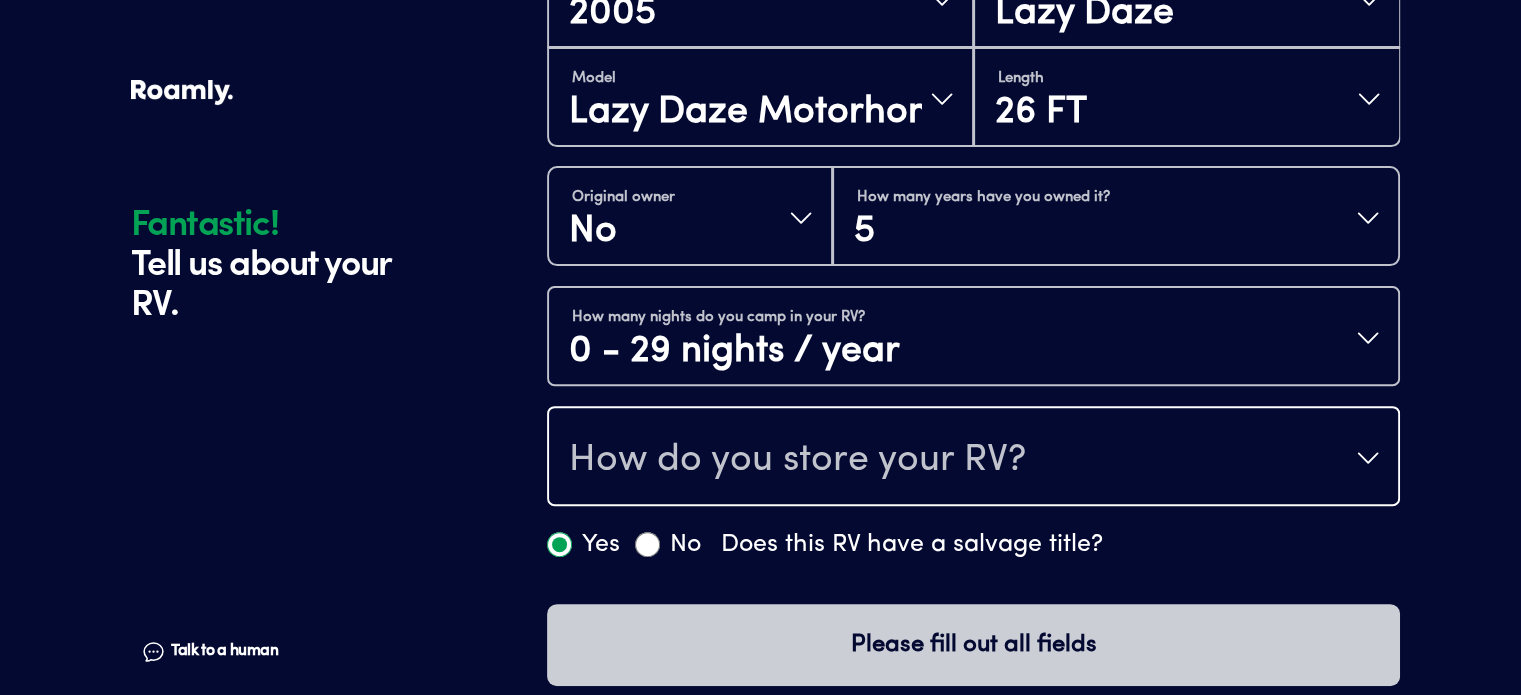 click on "How do you store your RV?" at bounding box center (797, 460) 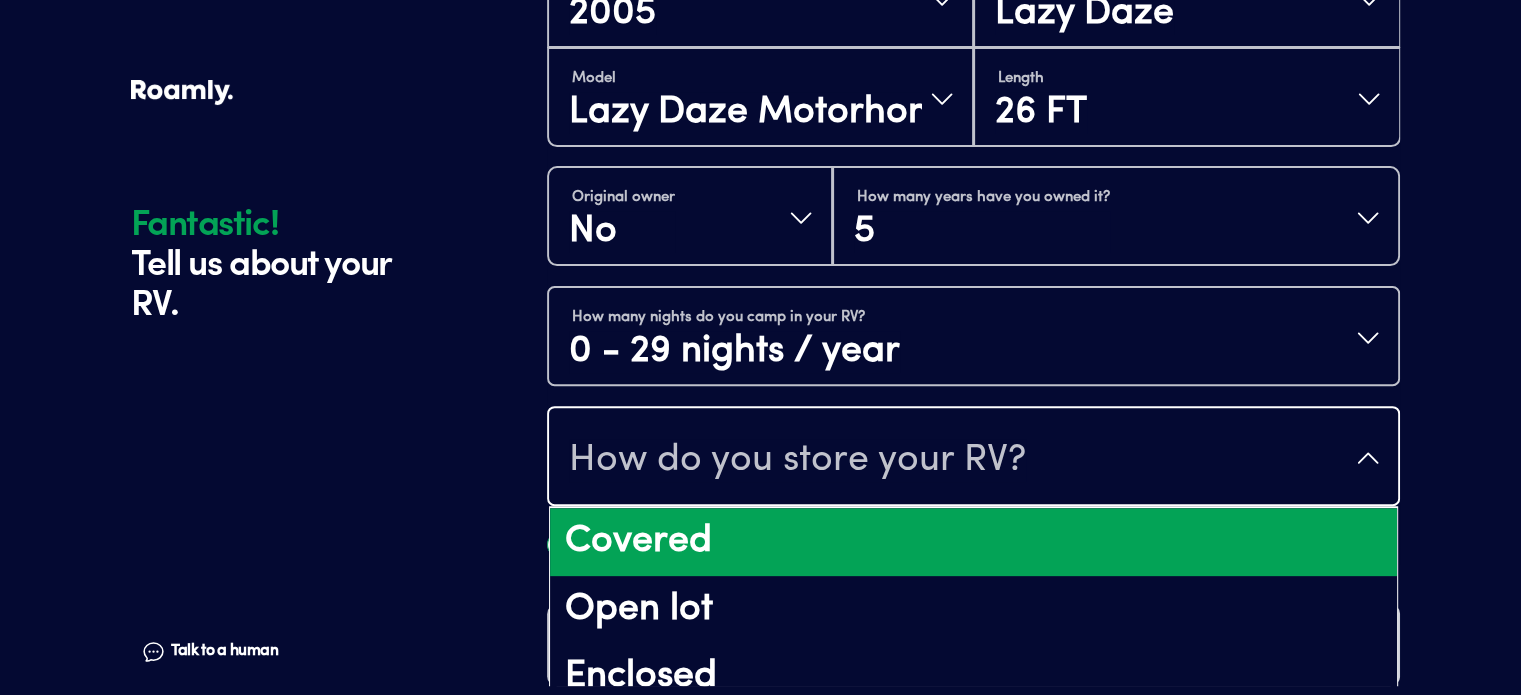 click on "Covered" at bounding box center (973, 542) 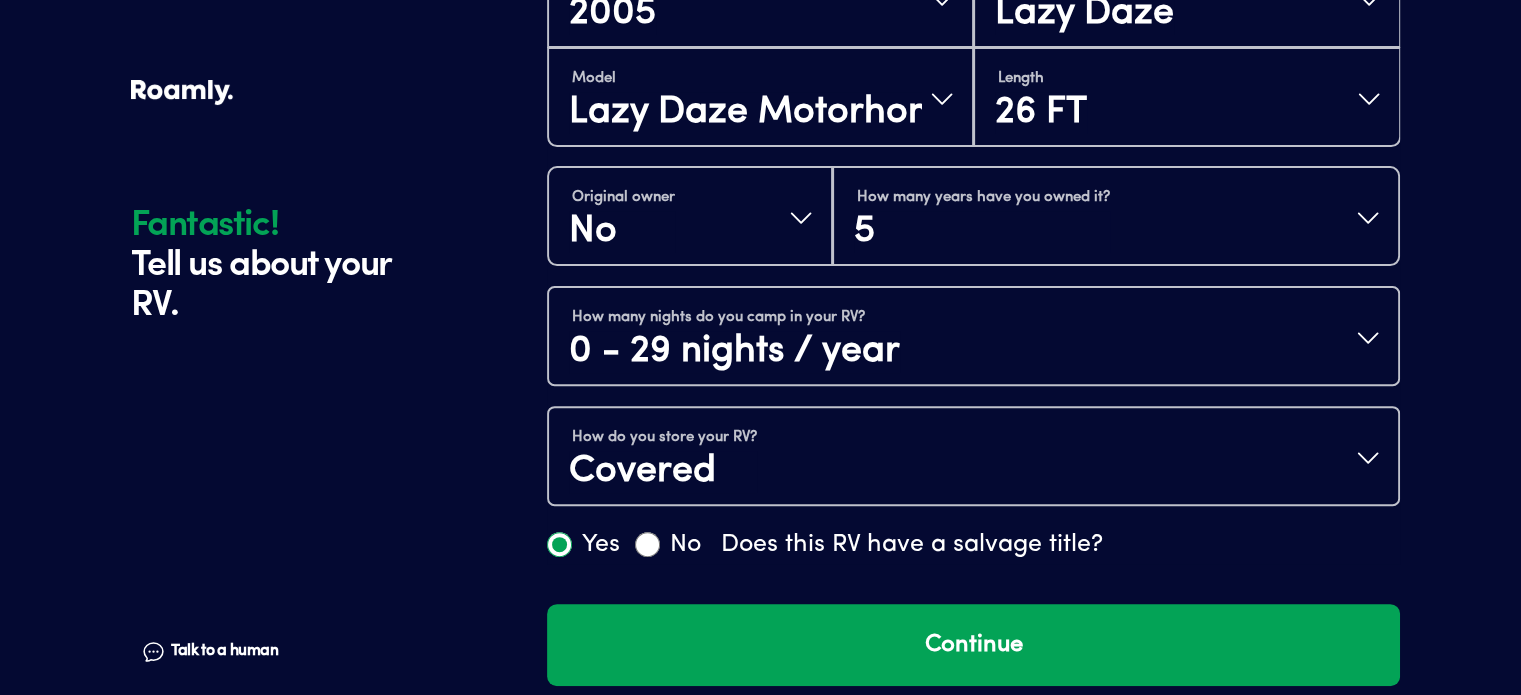 click on "Fantastic! Tell us about your RV. Talk to a human Chat" at bounding box center [334, 57] 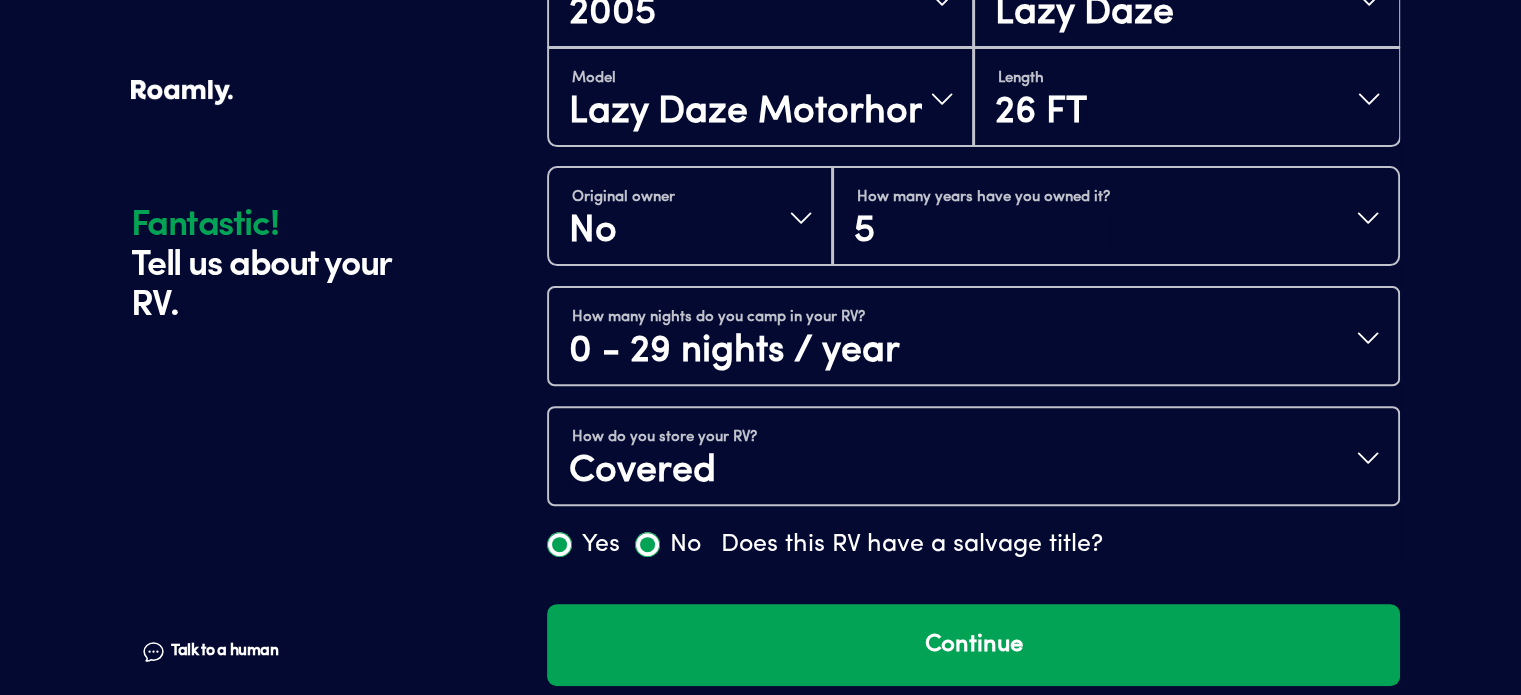 radio on "false" 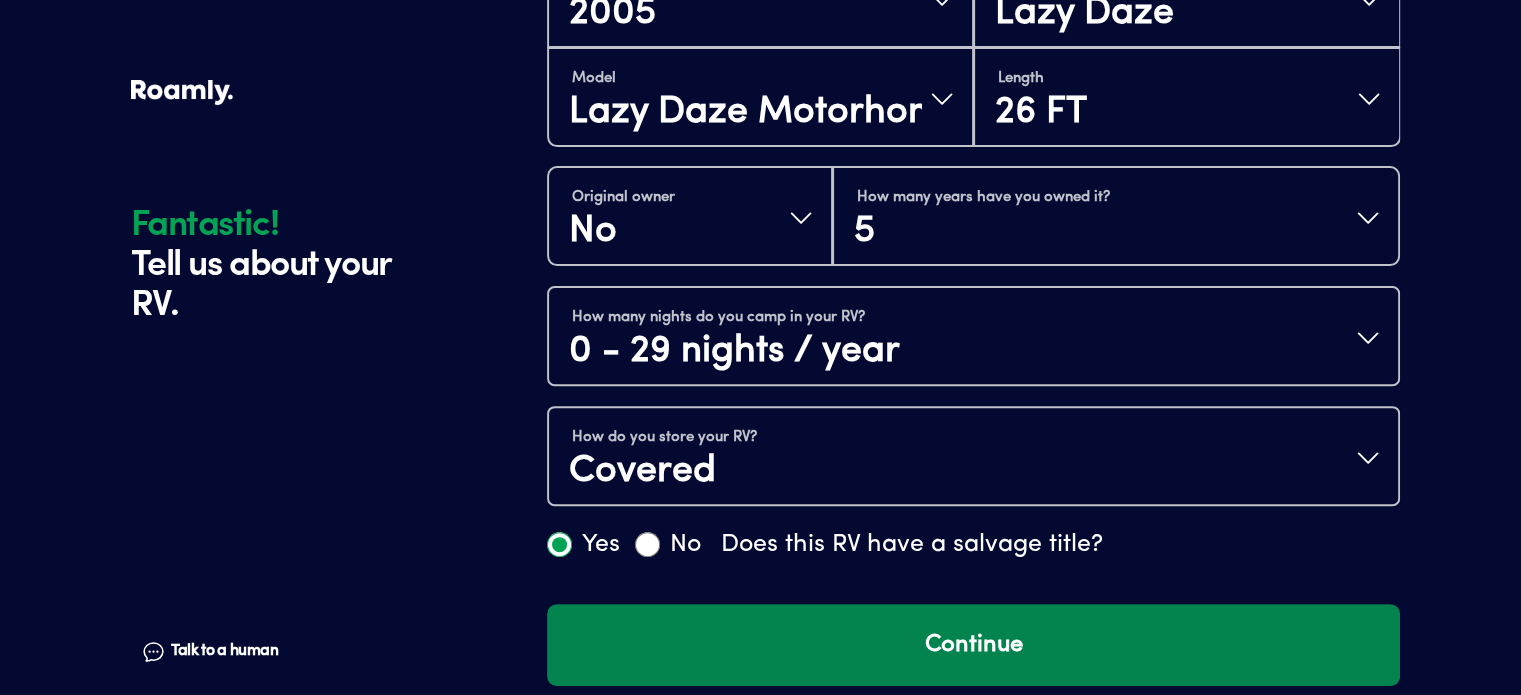 click on "Continue" at bounding box center [973, 645] 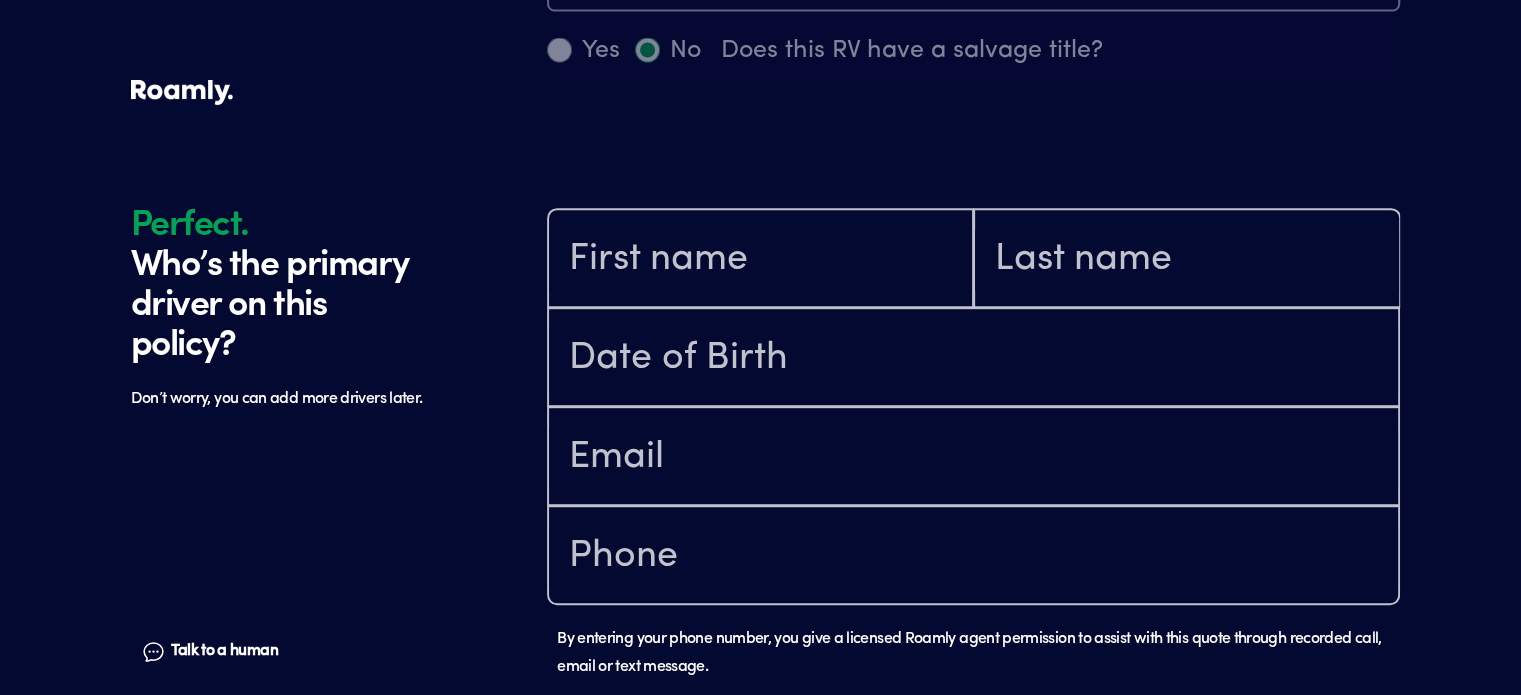 scroll, scrollTop: 1184, scrollLeft: 0, axis: vertical 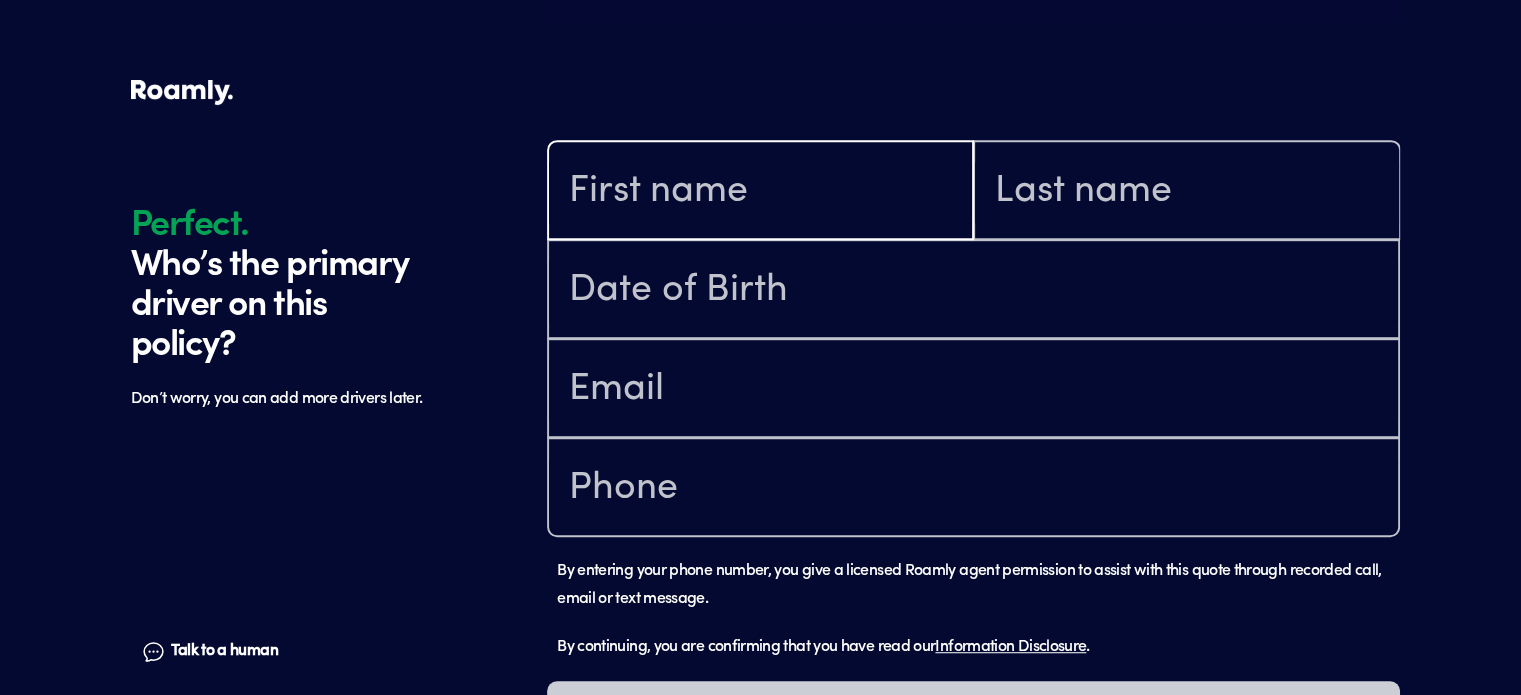 click at bounding box center (760, 192) 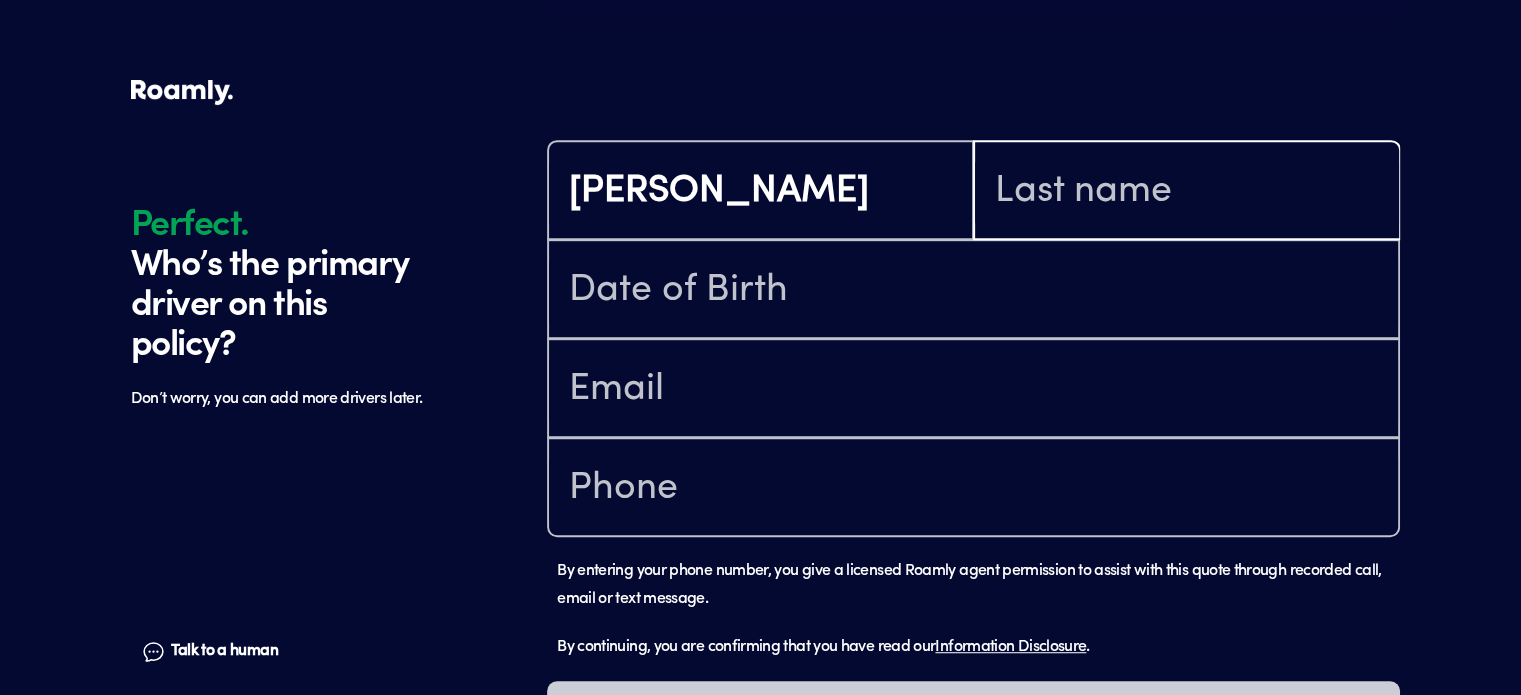 type on "[PERSON_NAME]" 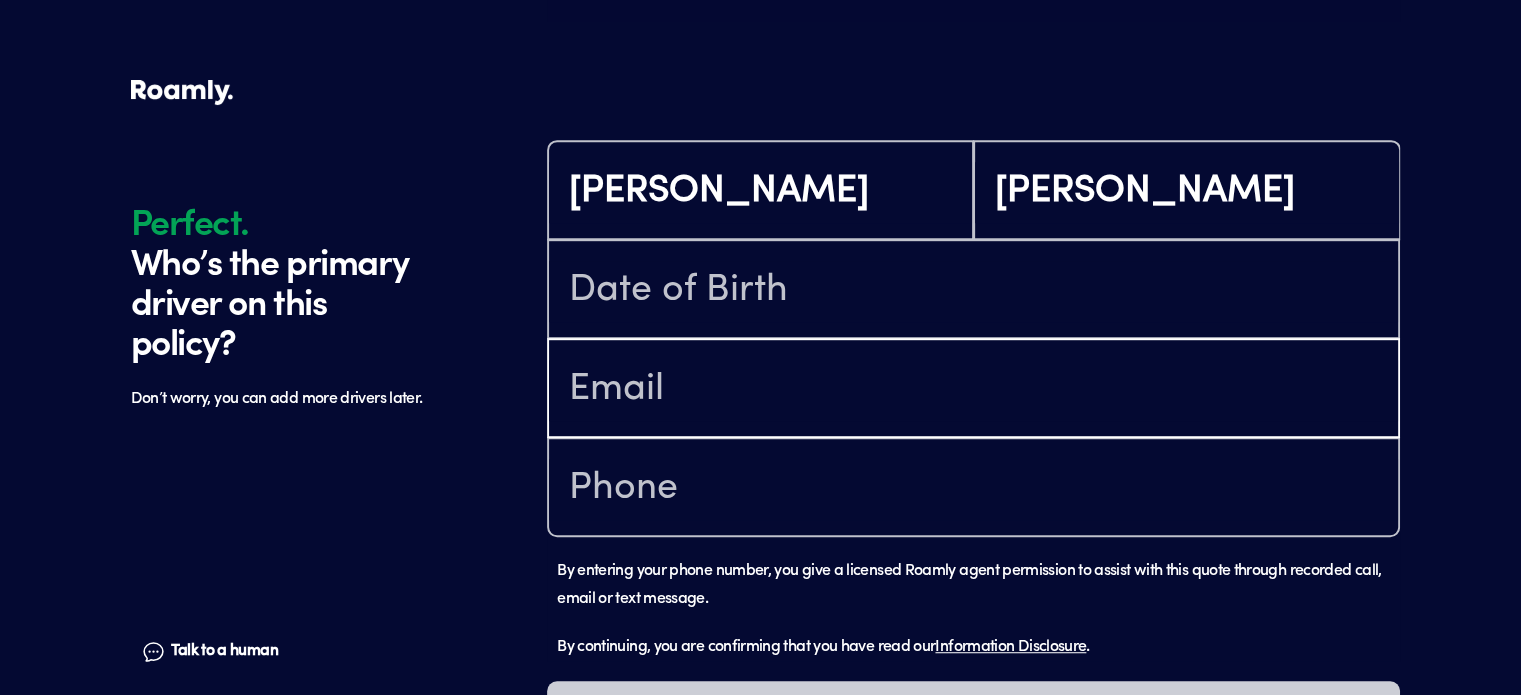 type on "[PERSON_NAME][EMAIL_ADDRESS][PERSON_NAME][DOMAIN_NAME]" 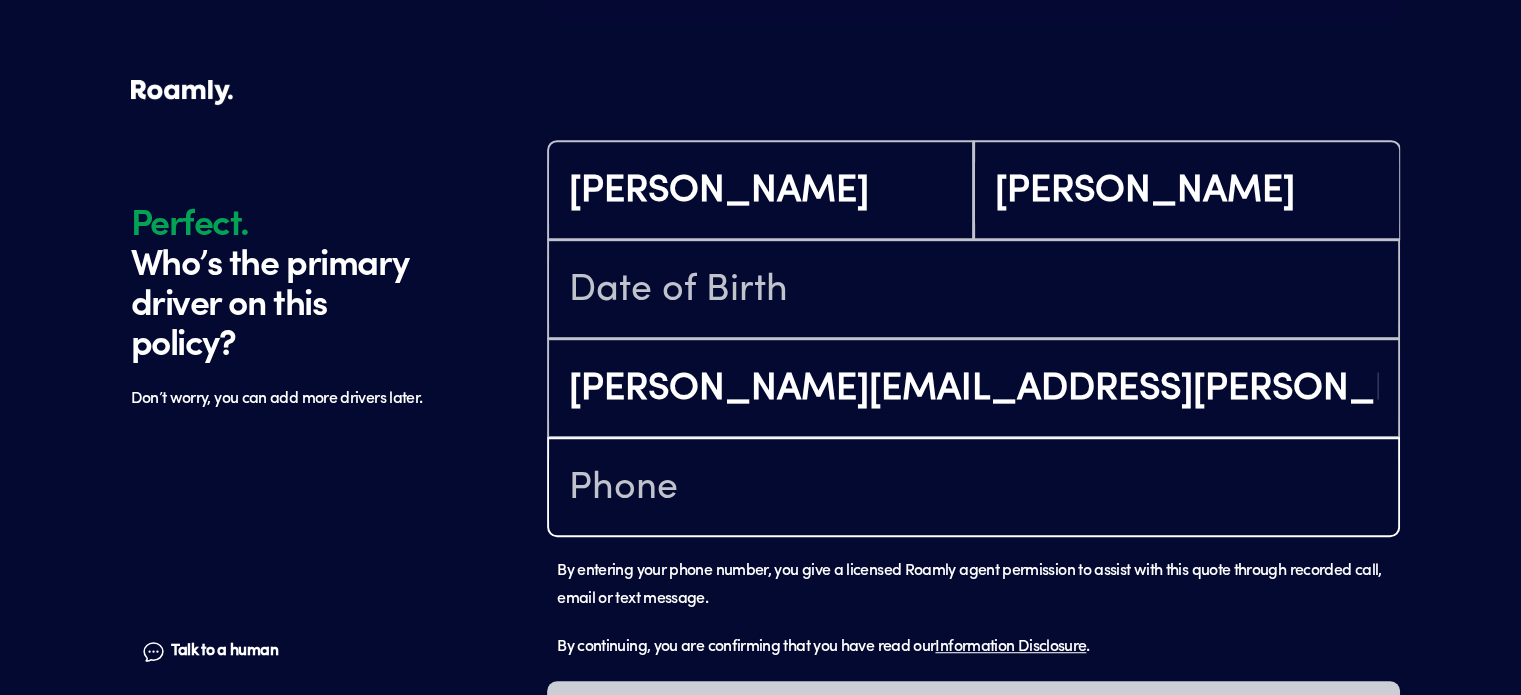 type on "[PHONE_NUMBER]" 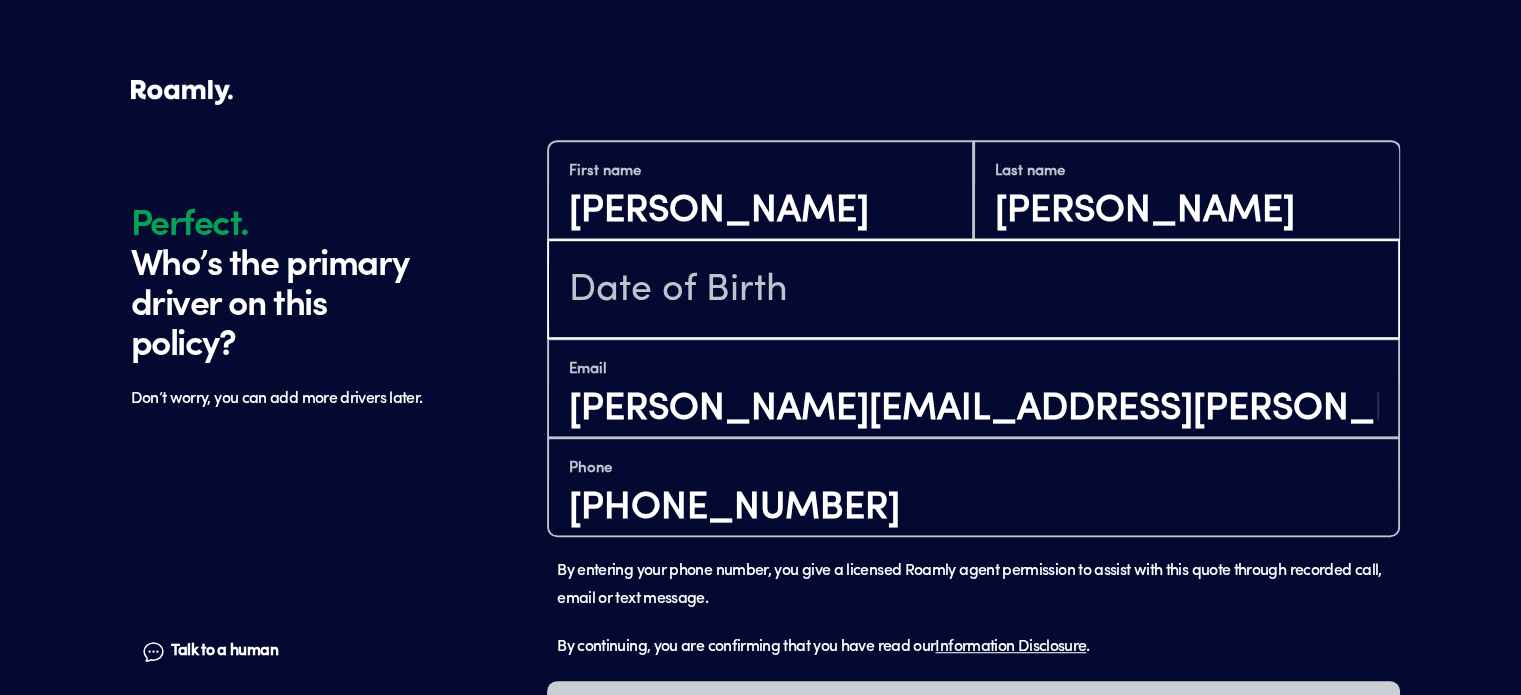 click at bounding box center [973, 291] 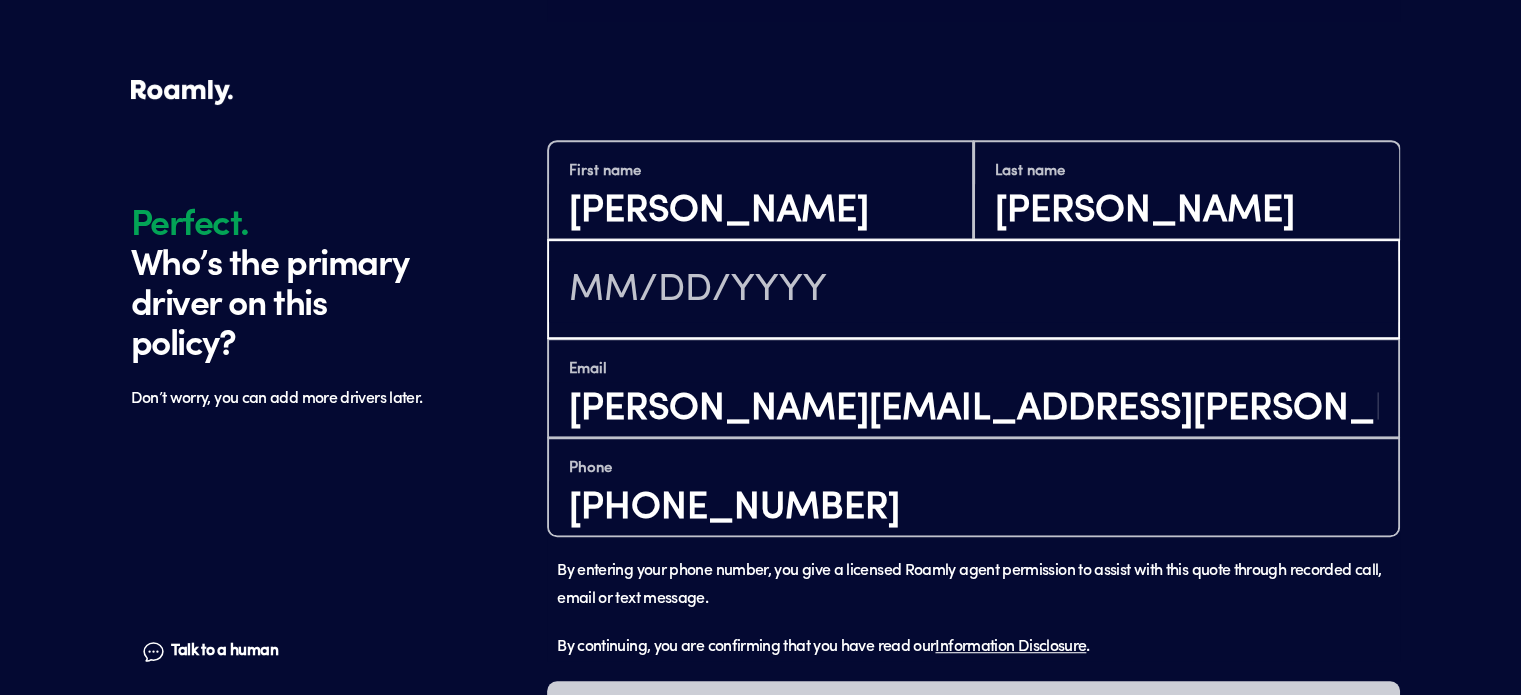 click at bounding box center [973, 291] 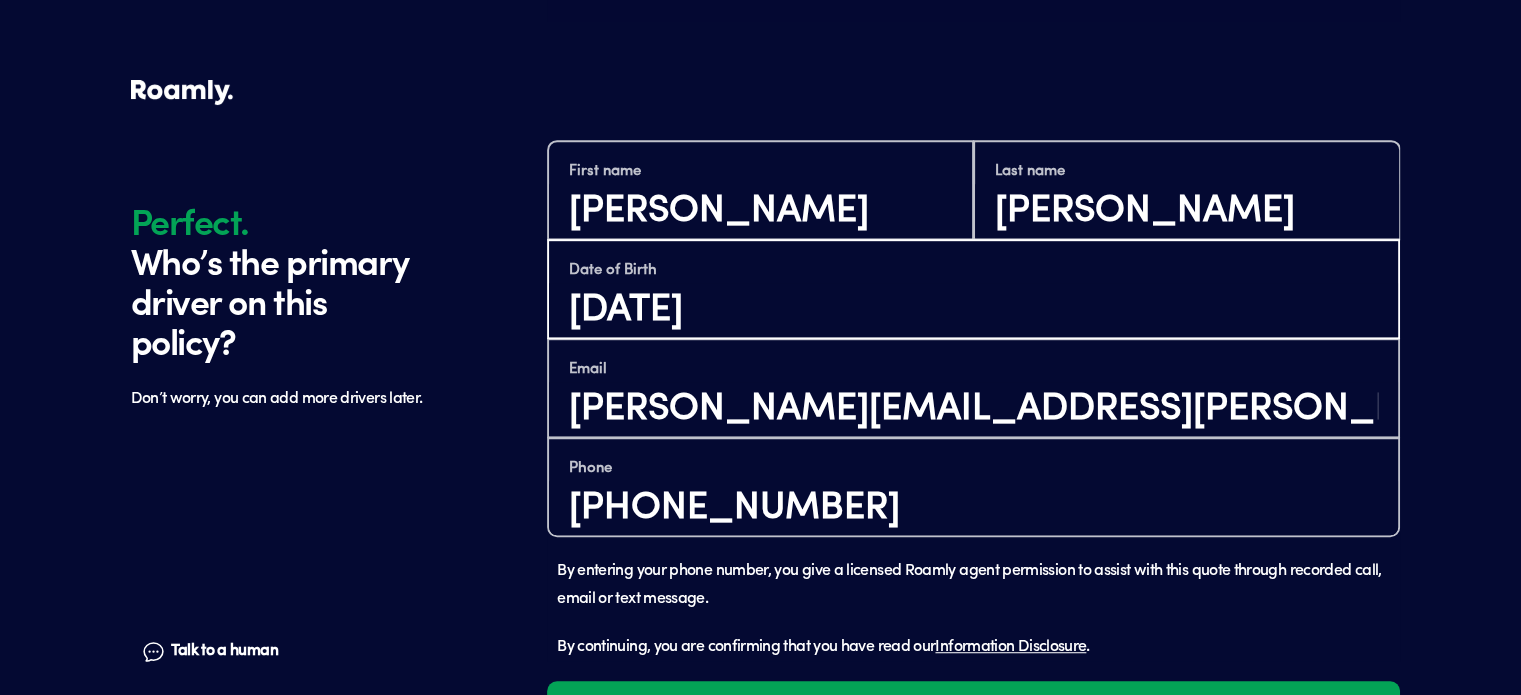 type on "[DATE]" 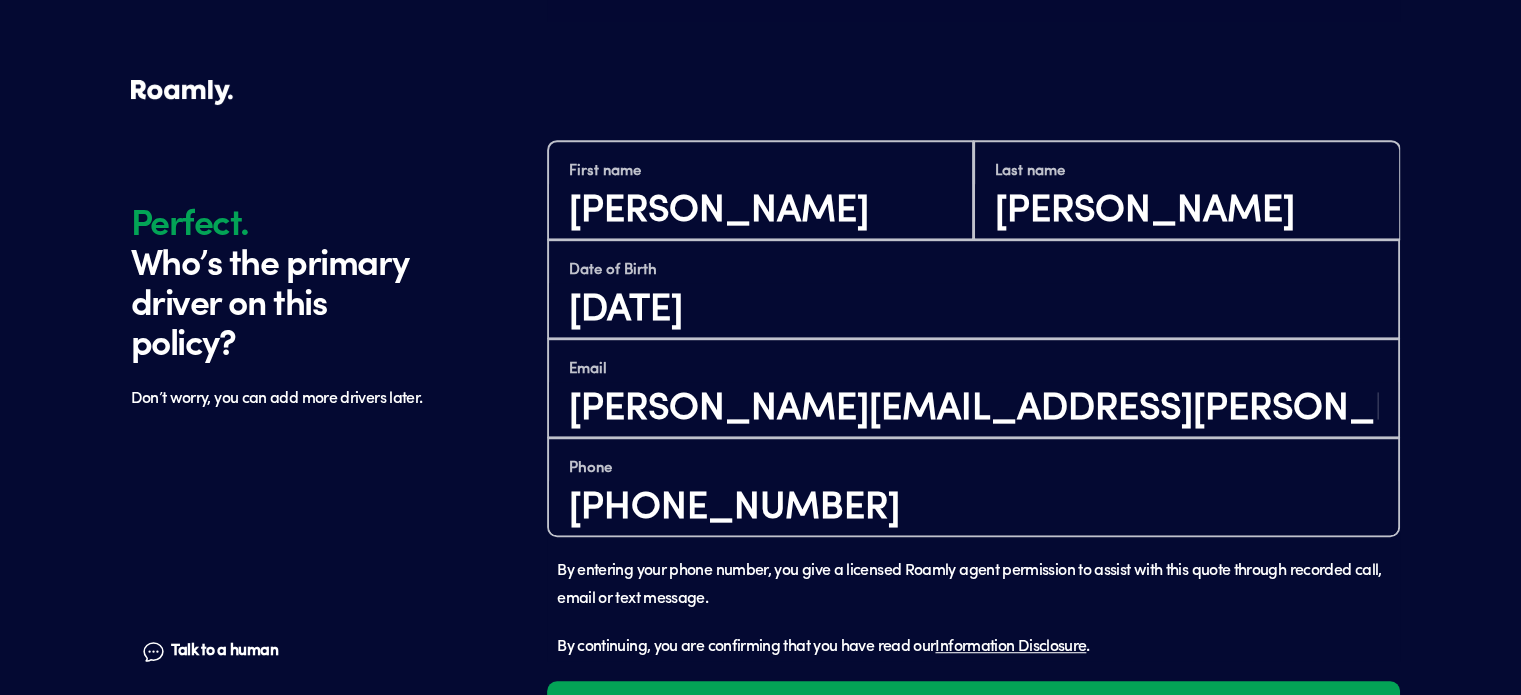 click on "Perfect. Who’s the primary driver on this policy? Don’t worry, you can add more drivers later. Talk to a human Chat" at bounding box center [334, -196] 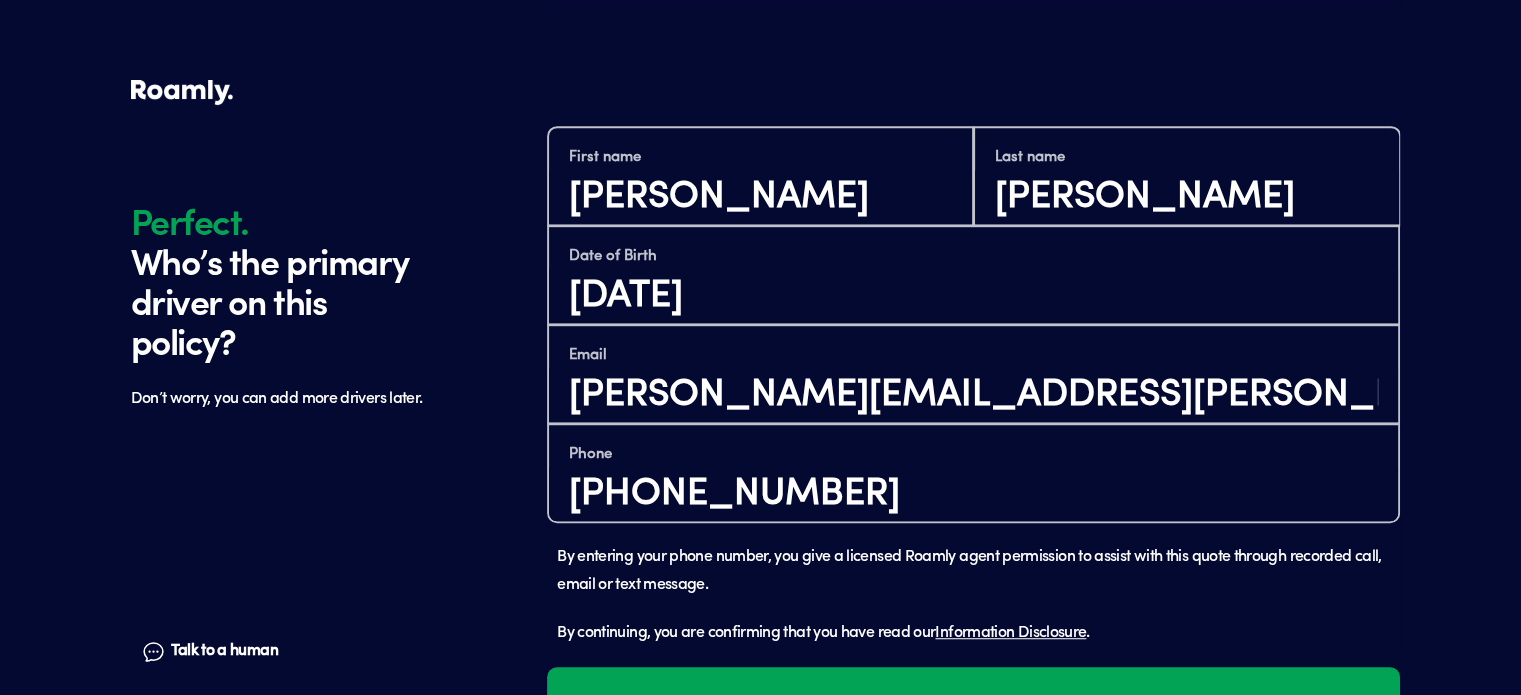 scroll, scrollTop: 1281, scrollLeft: 0, axis: vertical 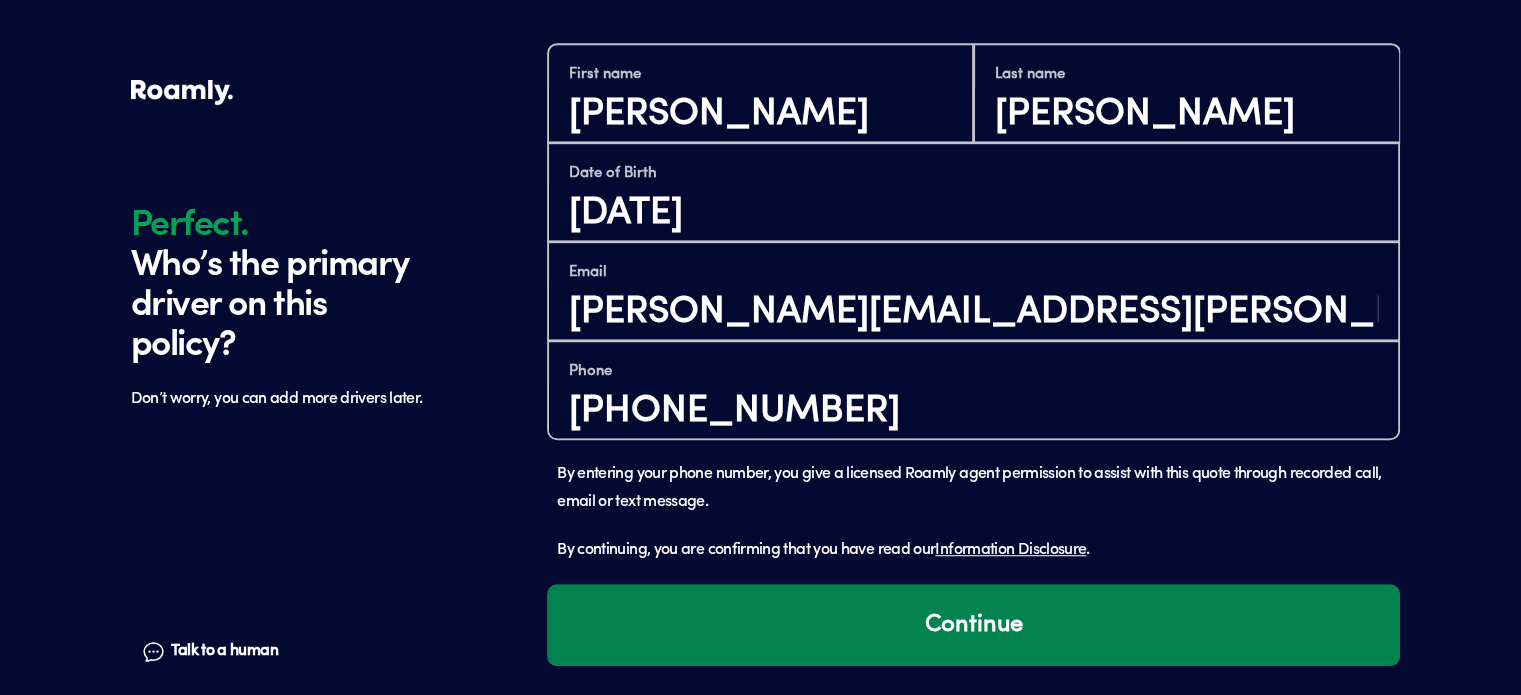 click on "Continue" at bounding box center (973, 625) 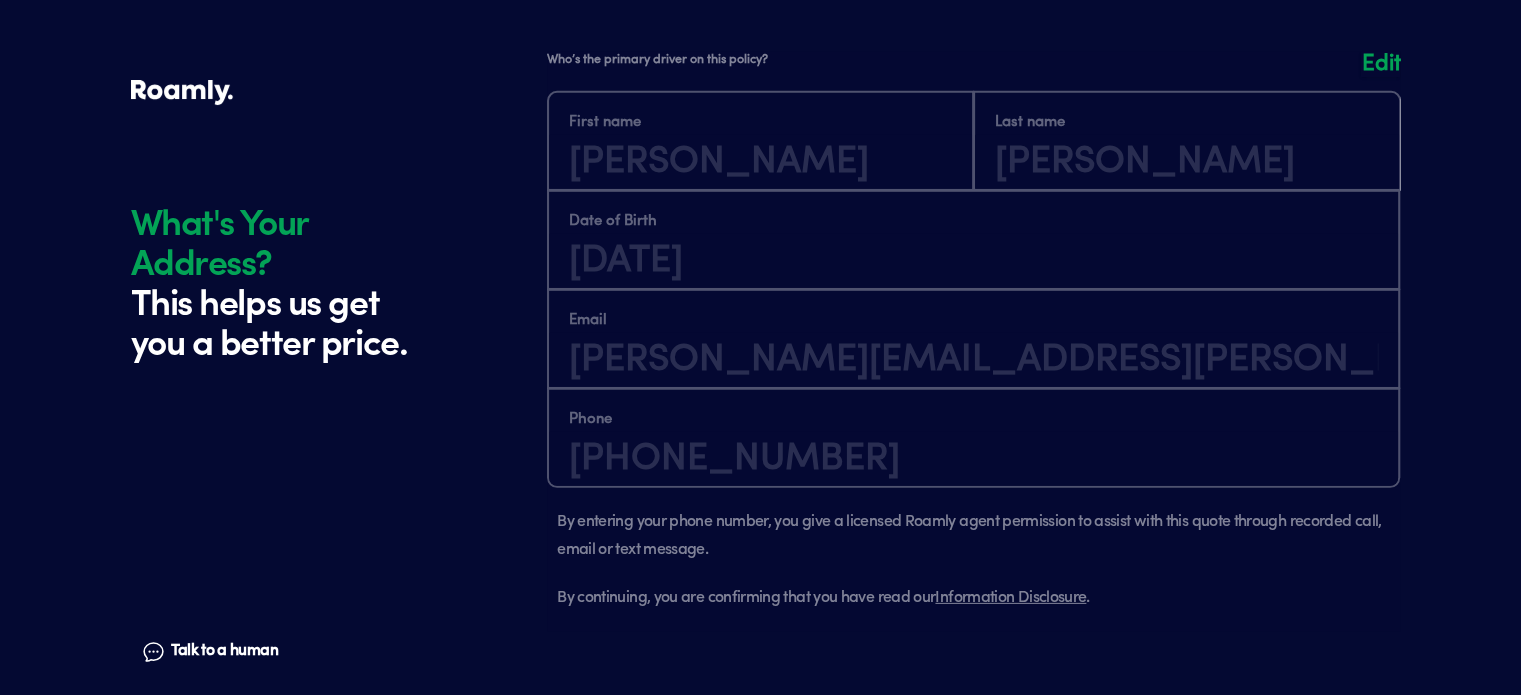 scroll, scrollTop: 1875, scrollLeft: 0, axis: vertical 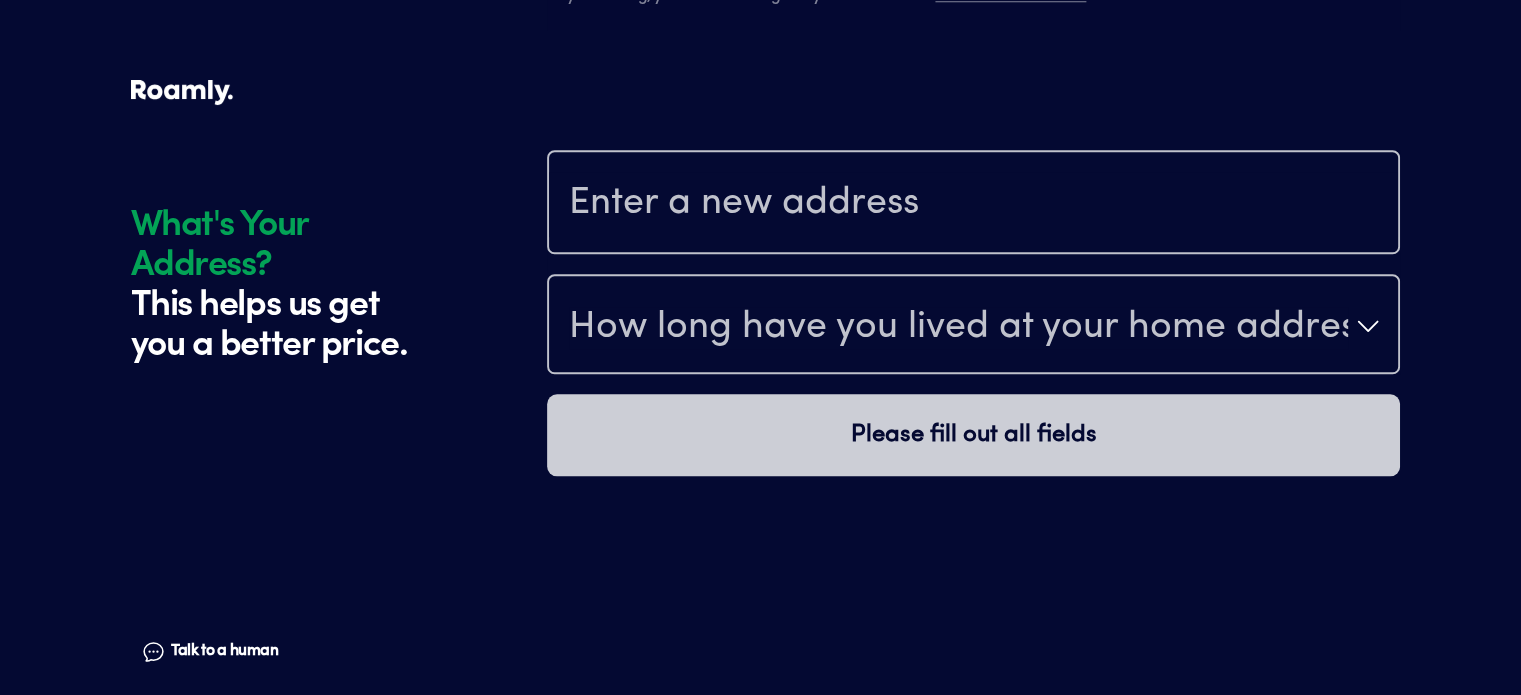 click at bounding box center (973, 204) 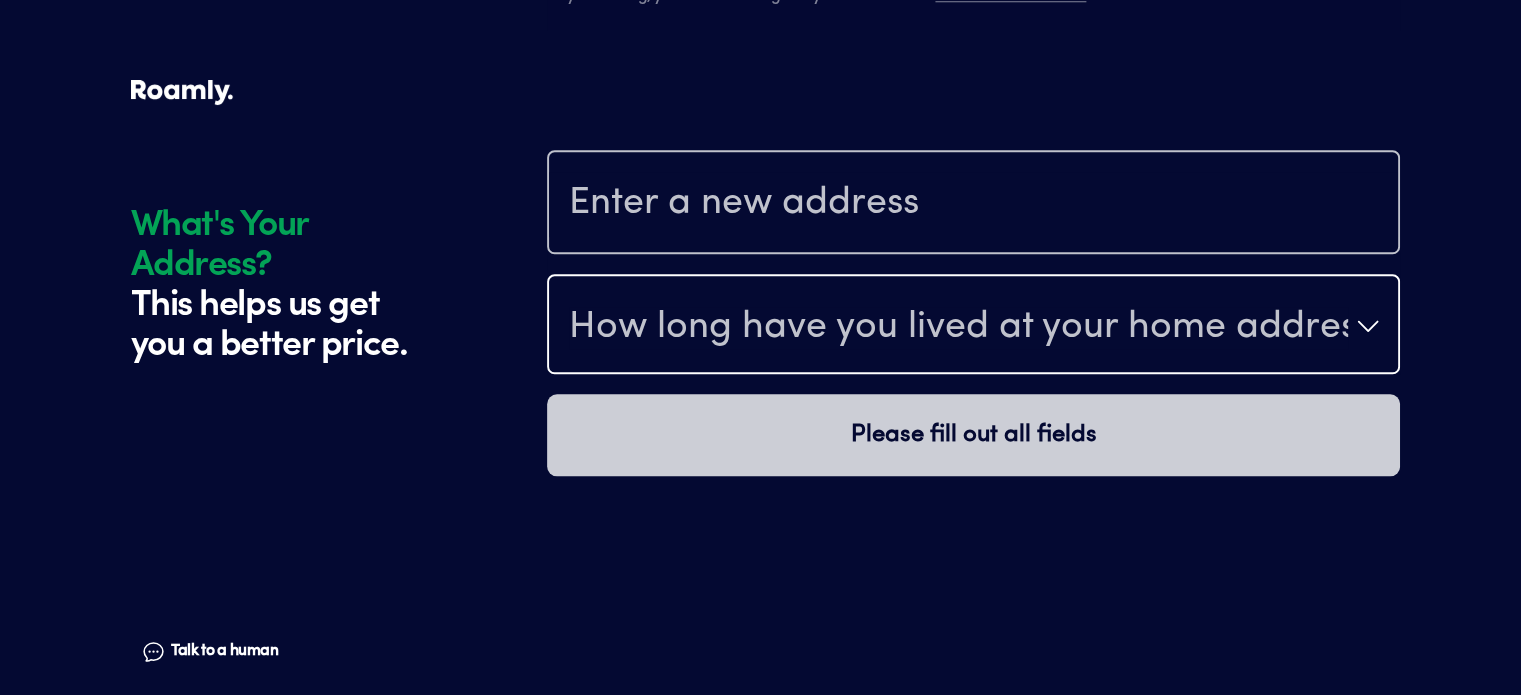 click on "How long have you lived at your home address?" at bounding box center (958, 328) 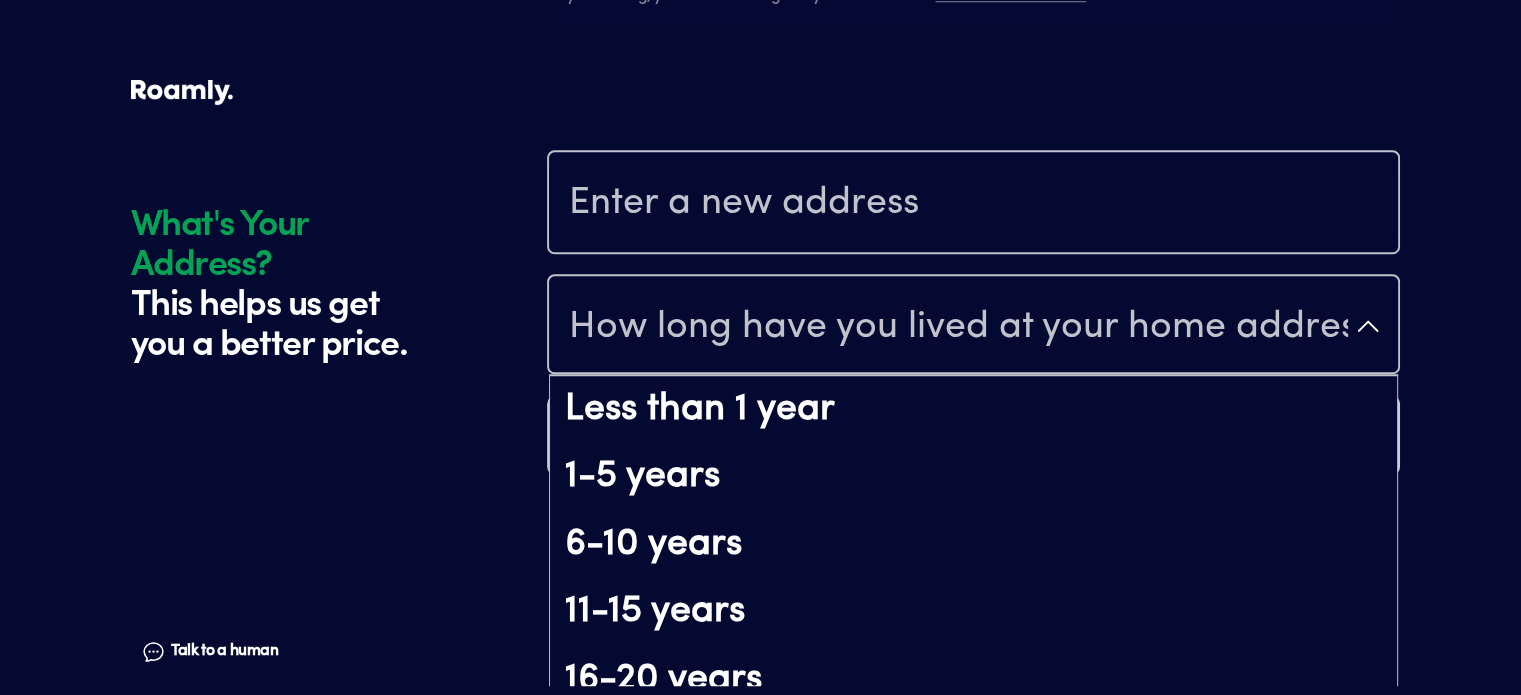 click on "What's Your Address? This helps us get you a better price. Talk to a human Chat" at bounding box center (334, -590) 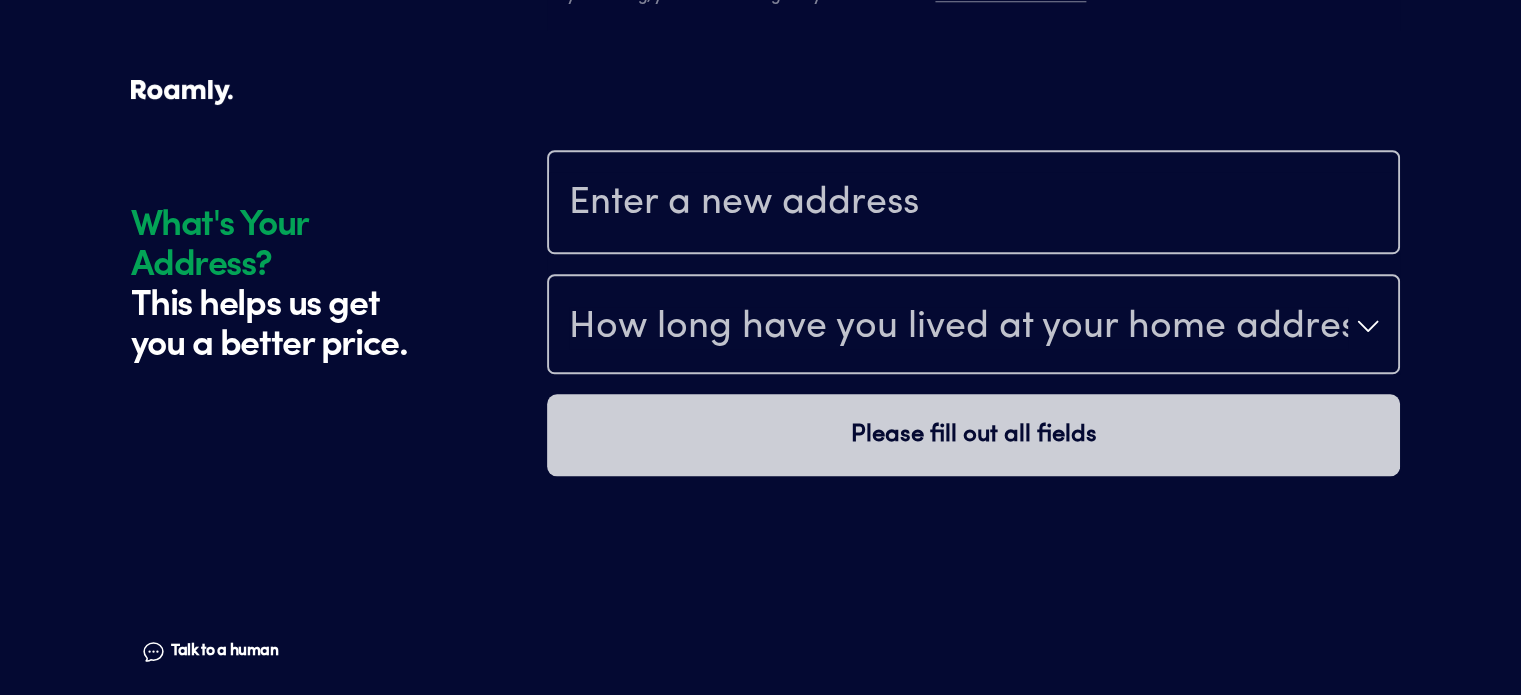 click at bounding box center [973, 204] 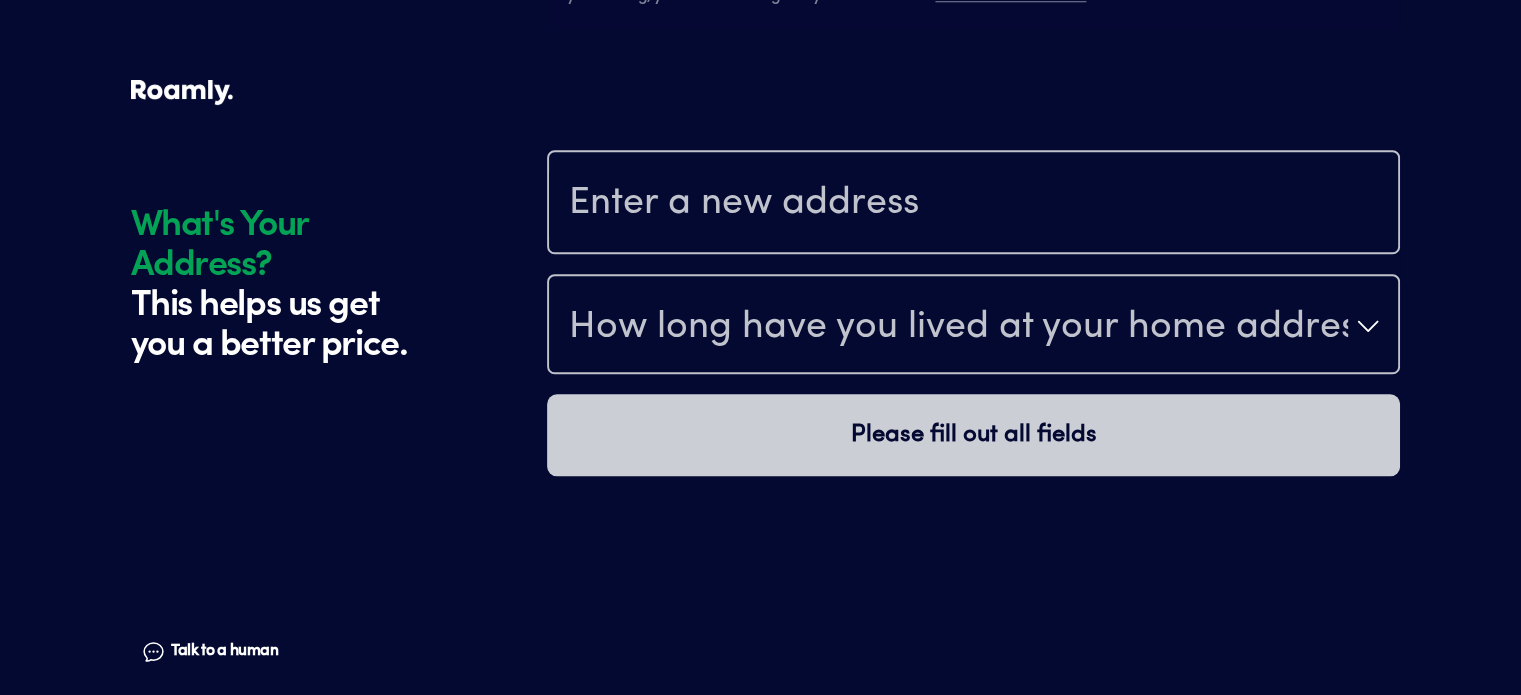 click at bounding box center (973, 204) 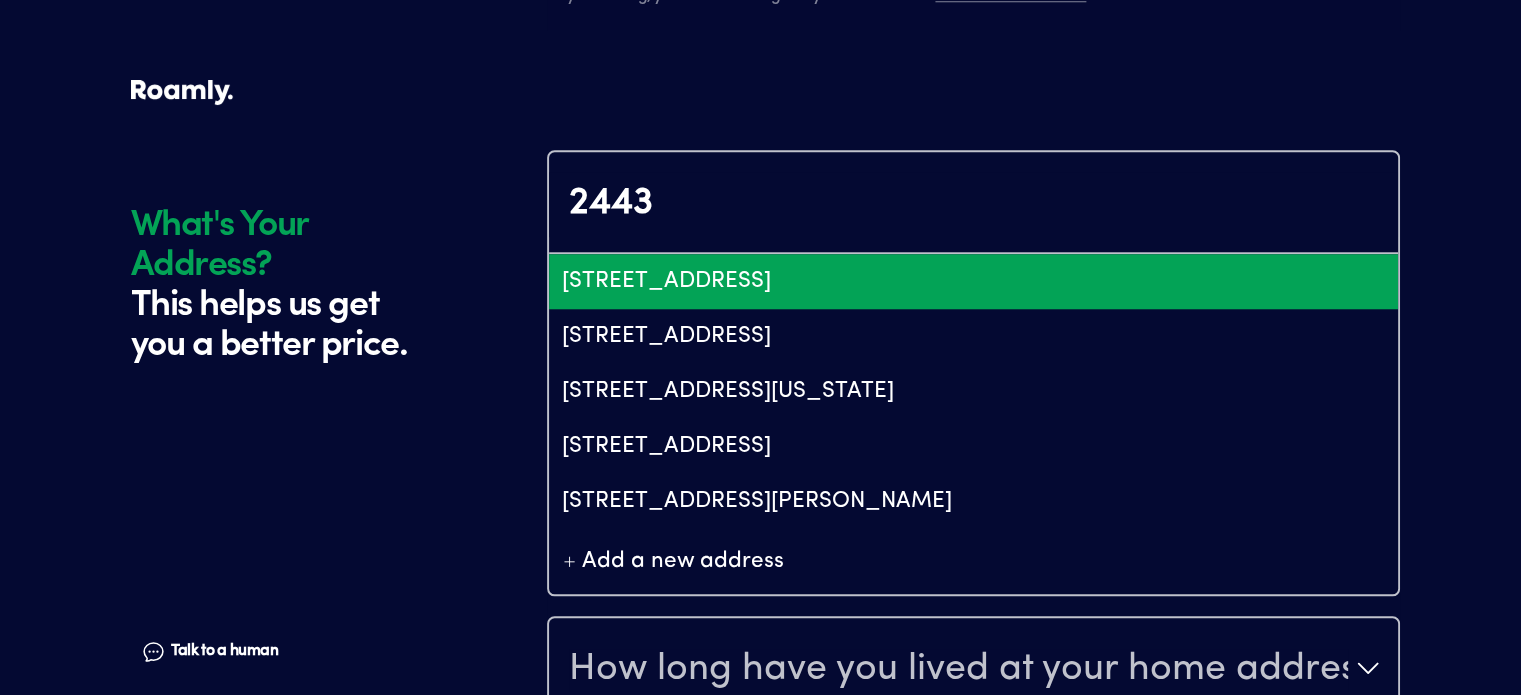 click on "[STREET_ADDRESS]" at bounding box center [973, 281] 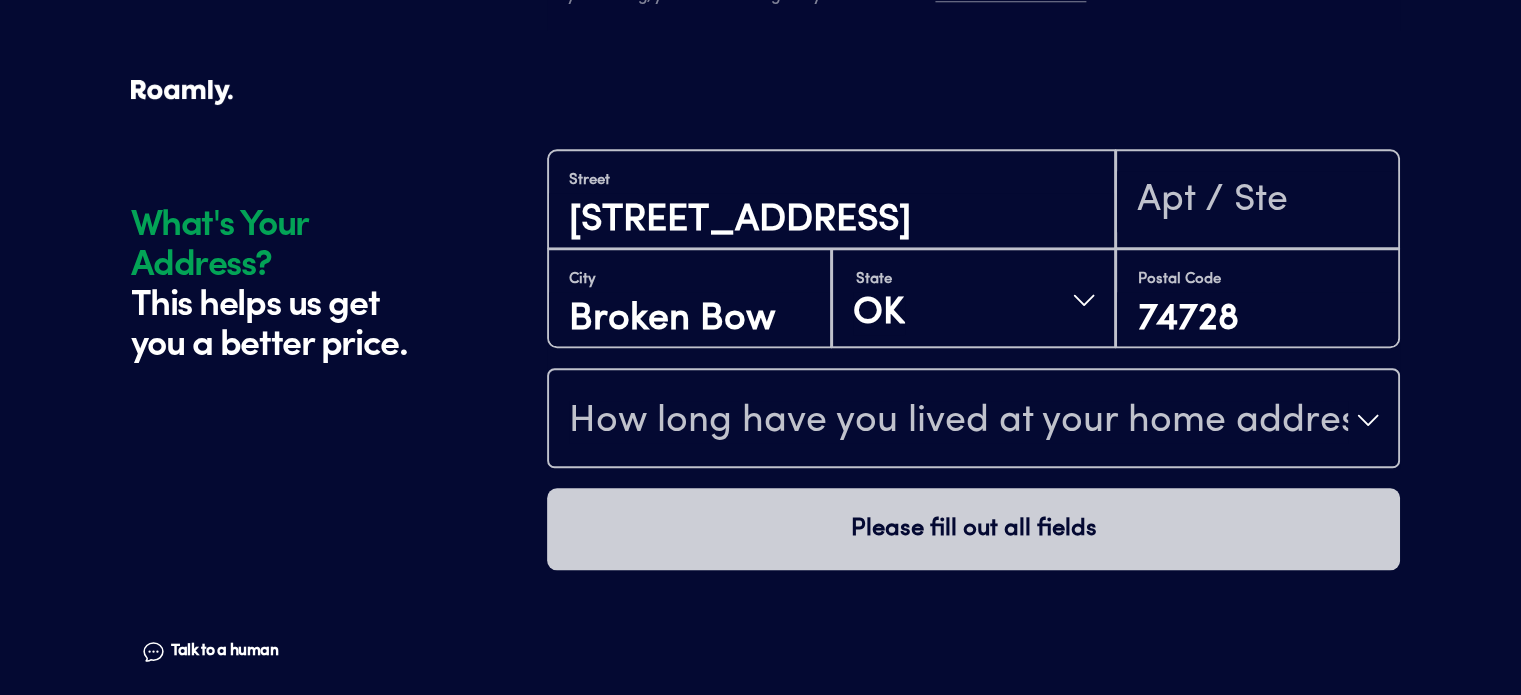 click on "What's Your Address? This helps us get you a better price. Talk to a human Chat" at bounding box center (334, -590) 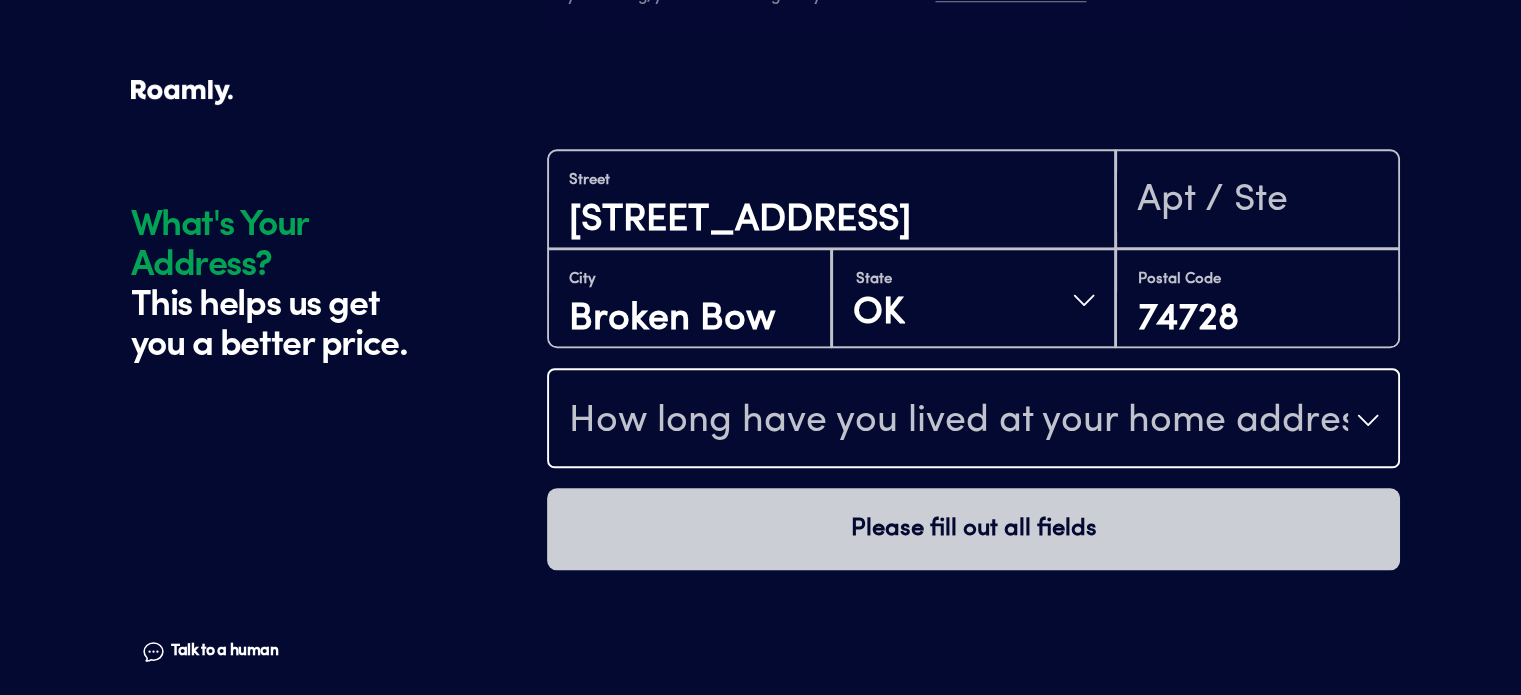 click on "How long have you lived at your home address?" at bounding box center (958, 422) 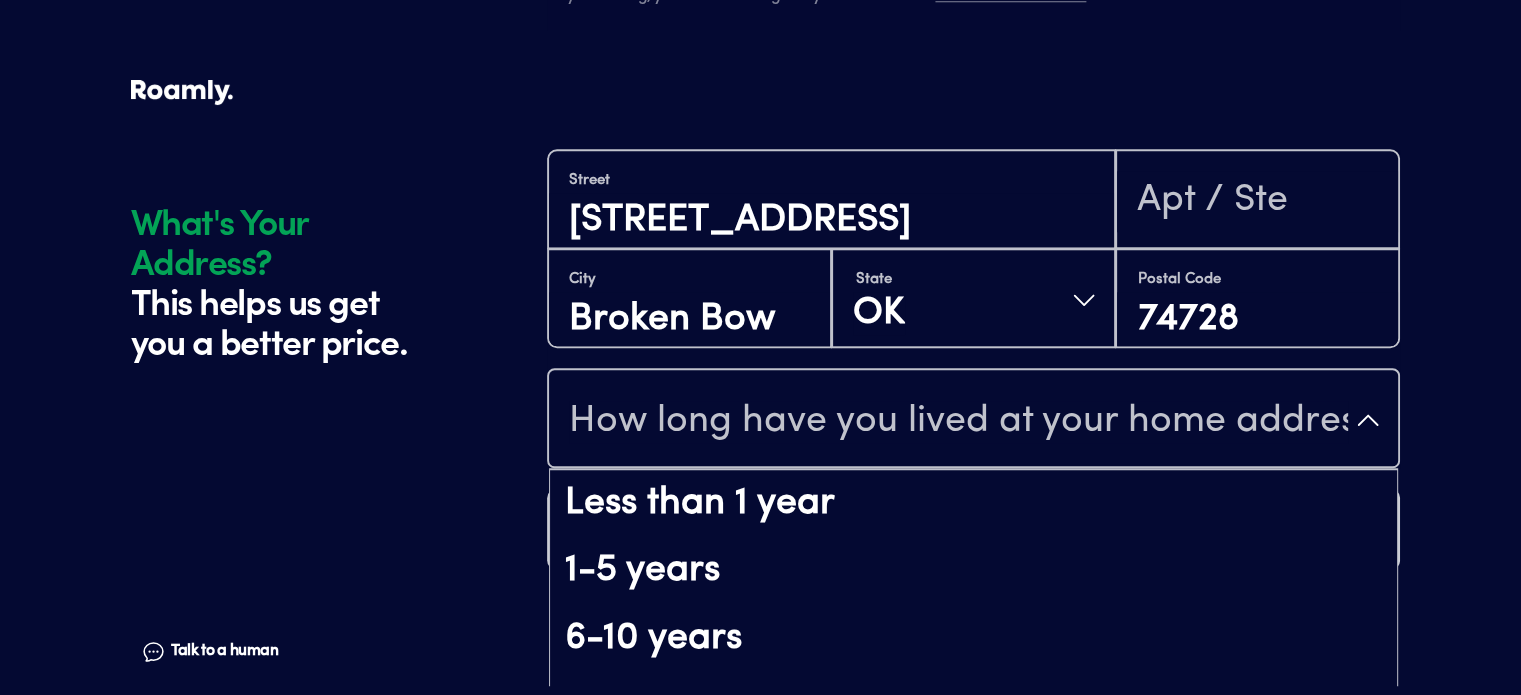 click on "What's Your Address? This helps us get you a better price. Talk to a human Chat" at bounding box center [334, -590] 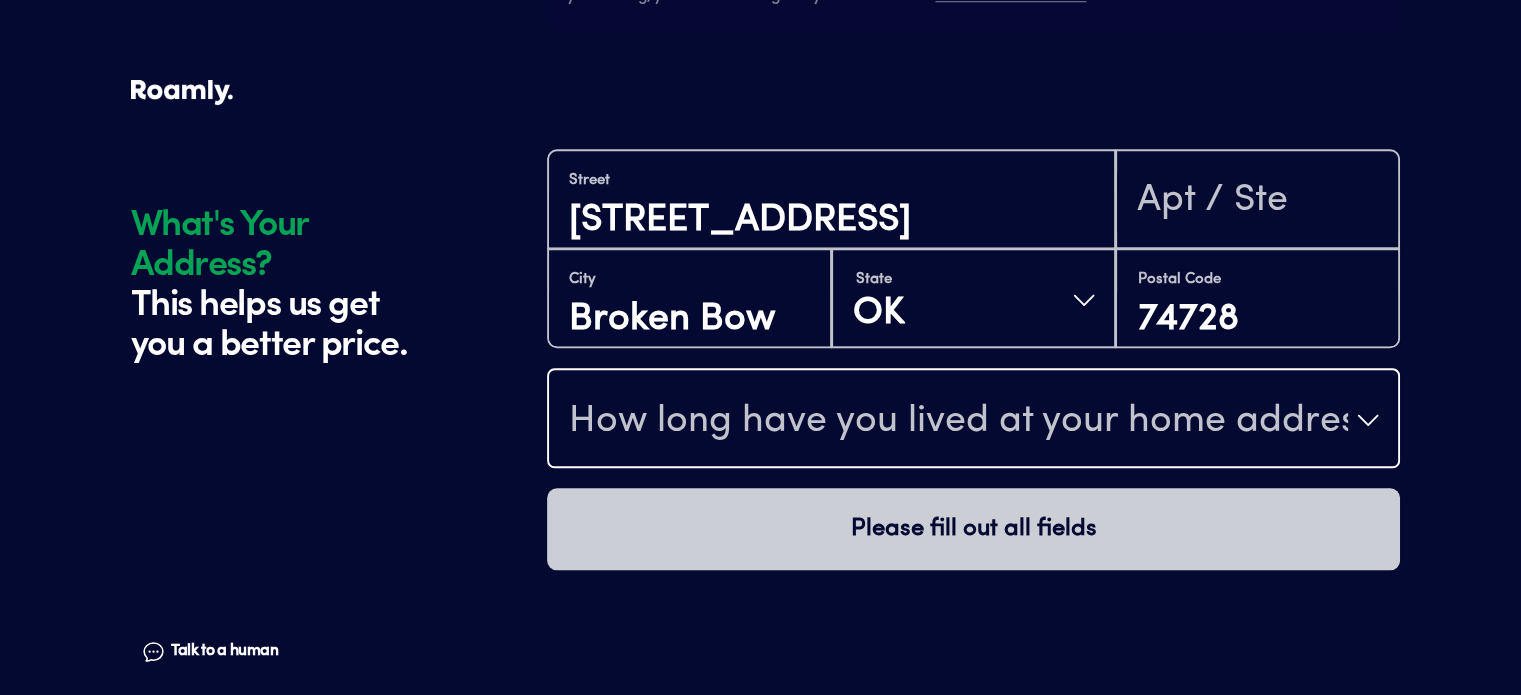 click on "How long have you lived at your home address?" at bounding box center [958, 422] 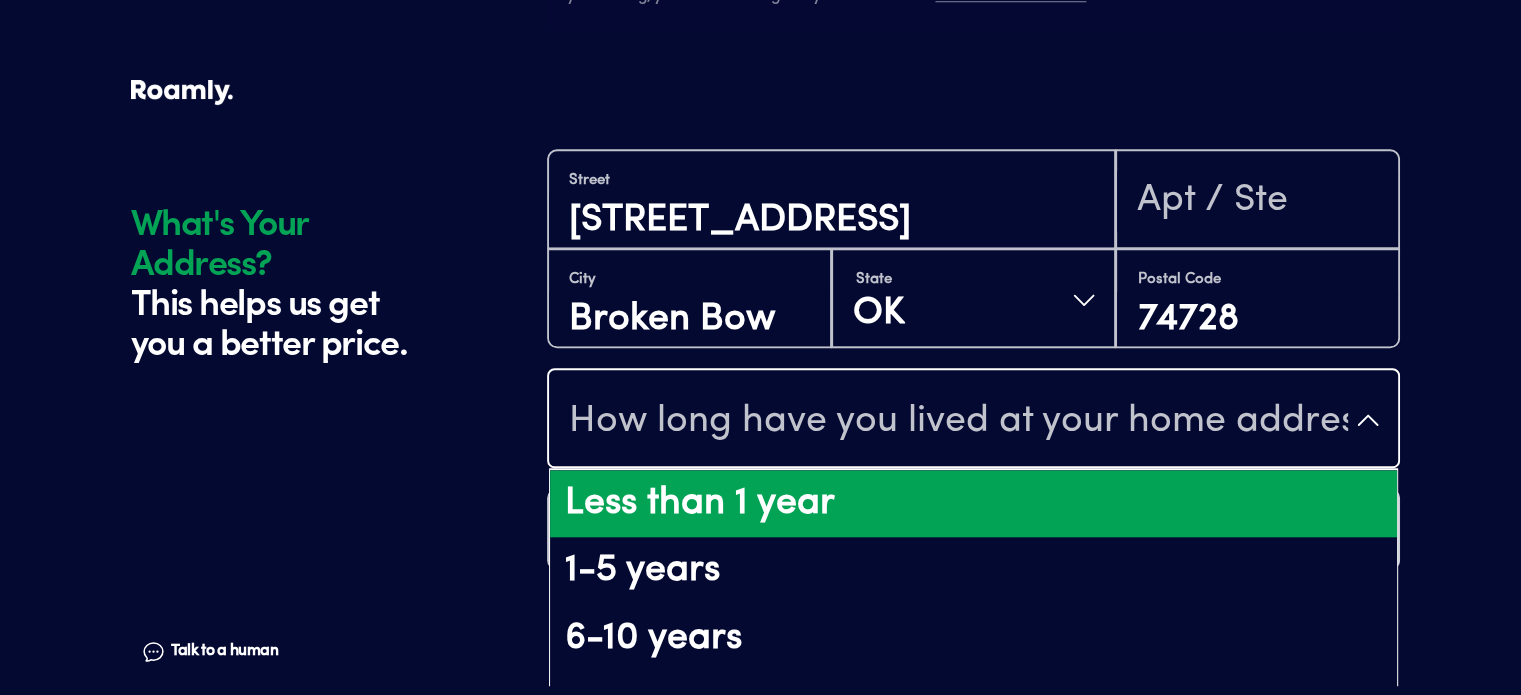 click on "Less than 1 year" at bounding box center [973, 504] 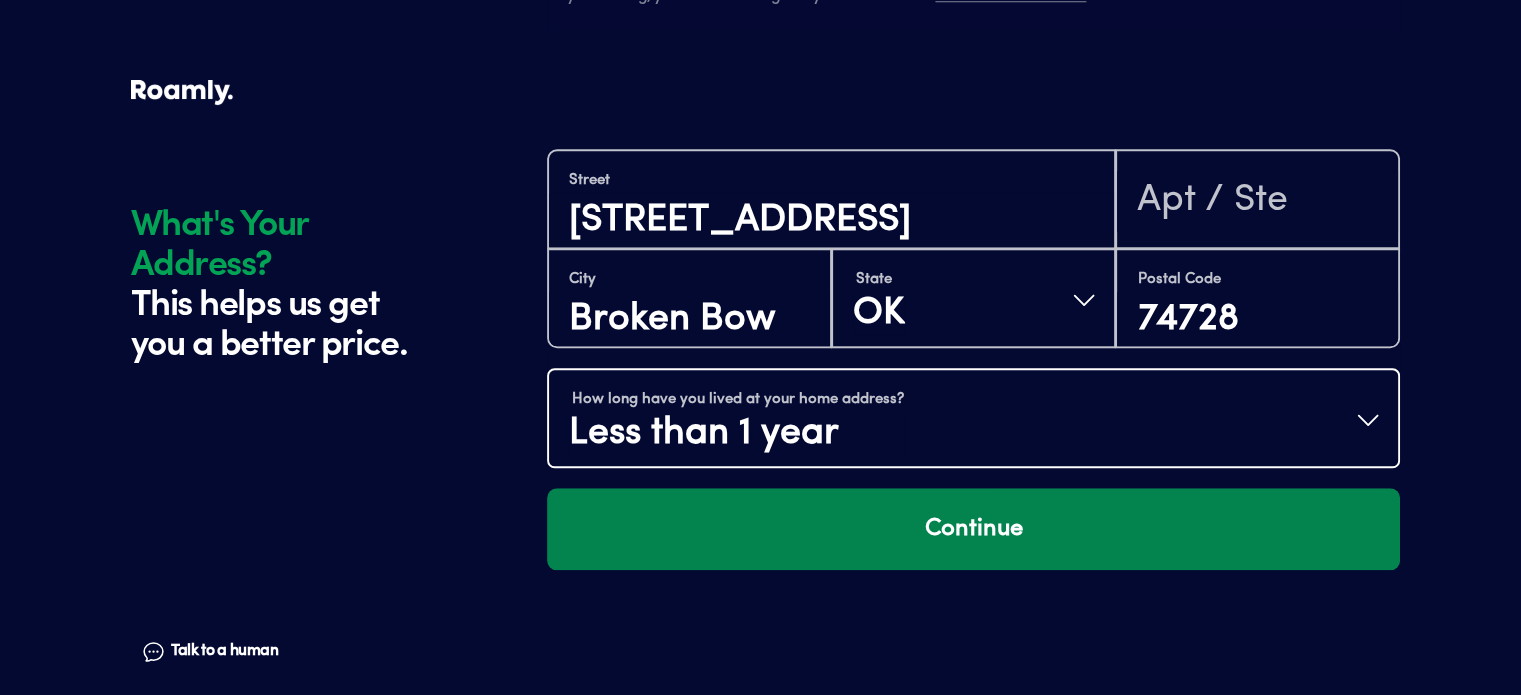click on "Continue" at bounding box center [973, 529] 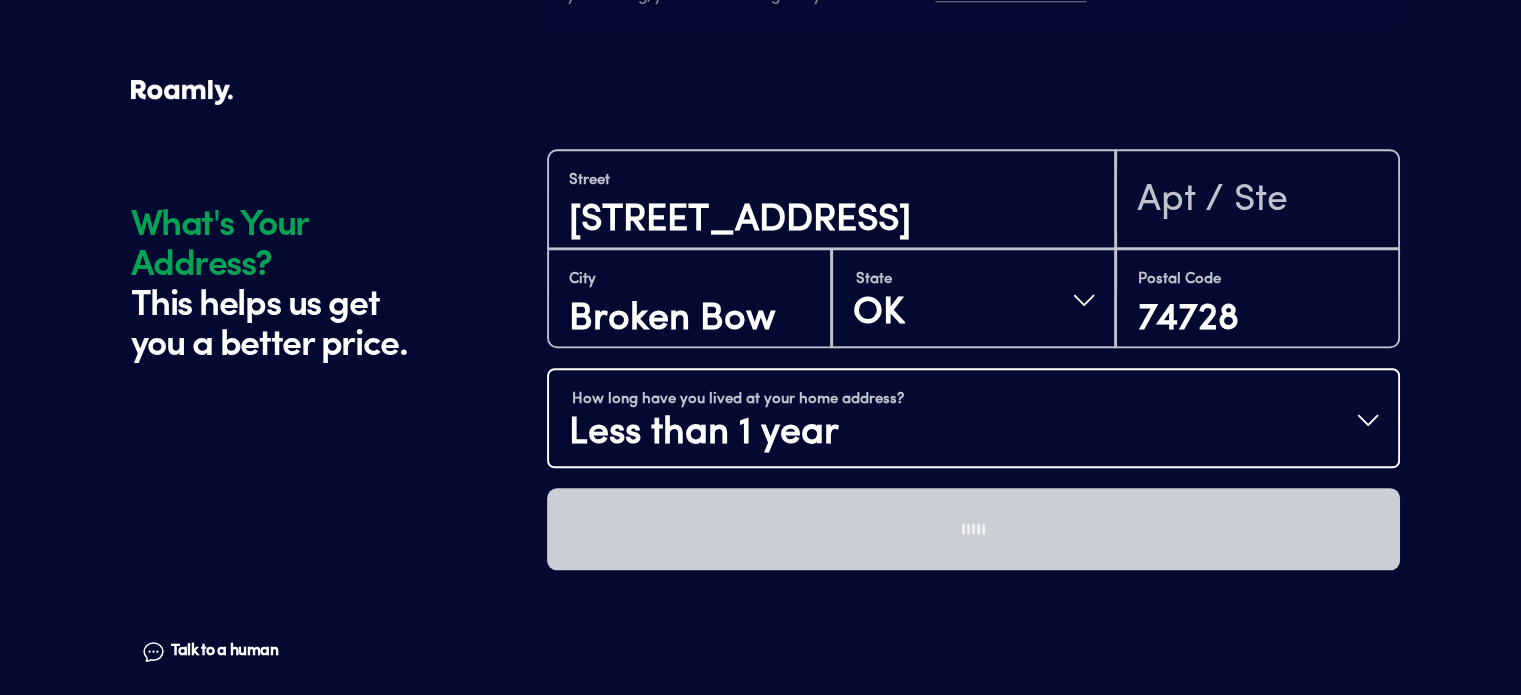 click on "How long have you lived at your home address? Less than 1 year" at bounding box center (973, 420) 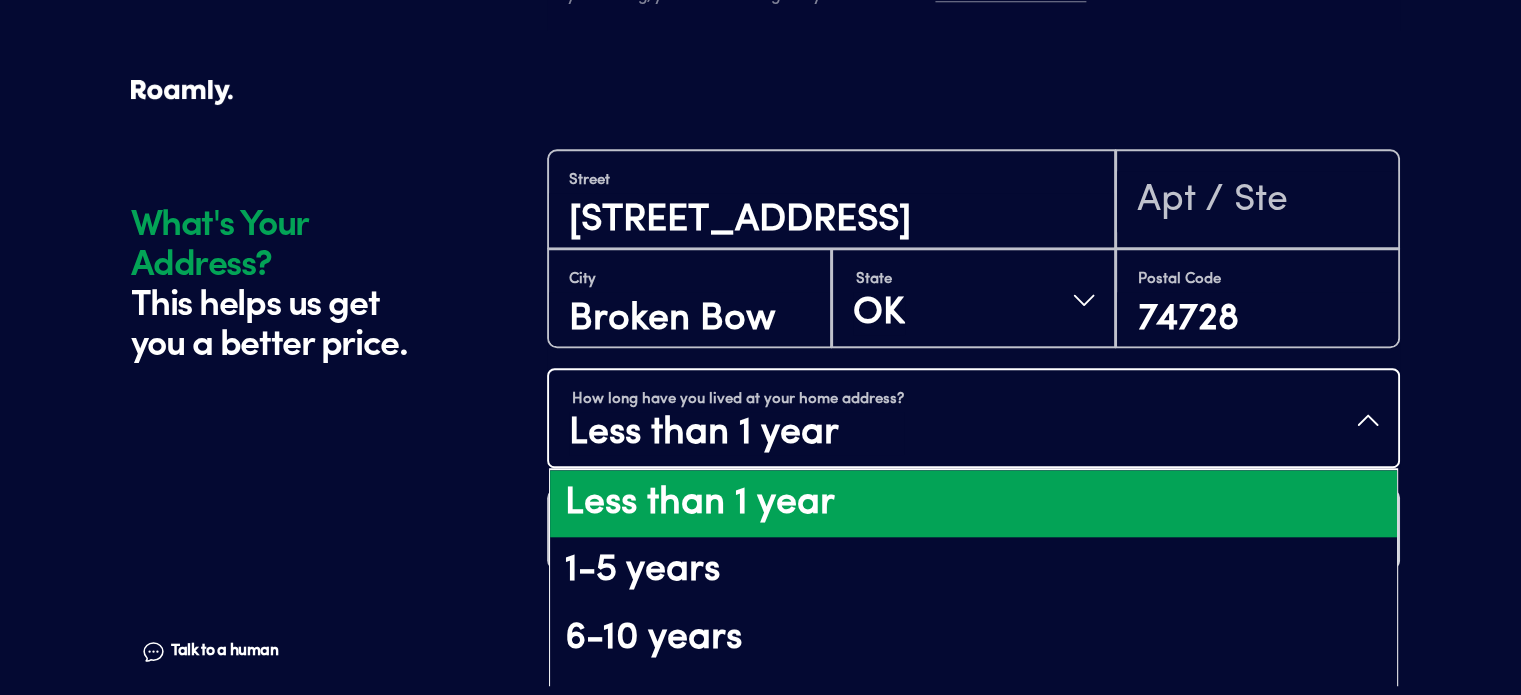 click on "Less than 1 year" at bounding box center (973, 504) 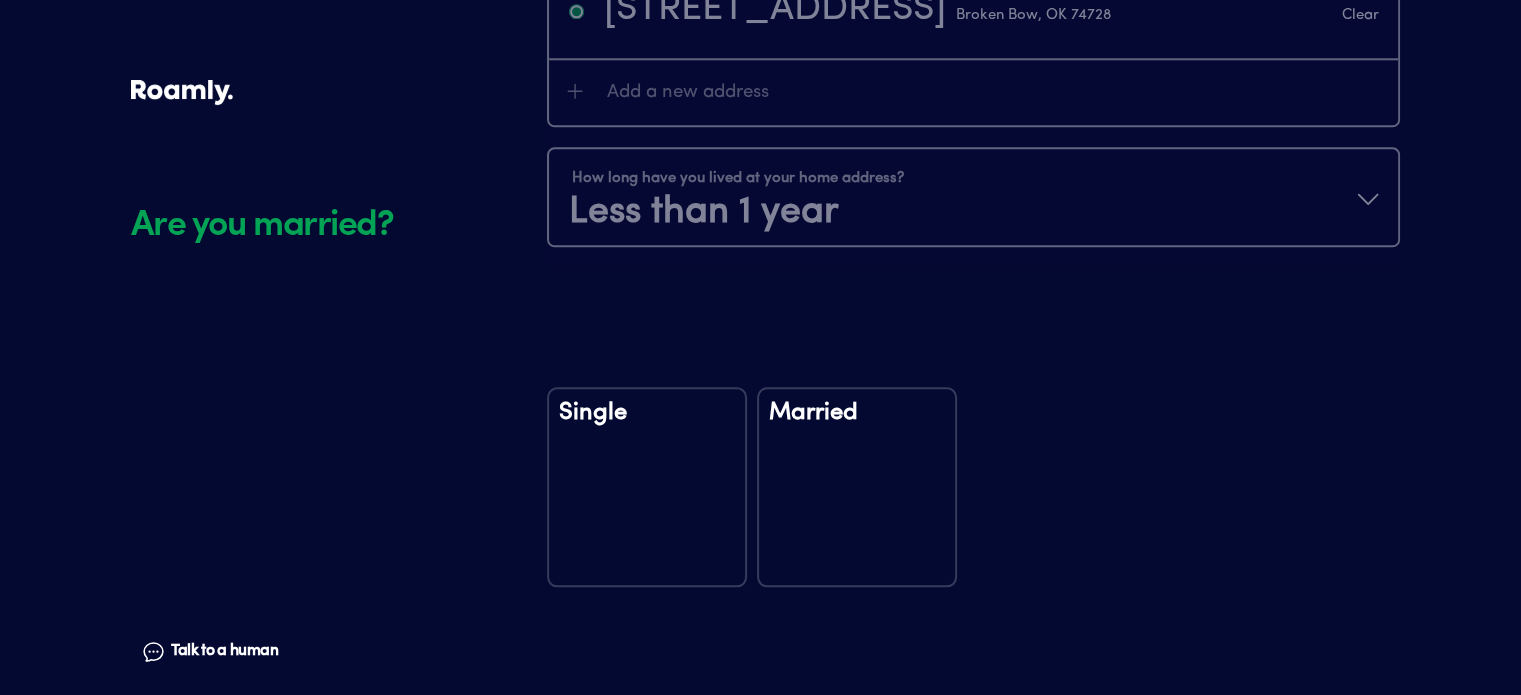 scroll, scrollTop: 2144, scrollLeft: 0, axis: vertical 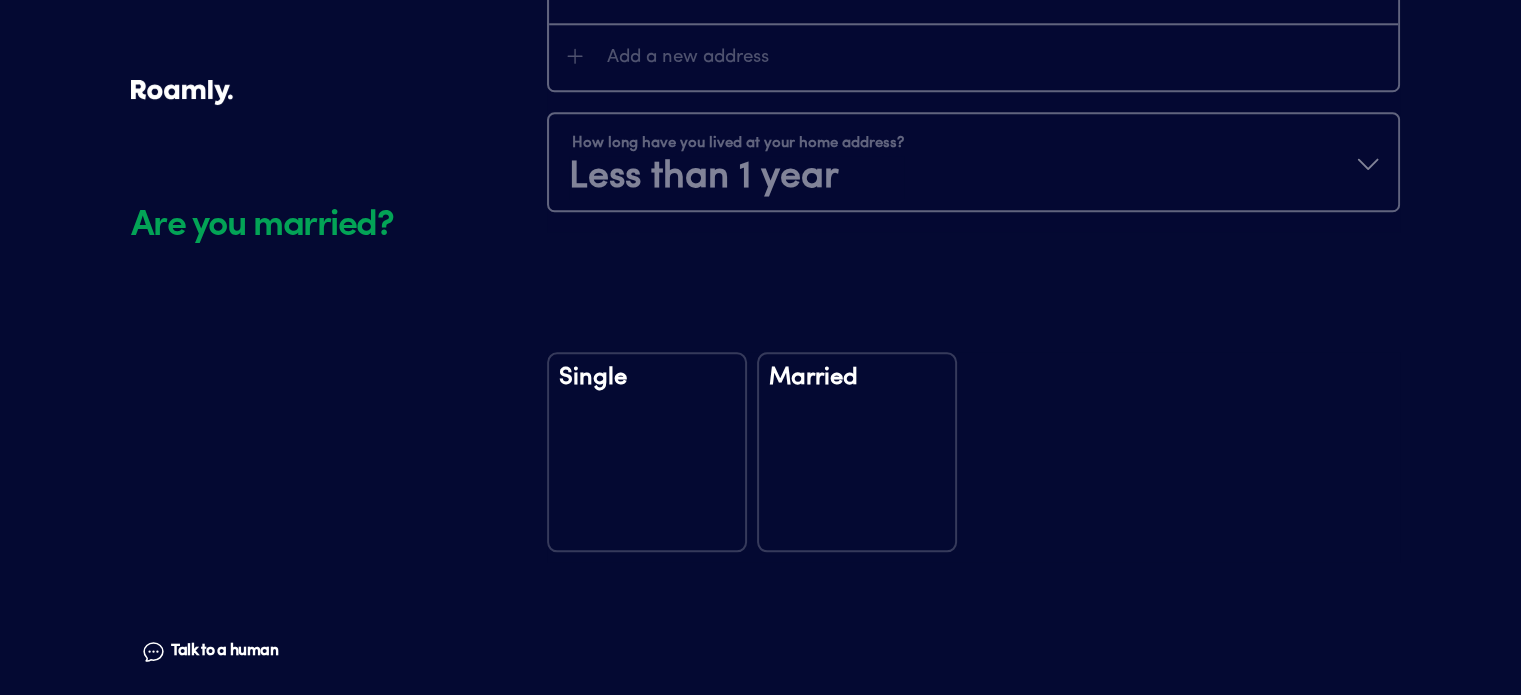 click on "Single" at bounding box center [647, 452] 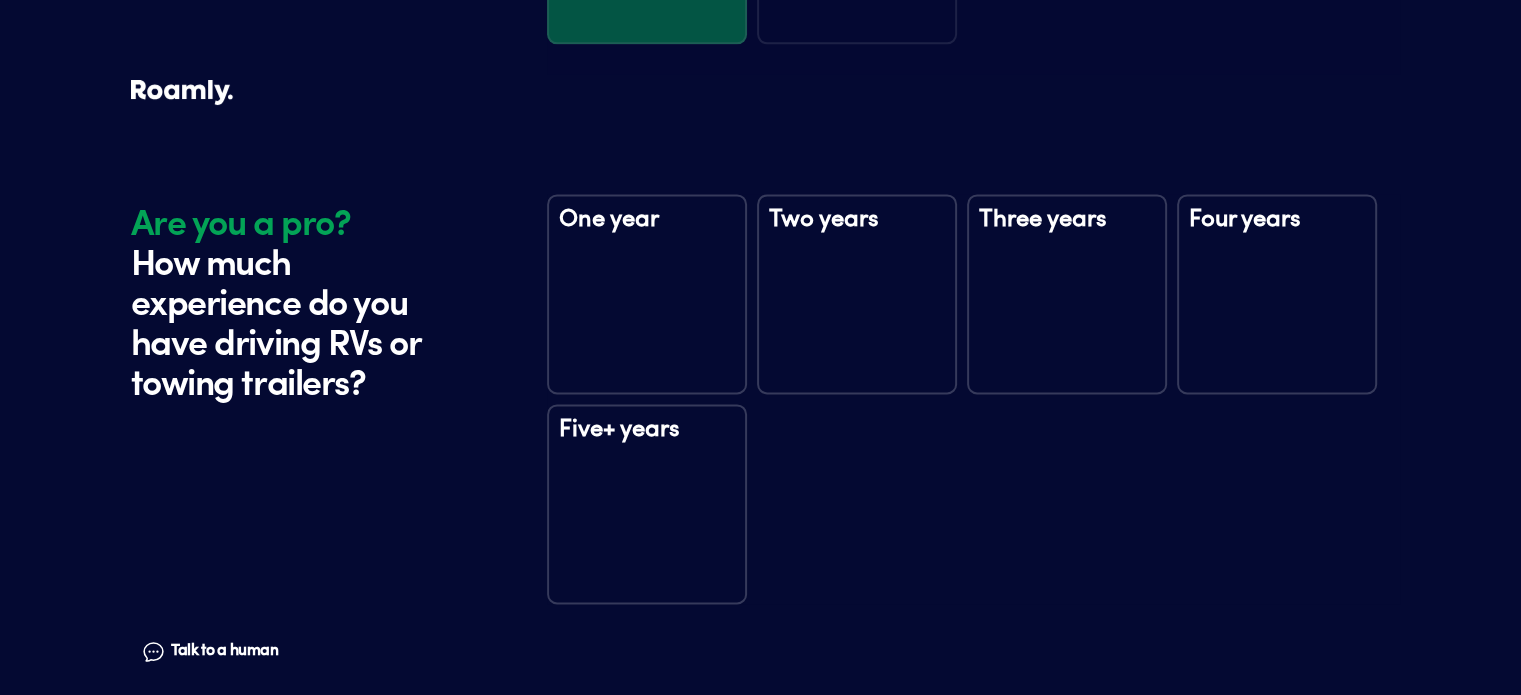 scroll, scrollTop: 2735, scrollLeft: 0, axis: vertical 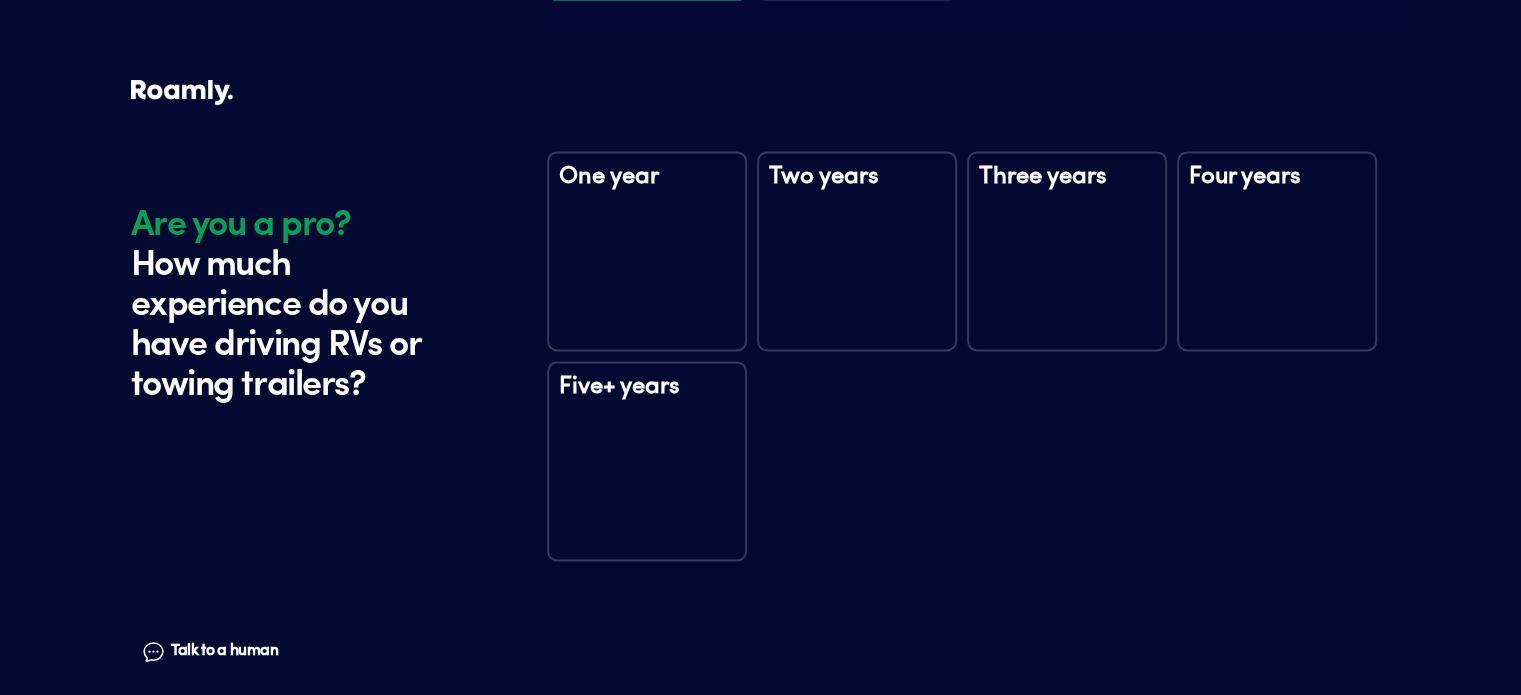 click on "Five+ years" at bounding box center [647, 461] 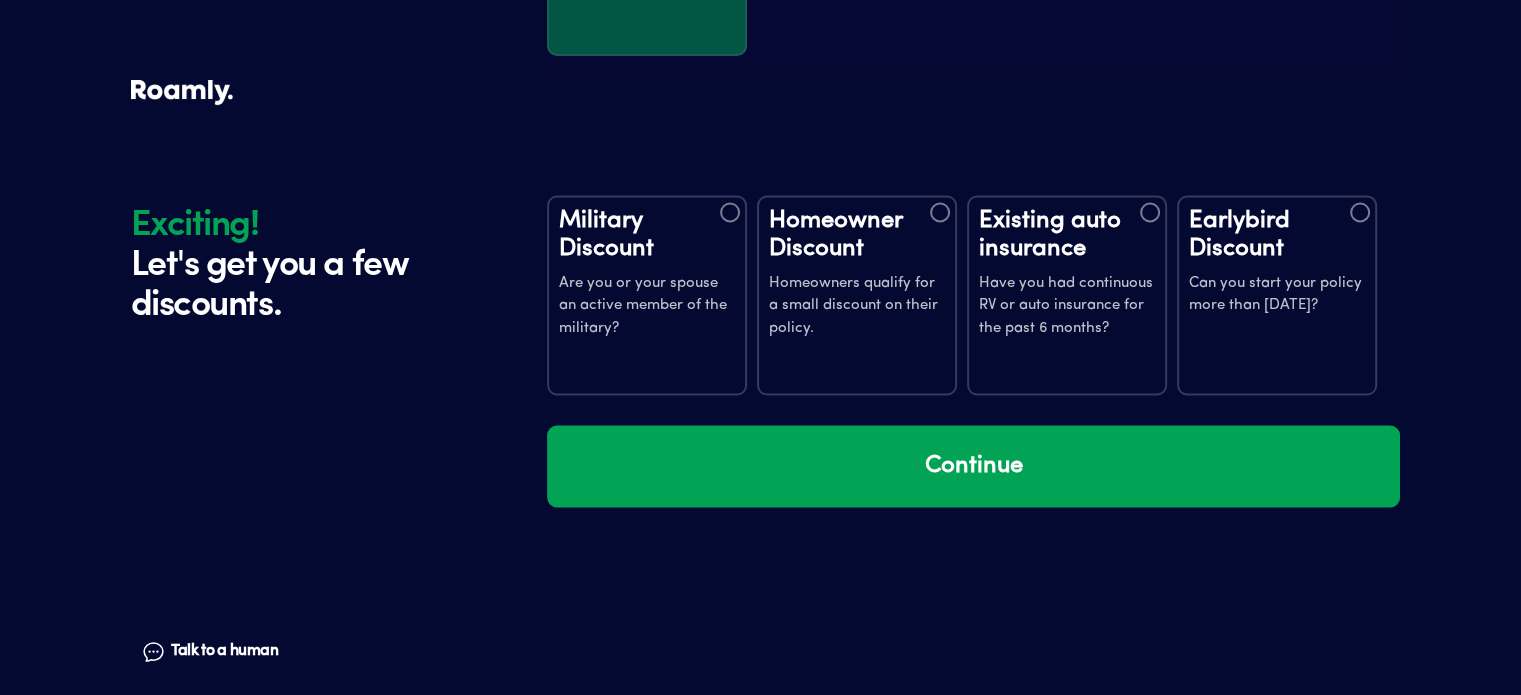 scroll, scrollTop: 3324, scrollLeft: 0, axis: vertical 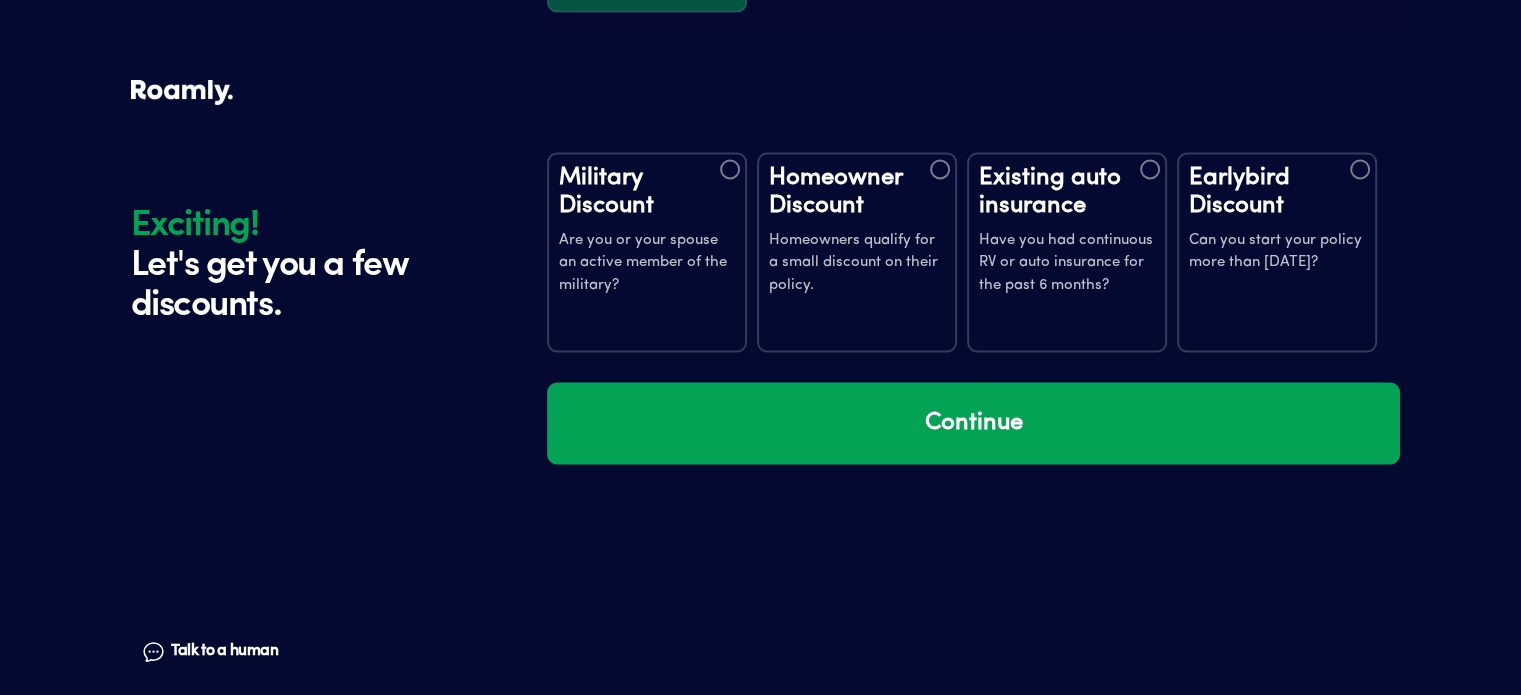 click at bounding box center (940, 169) 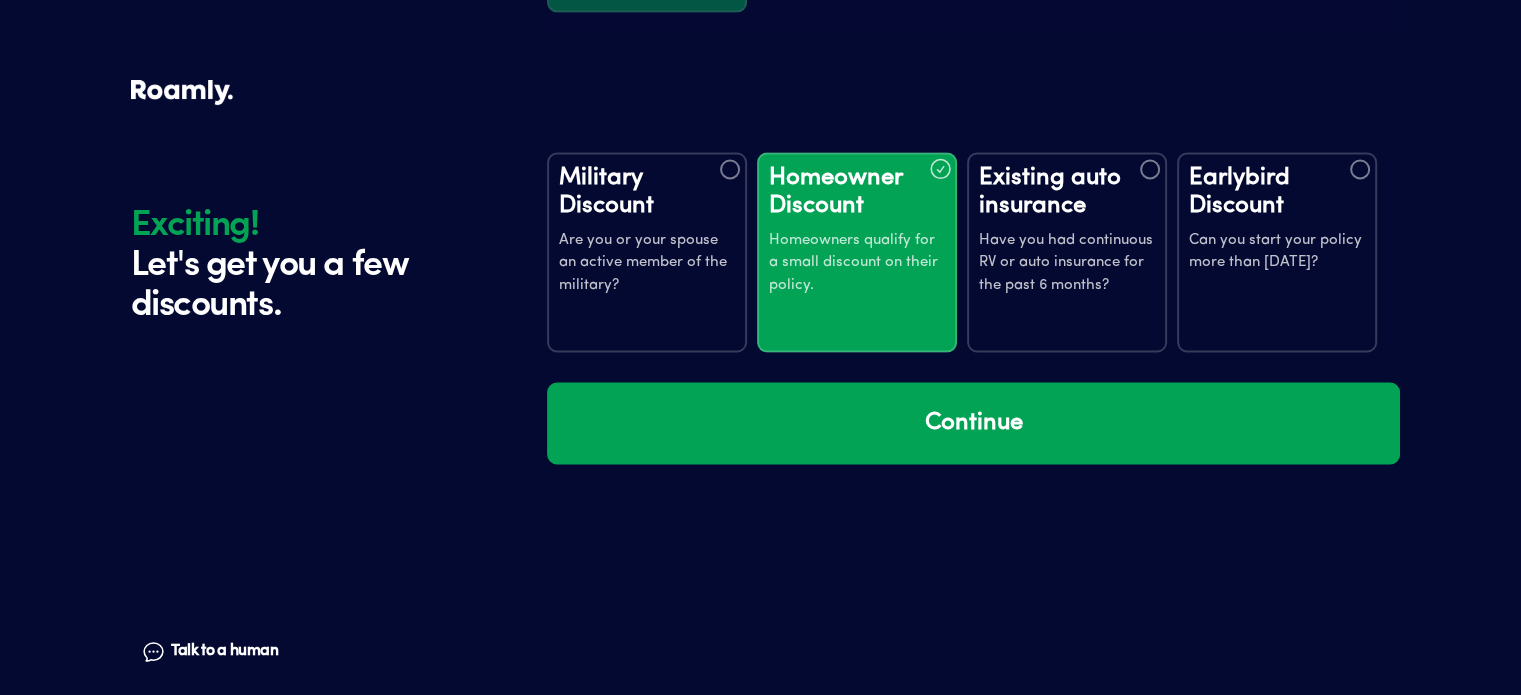click 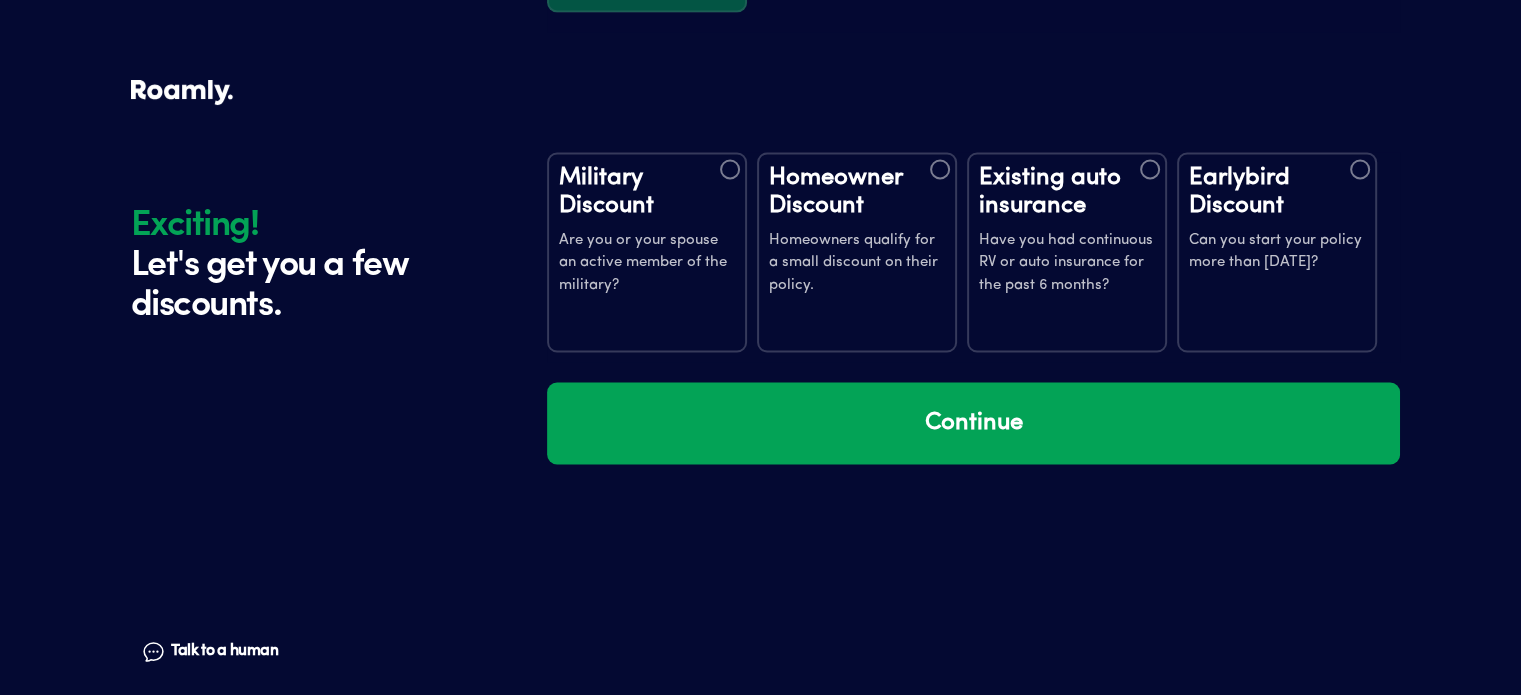 click at bounding box center [940, 169] 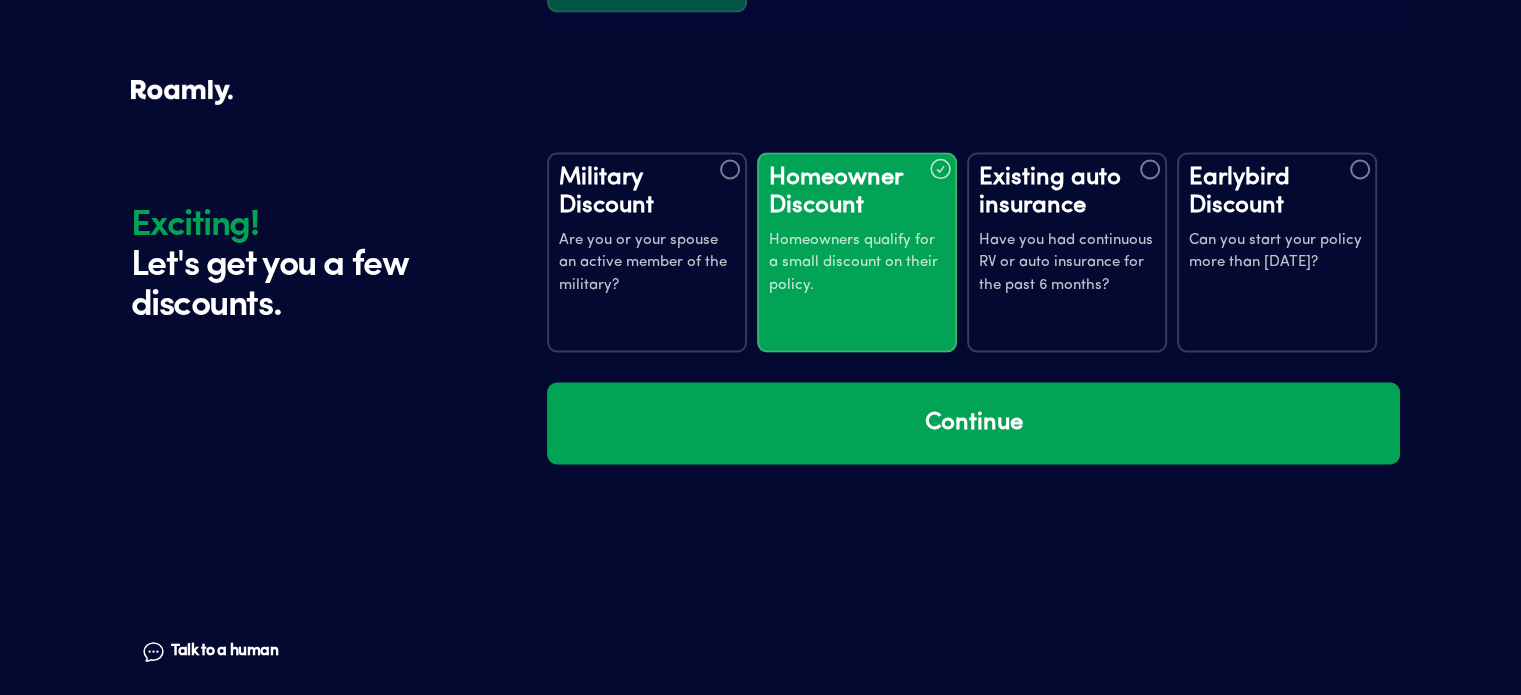 click 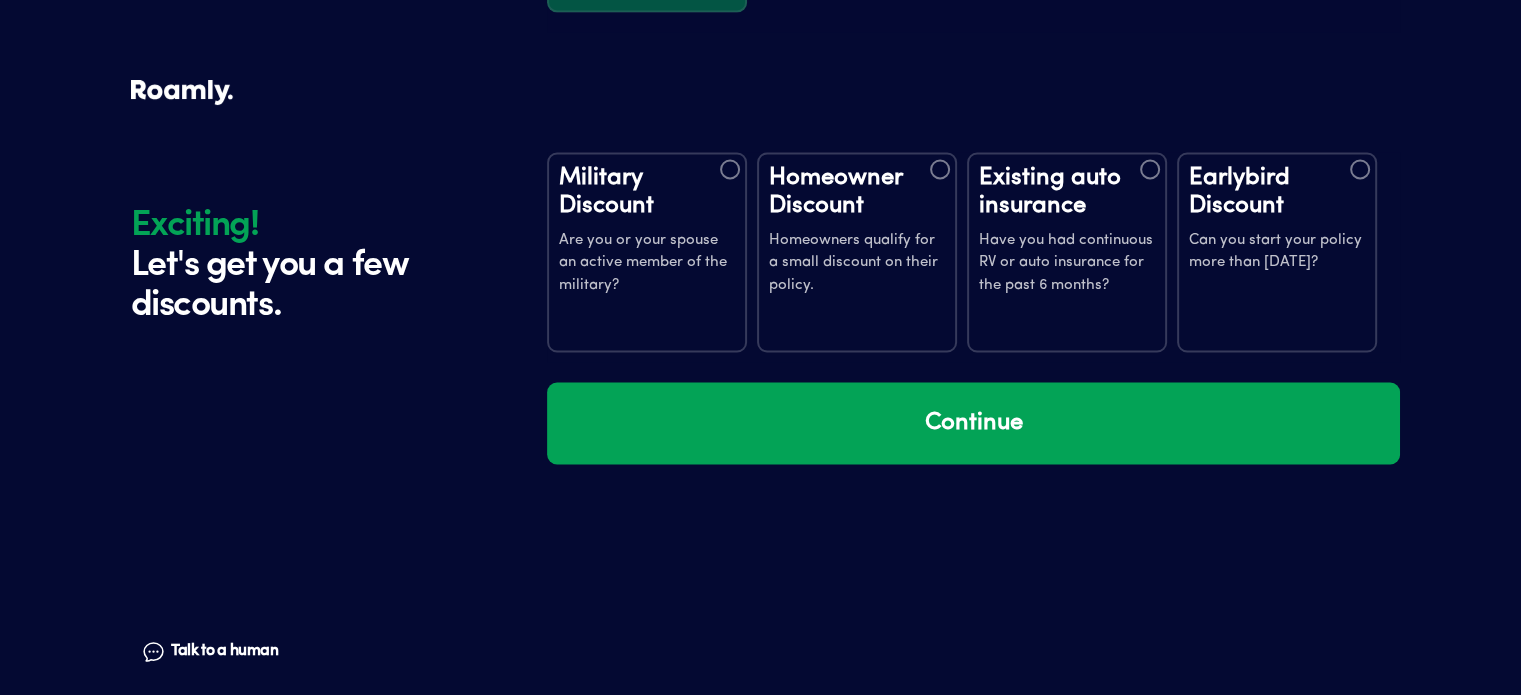 click at bounding box center (1150, 169) 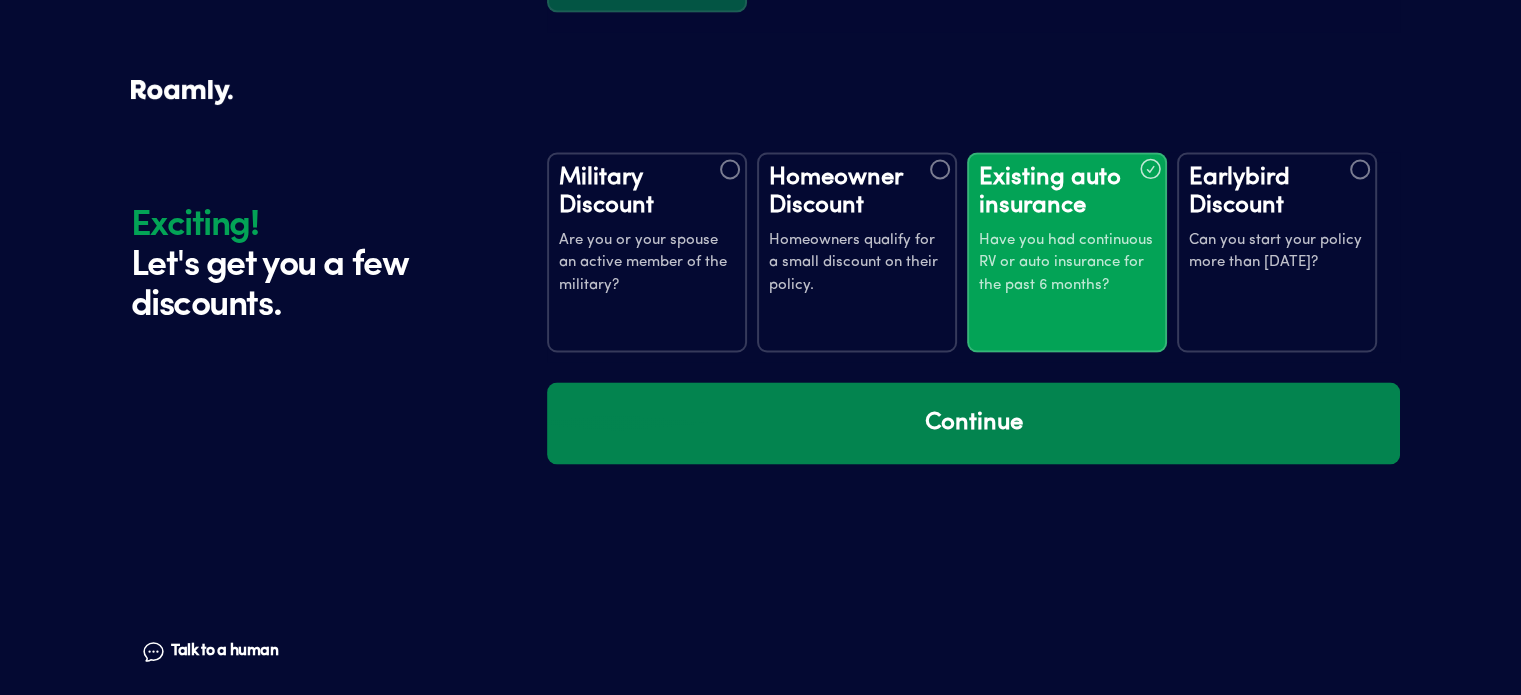 click on "Continue" at bounding box center (973, 423) 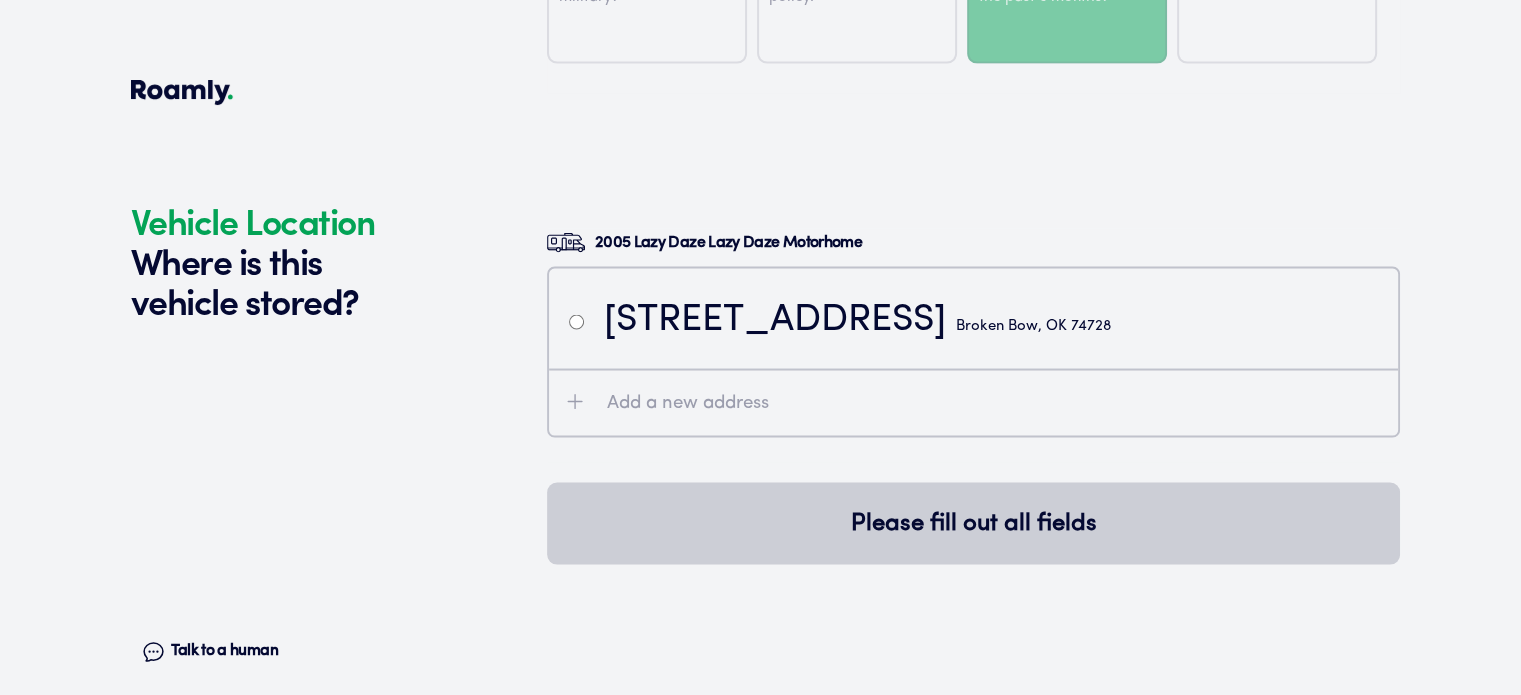 scroll, scrollTop: 3715, scrollLeft: 0, axis: vertical 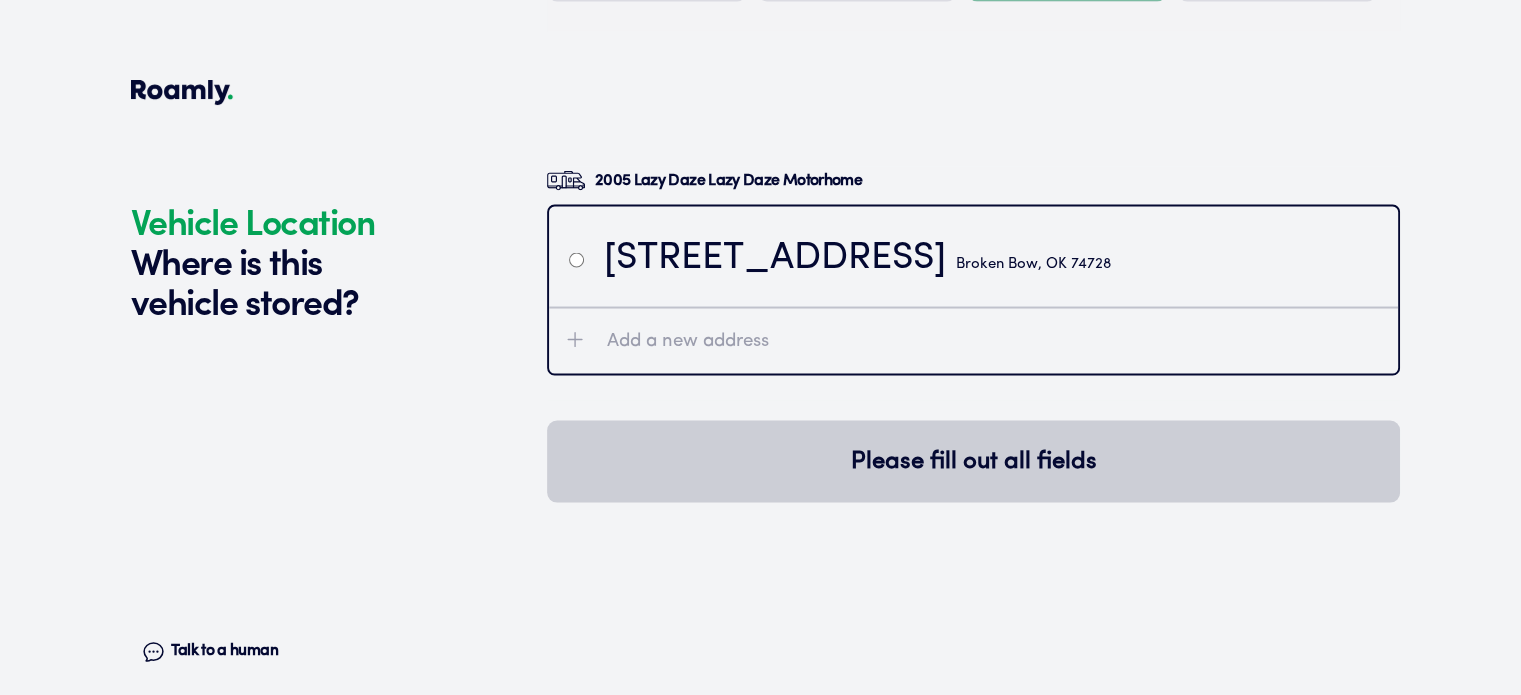 click at bounding box center [576, 258] 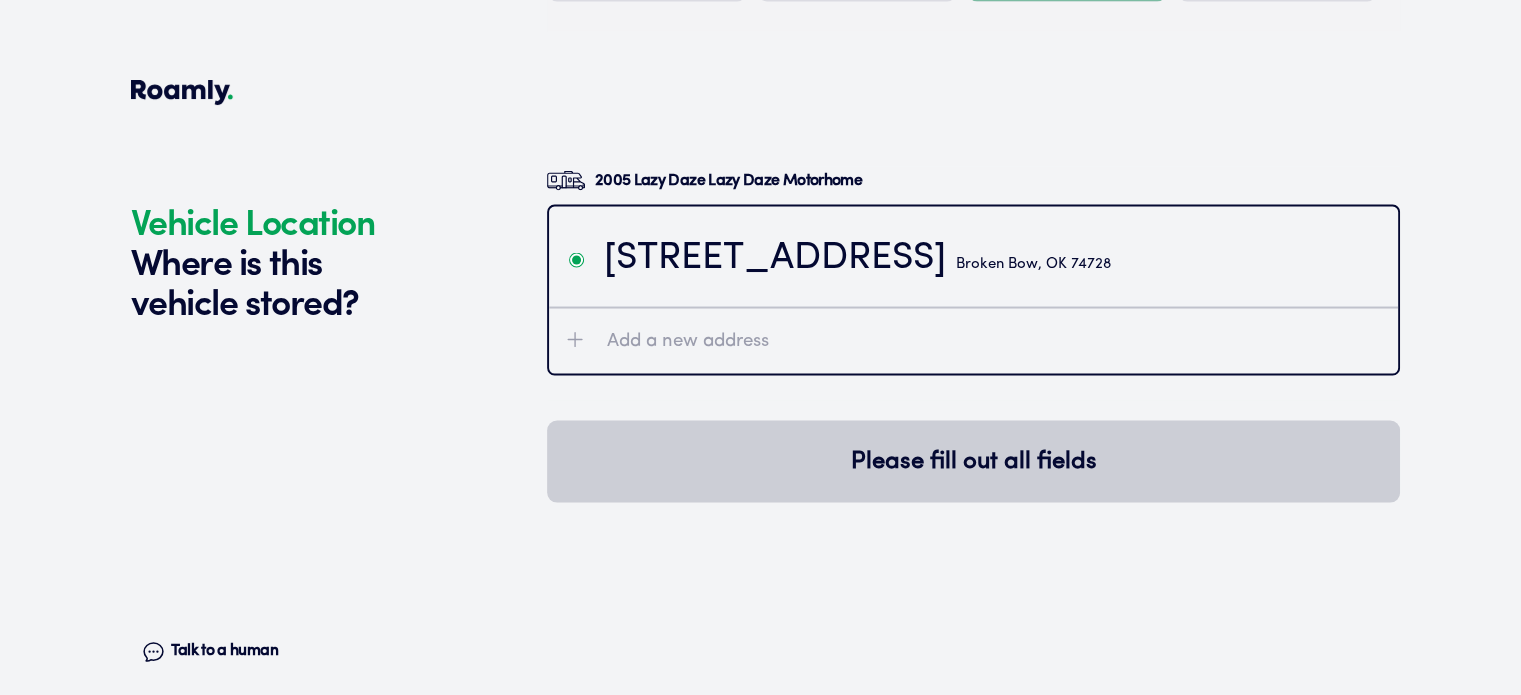 radio on "true" 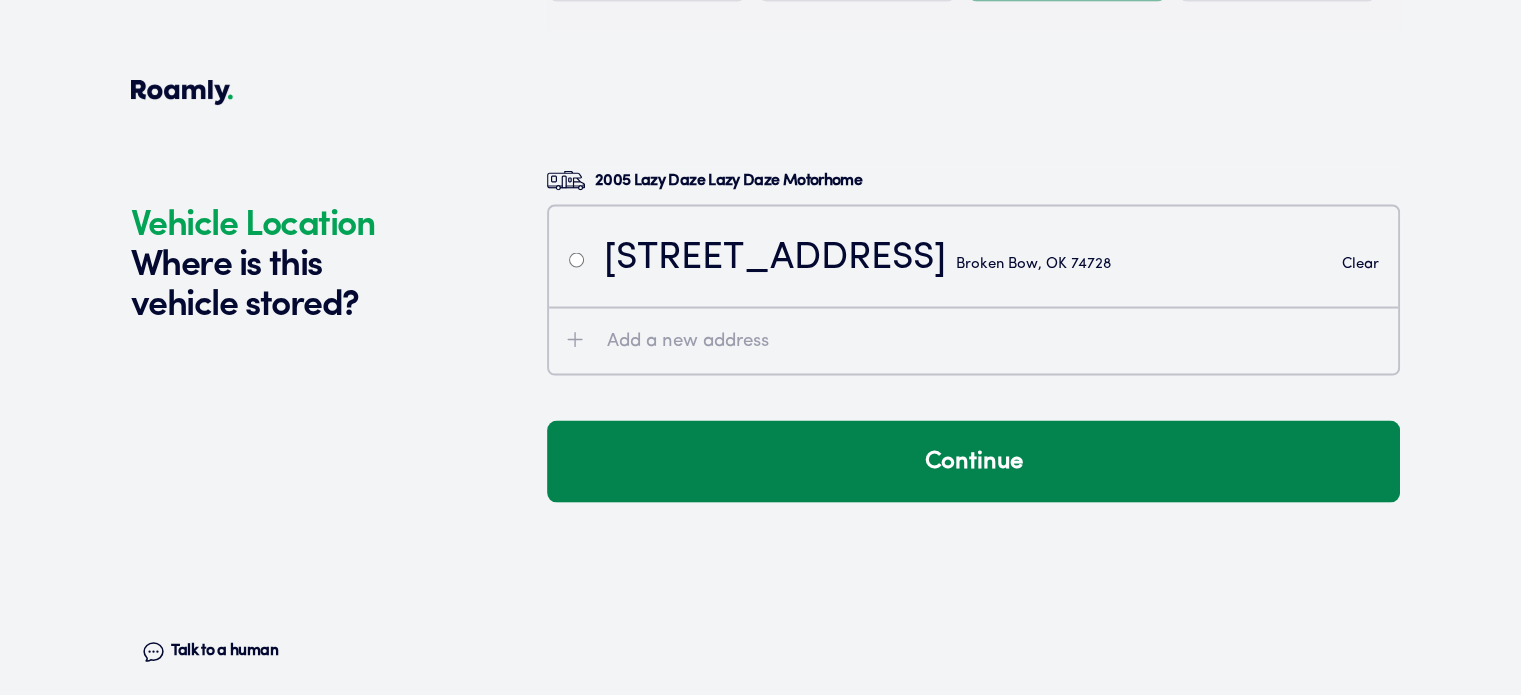 click on "Continue" at bounding box center (973, 461) 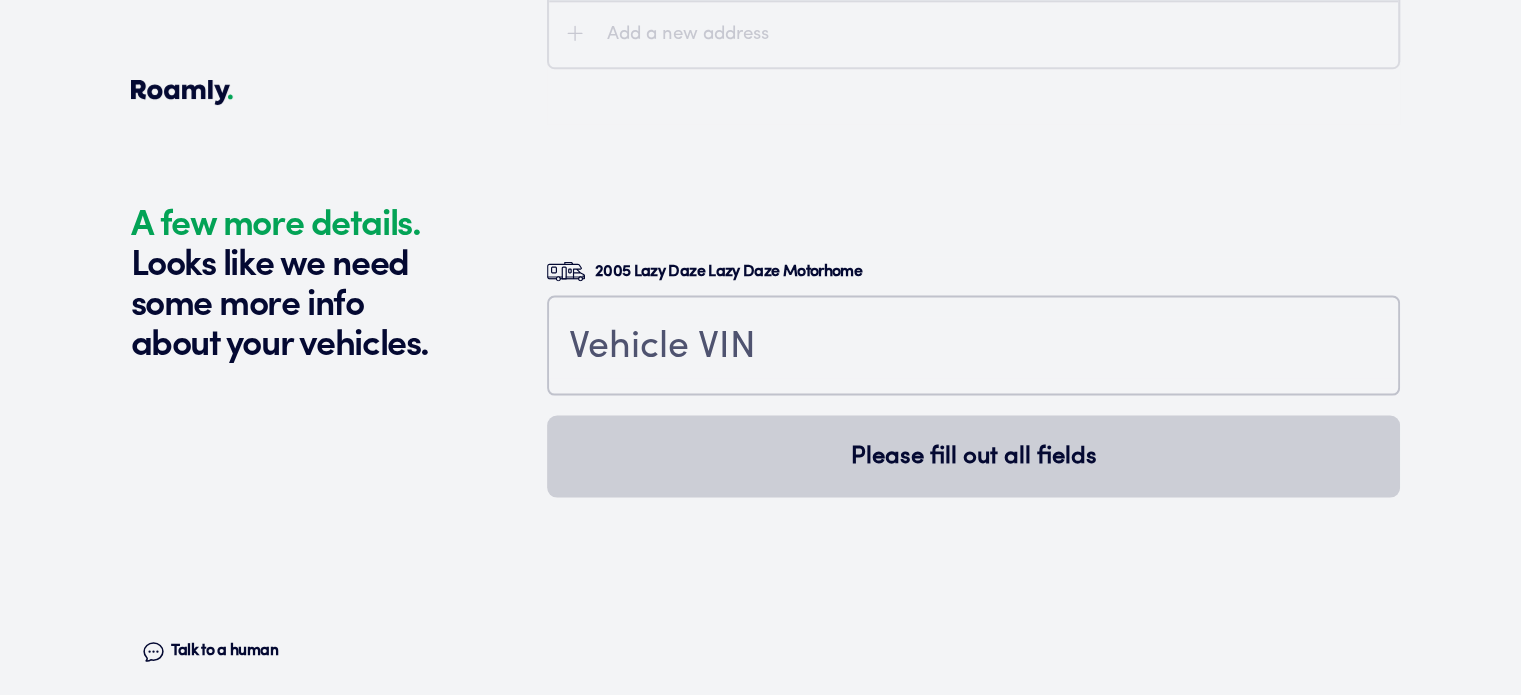 scroll, scrollTop: 4152, scrollLeft: 0, axis: vertical 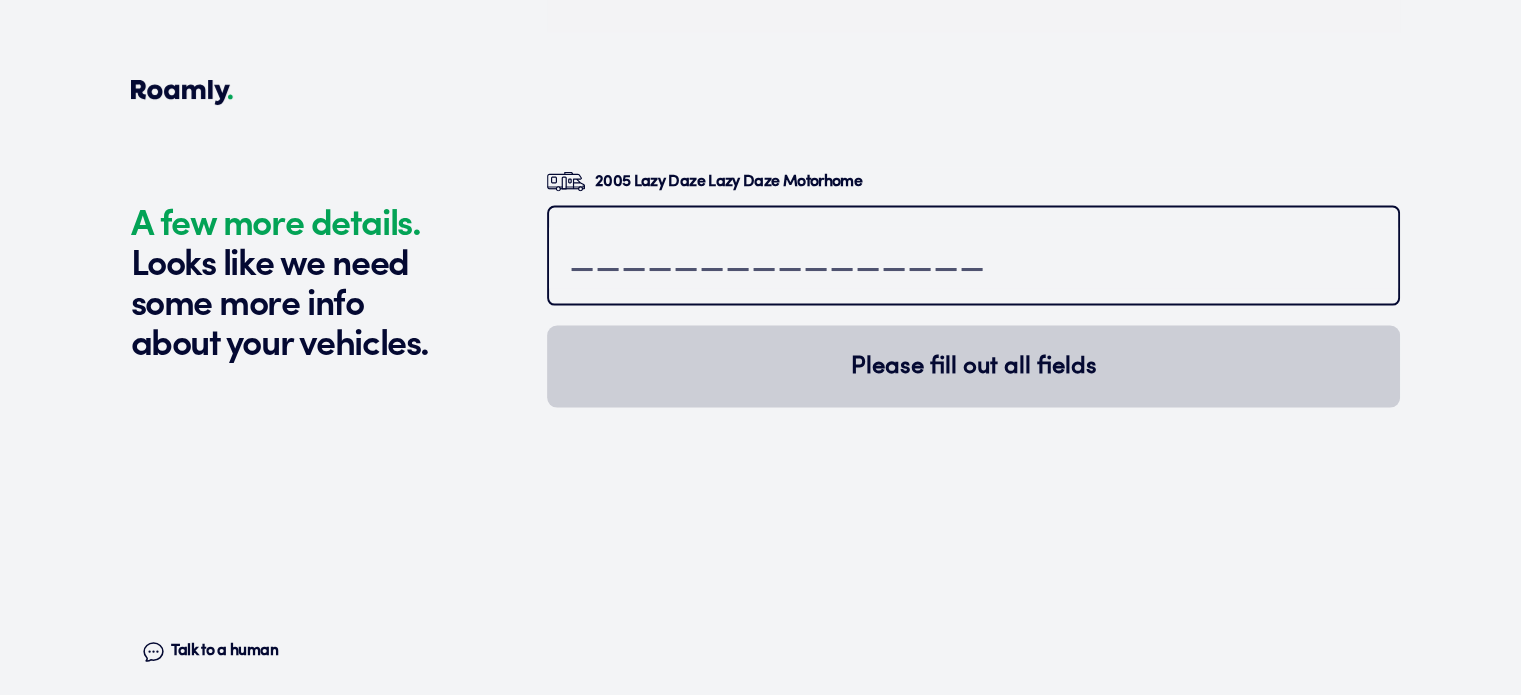 click at bounding box center [973, 258] 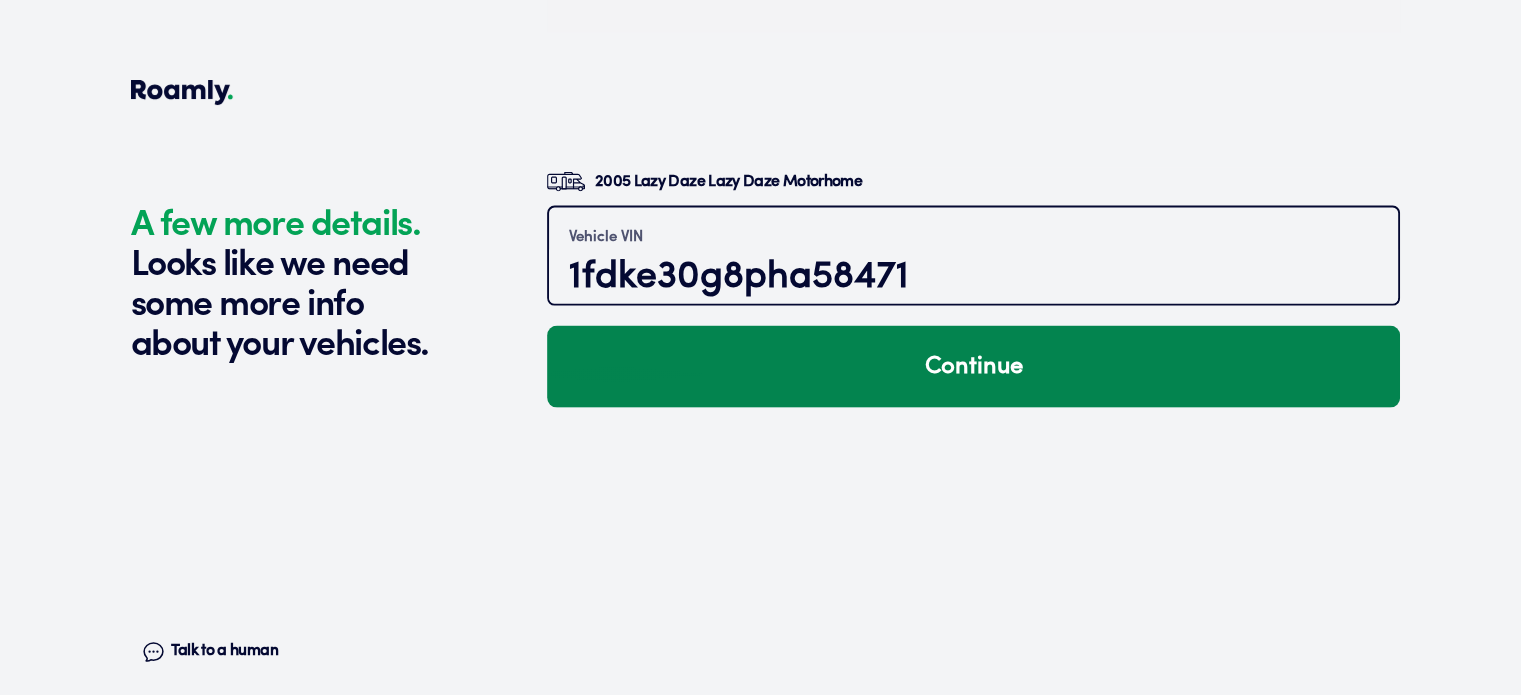 type on "1fdke30g8pha58471" 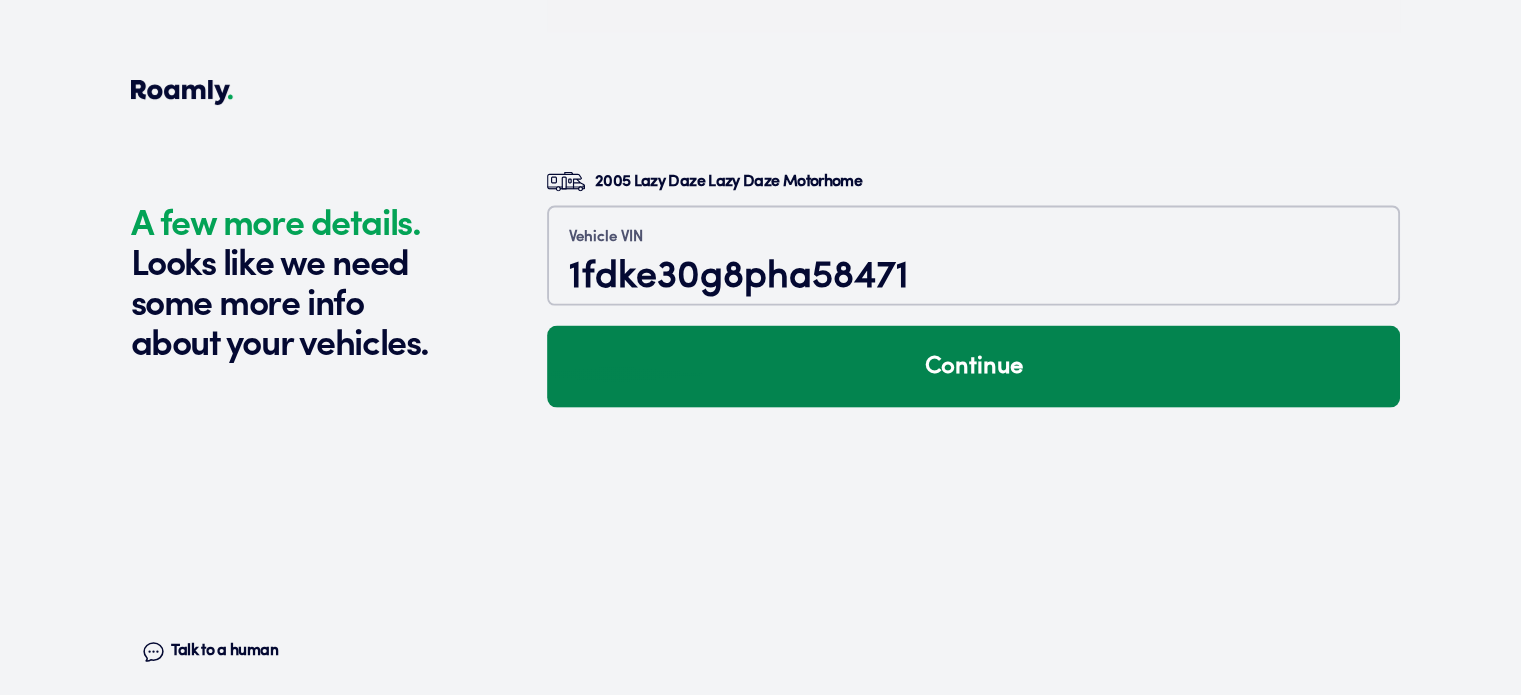 click on "Continue" at bounding box center (973, 367) 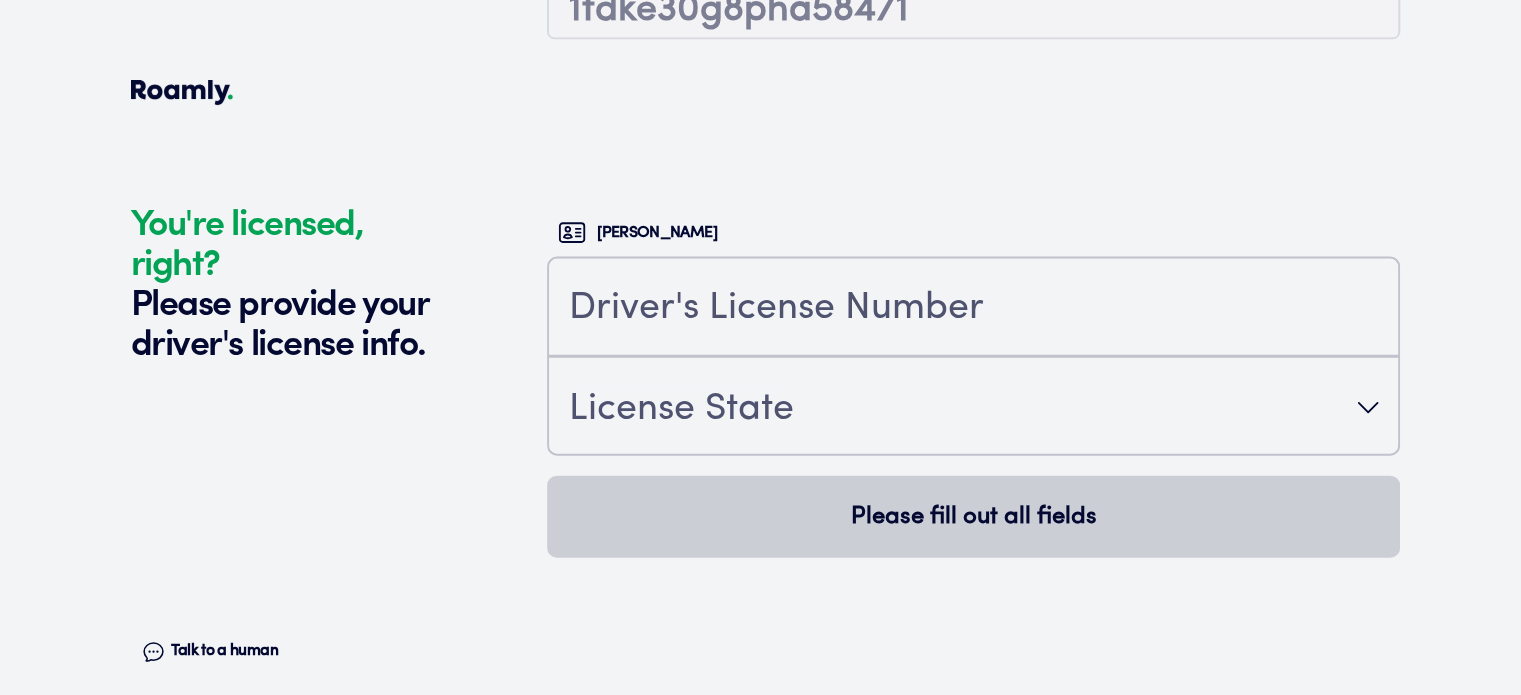 scroll, scrollTop: 4496, scrollLeft: 0, axis: vertical 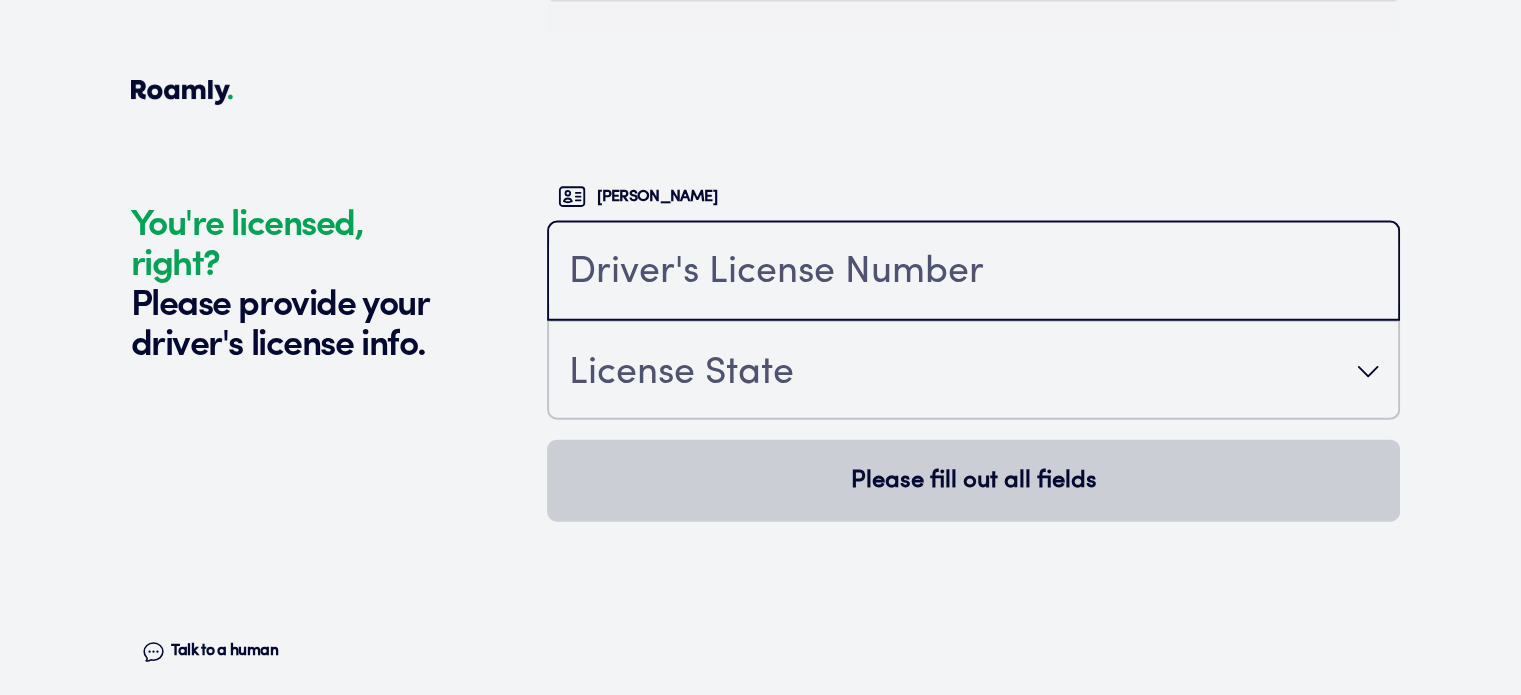 click at bounding box center [973, 273] 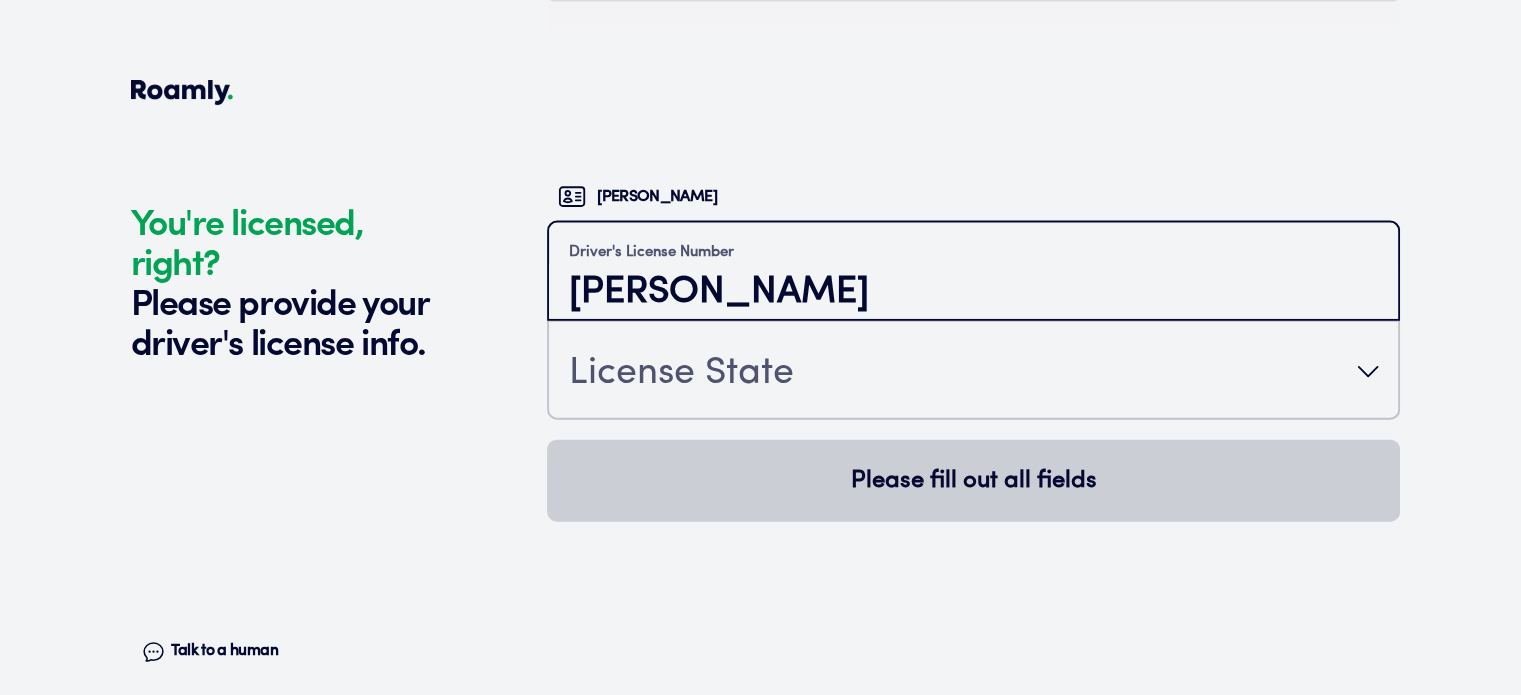 type on "[PERSON_NAME]" 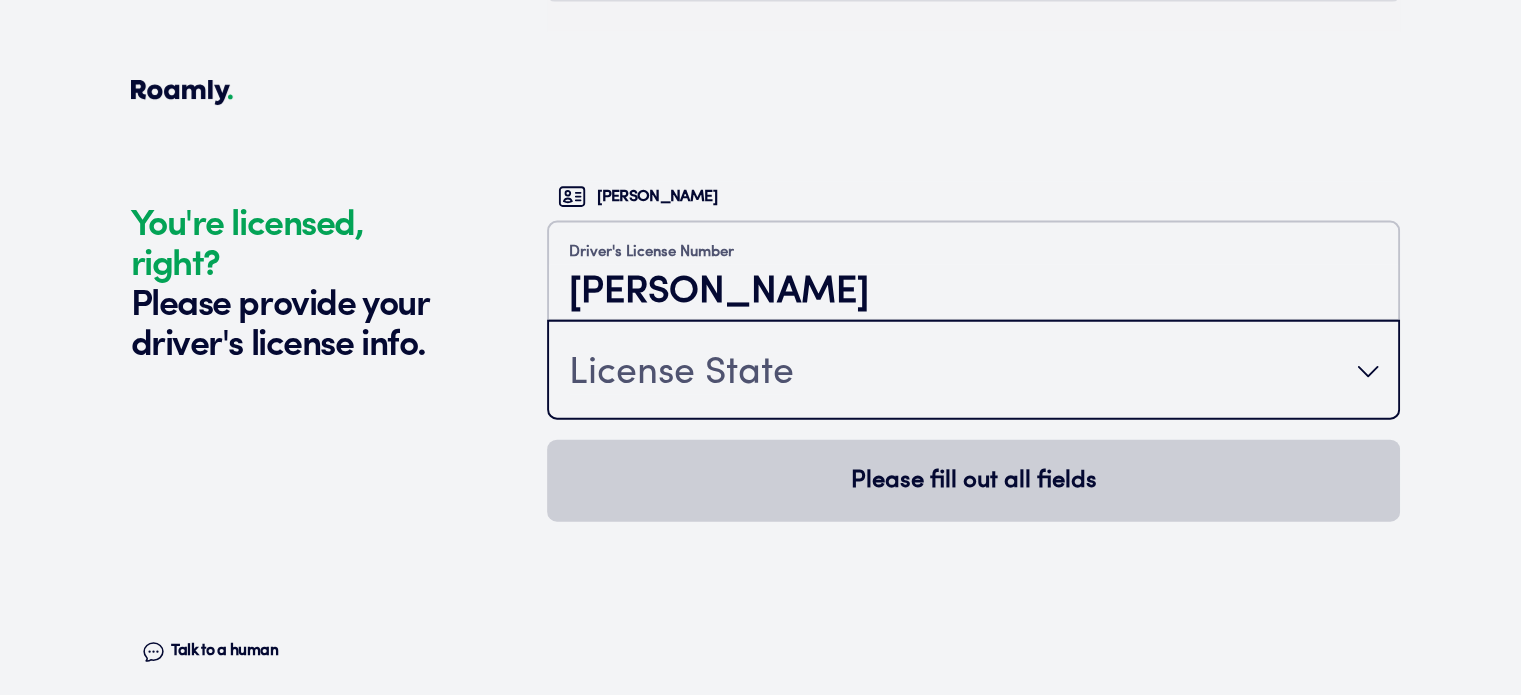click on "License State" at bounding box center (681, 374) 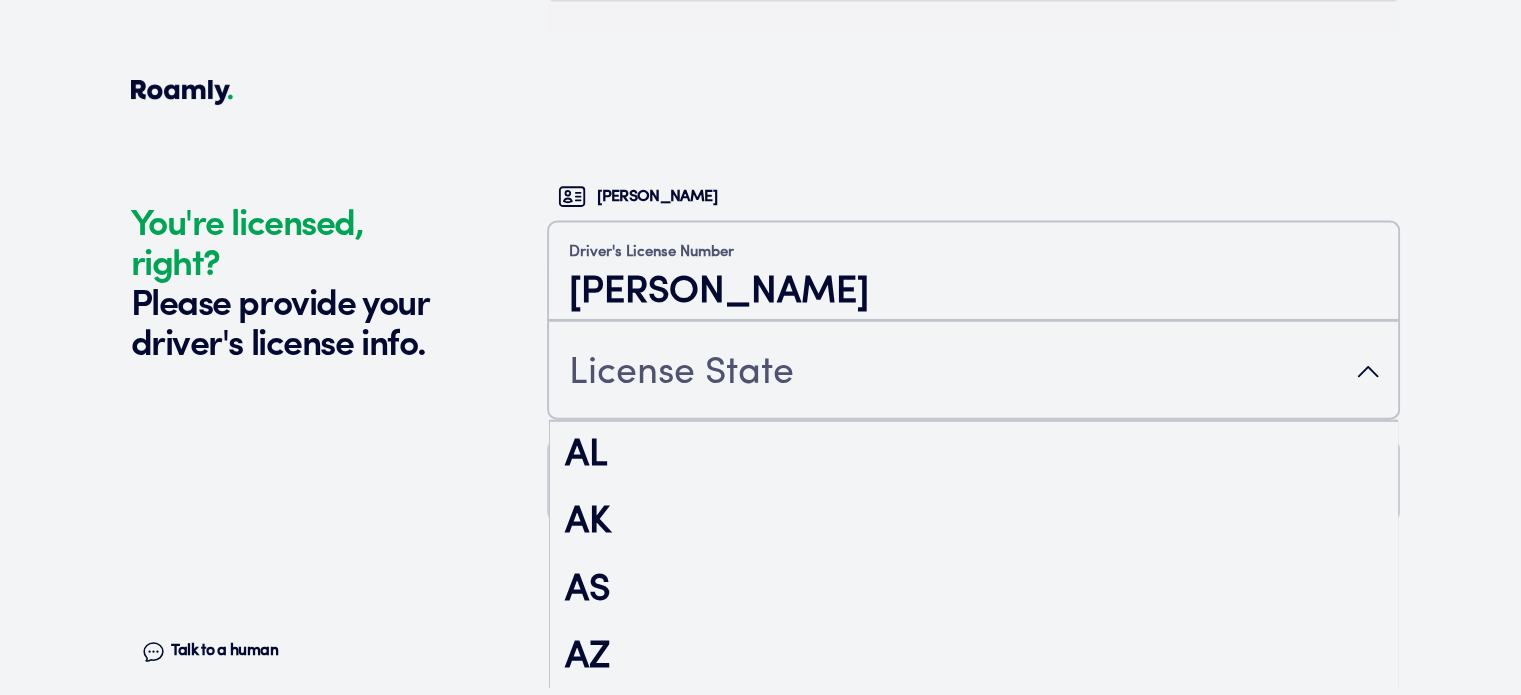 click on "You're licensed, right? Please provide your driver's license info. Talk to a human Chat" at bounding box center (334, -1899) 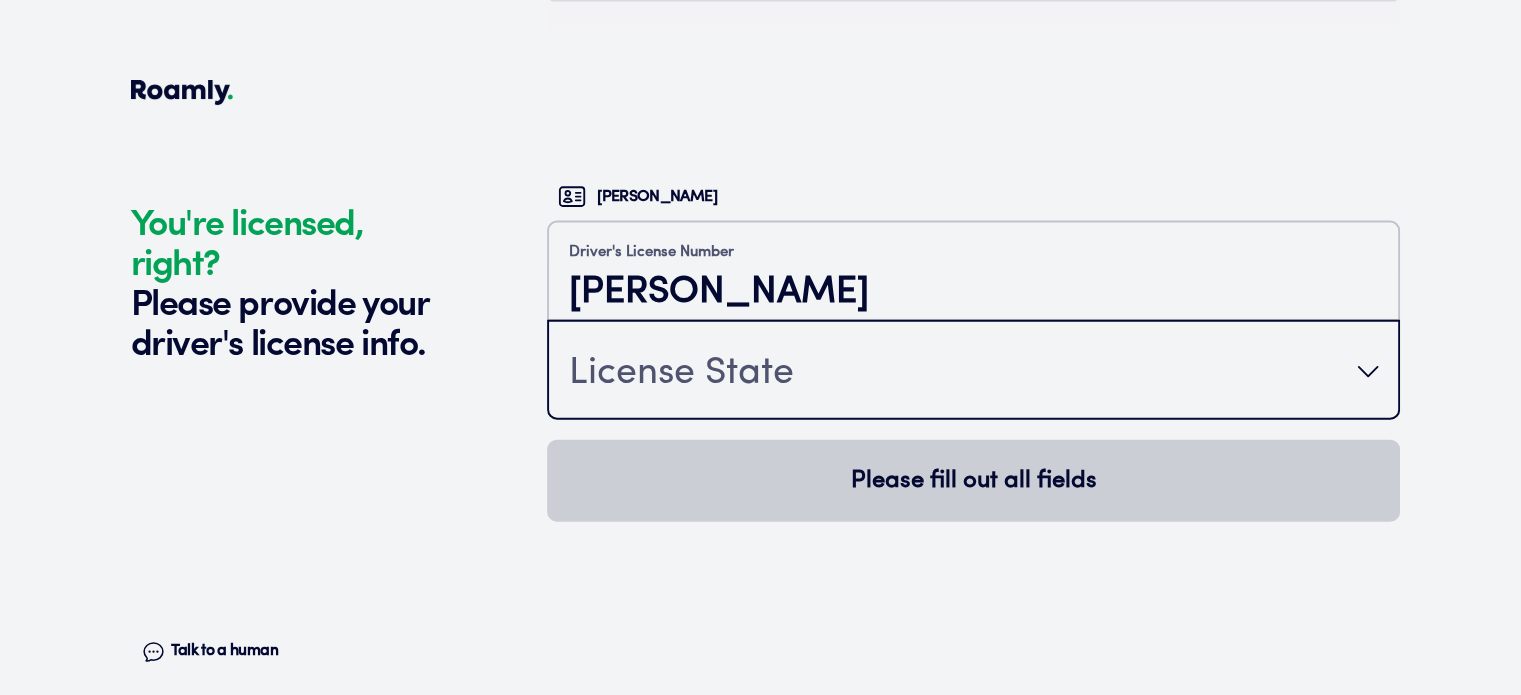click on "License State" at bounding box center (973, 372) 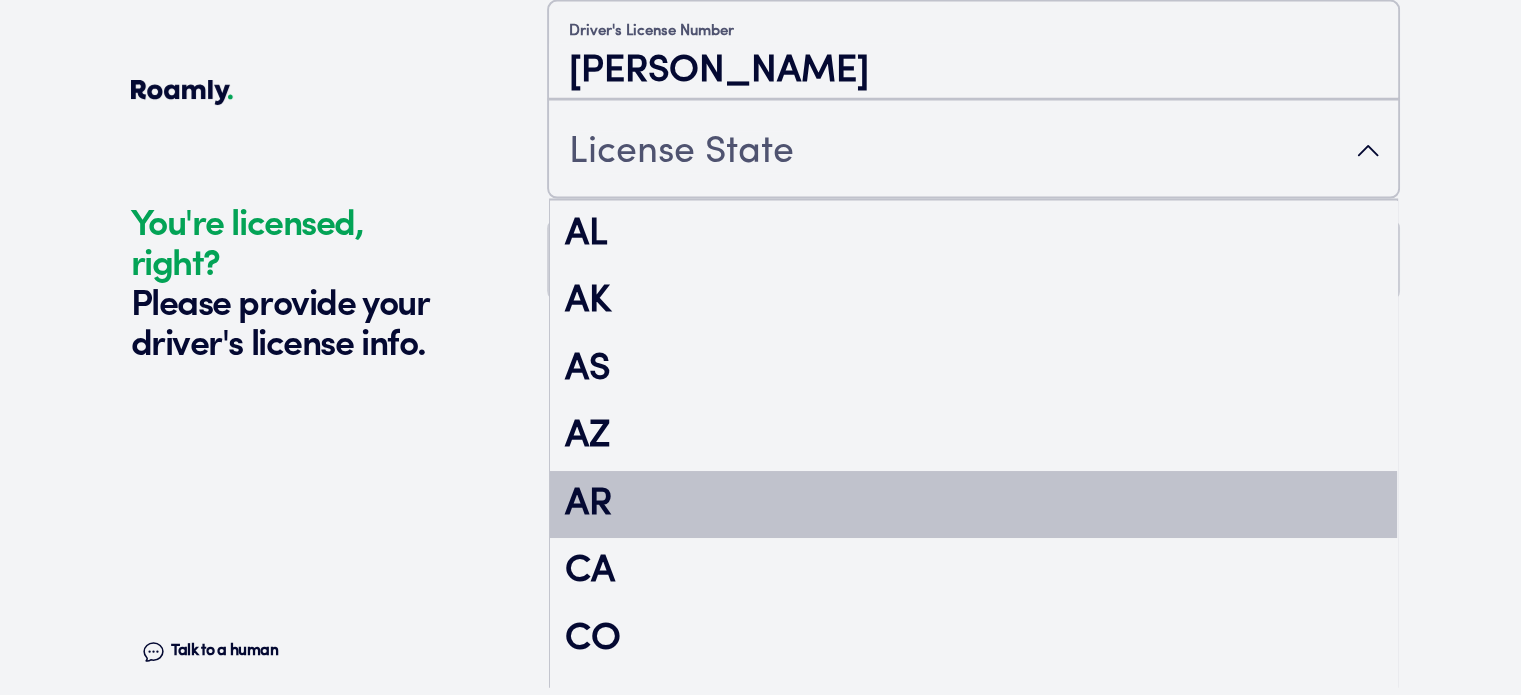 scroll, scrollTop: 232, scrollLeft: 0, axis: vertical 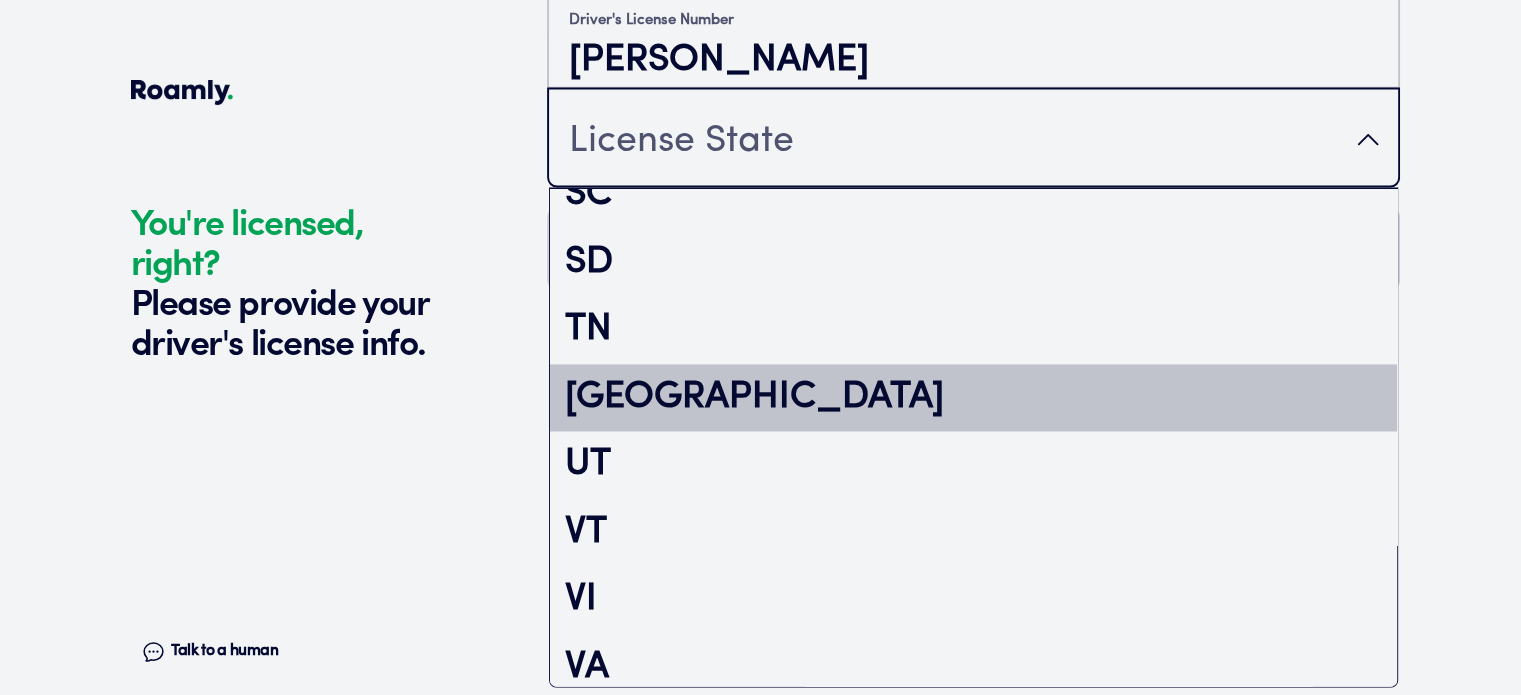 click on "[GEOGRAPHIC_DATA]" at bounding box center [973, 399] 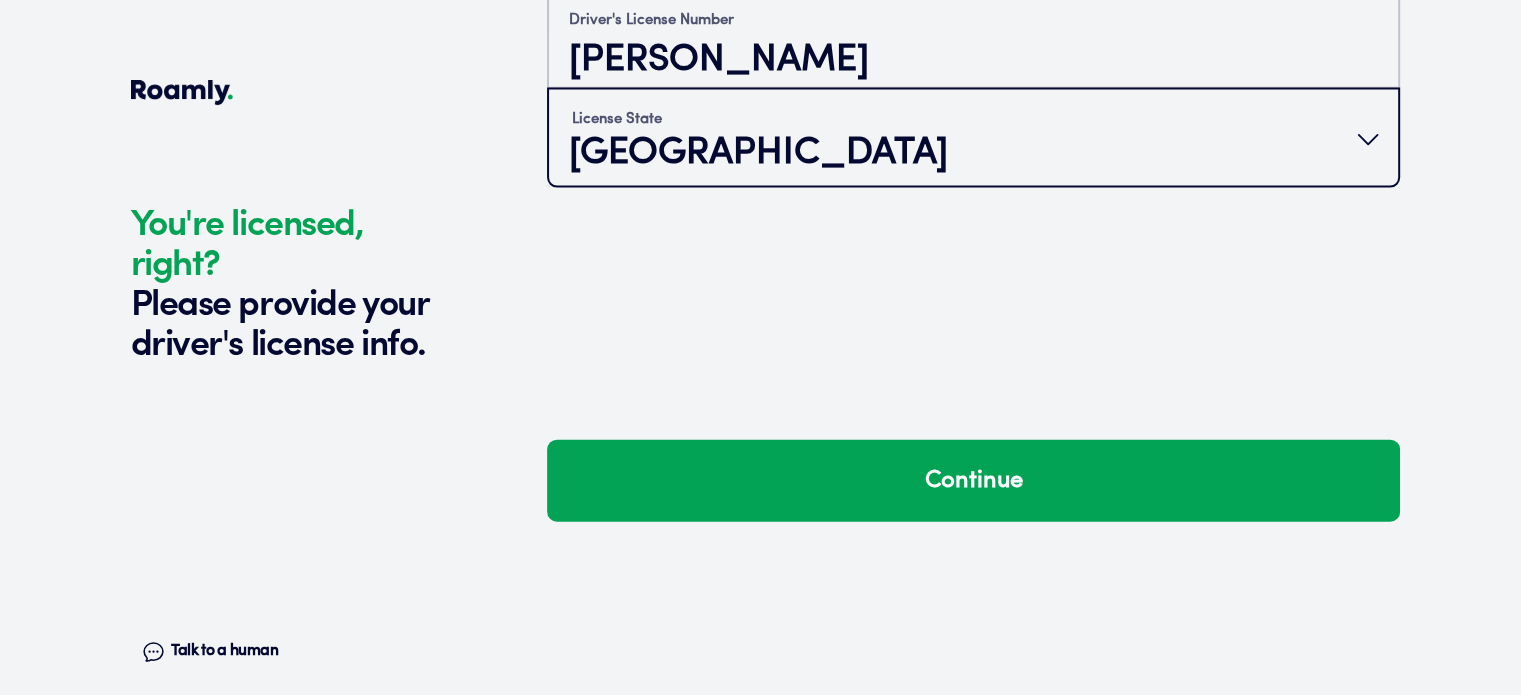 scroll, scrollTop: 0, scrollLeft: 0, axis: both 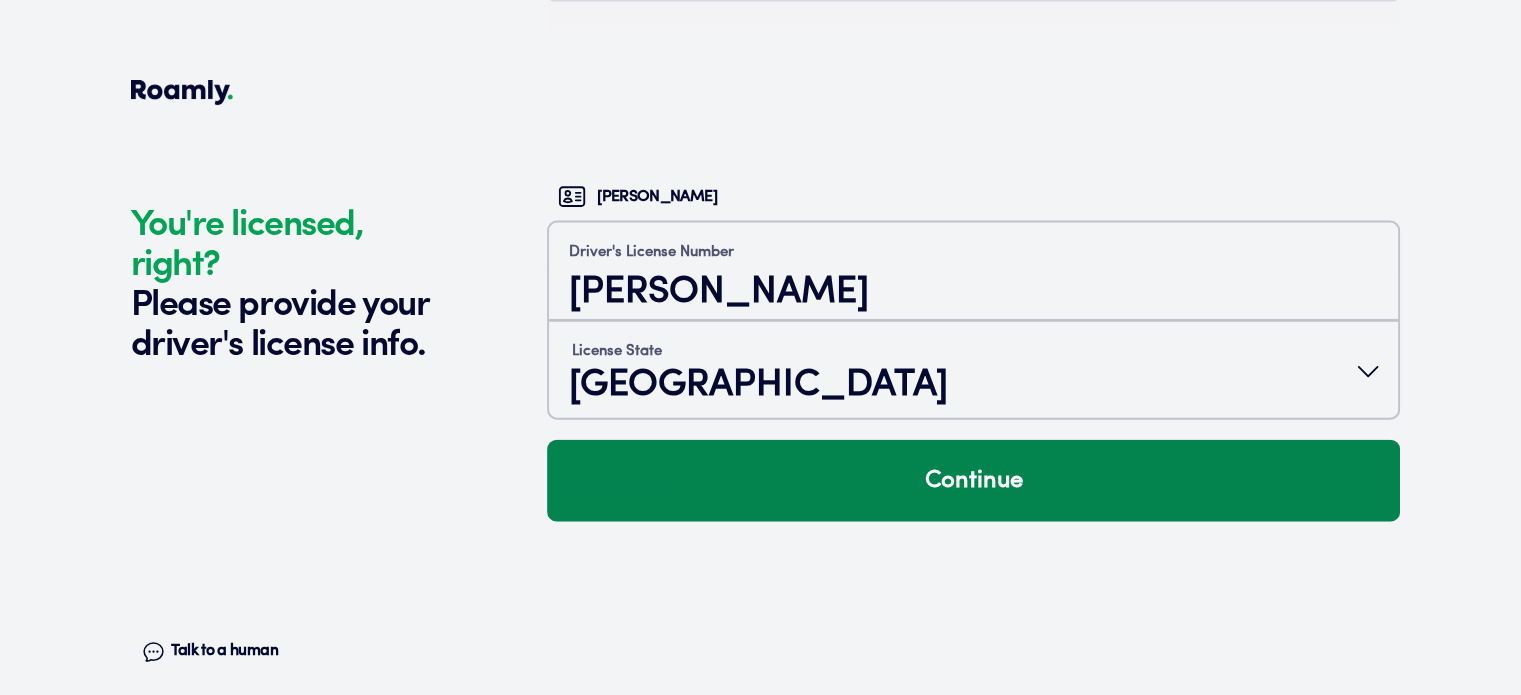 click on "Continue" at bounding box center [973, 481] 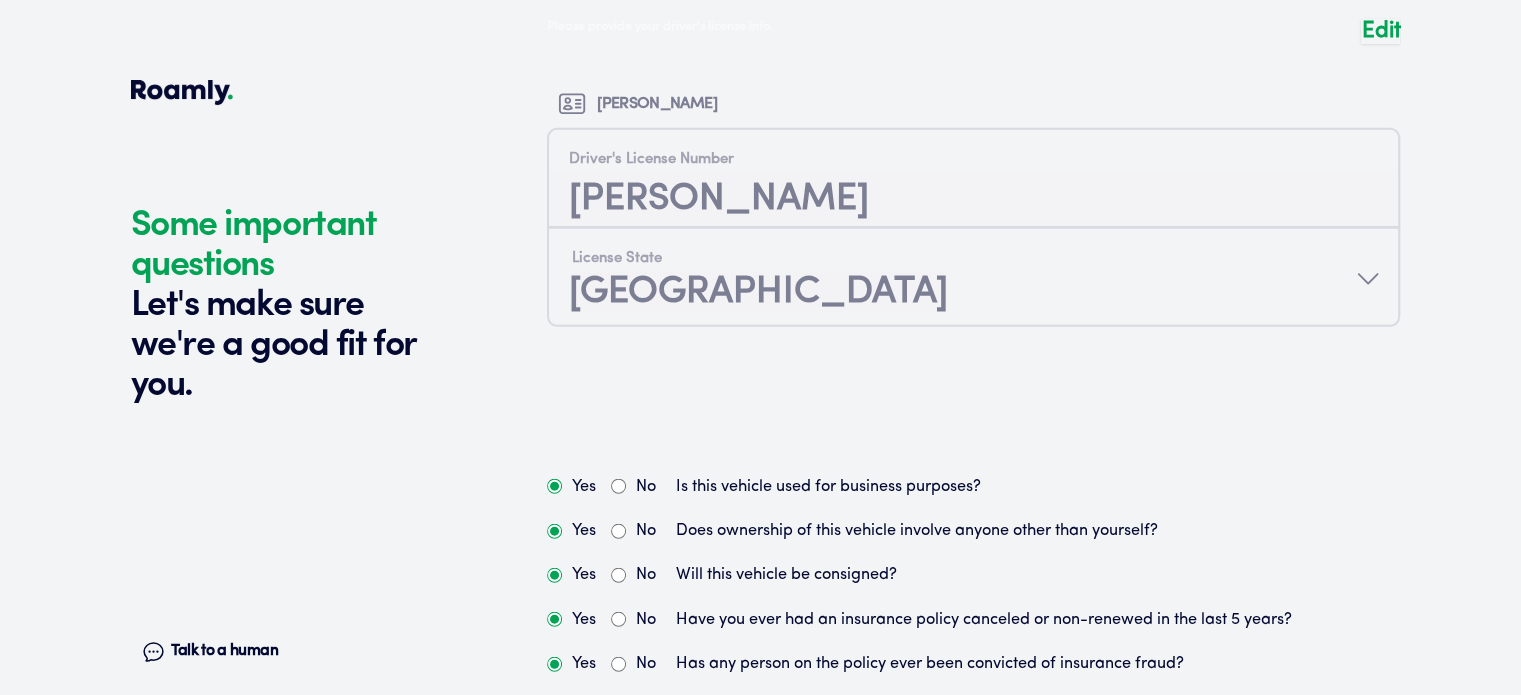 scroll, scrollTop: 4963, scrollLeft: 0, axis: vertical 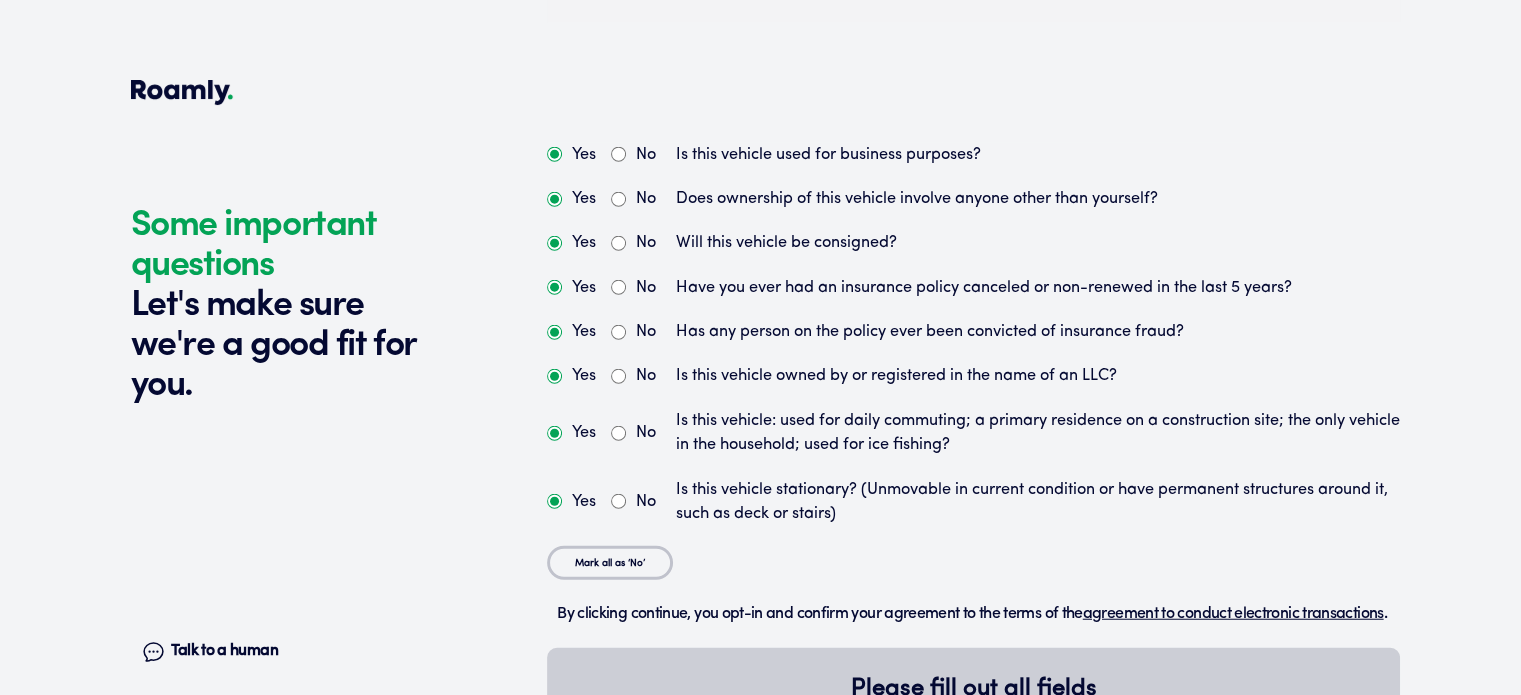click on "No" at bounding box center (618, 154) 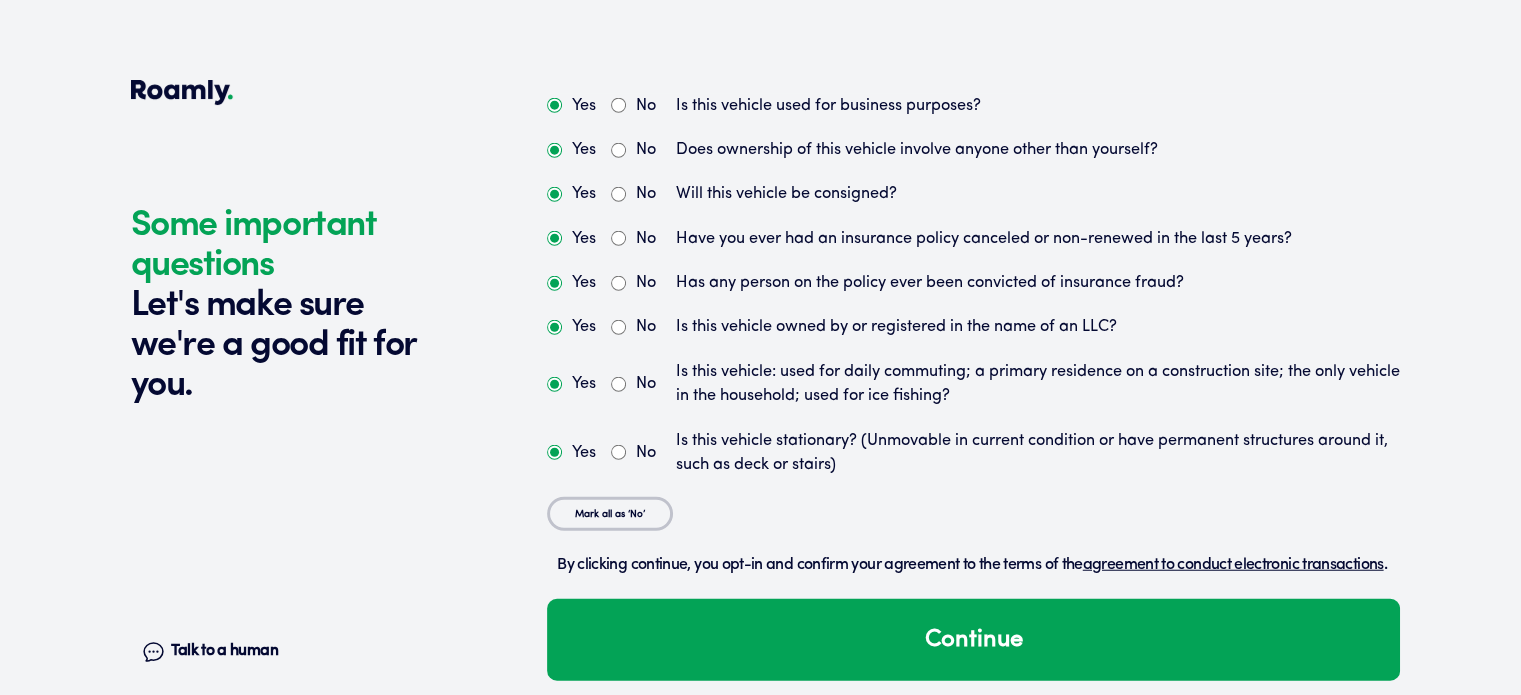 scroll, scrollTop: 5052, scrollLeft: 0, axis: vertical 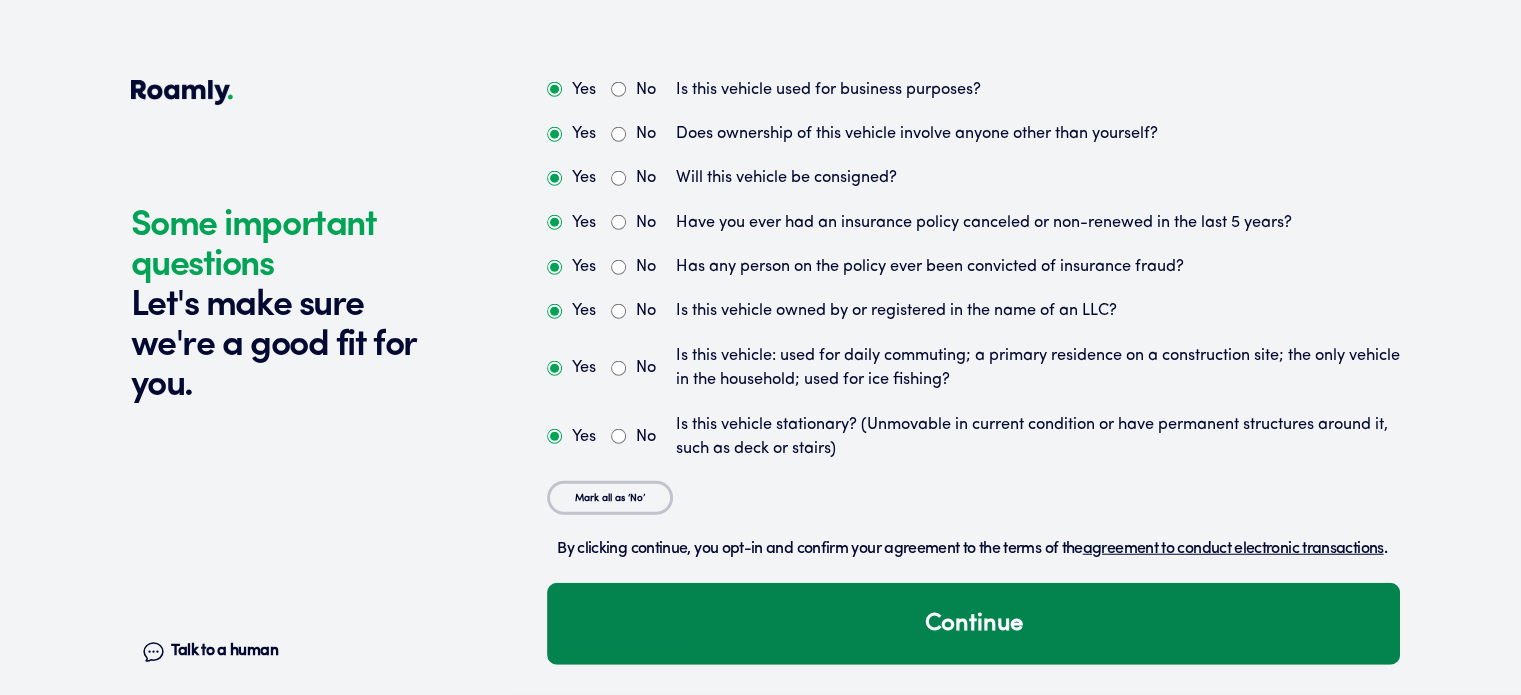 click on "Continue" at bounding box center [973, 624] 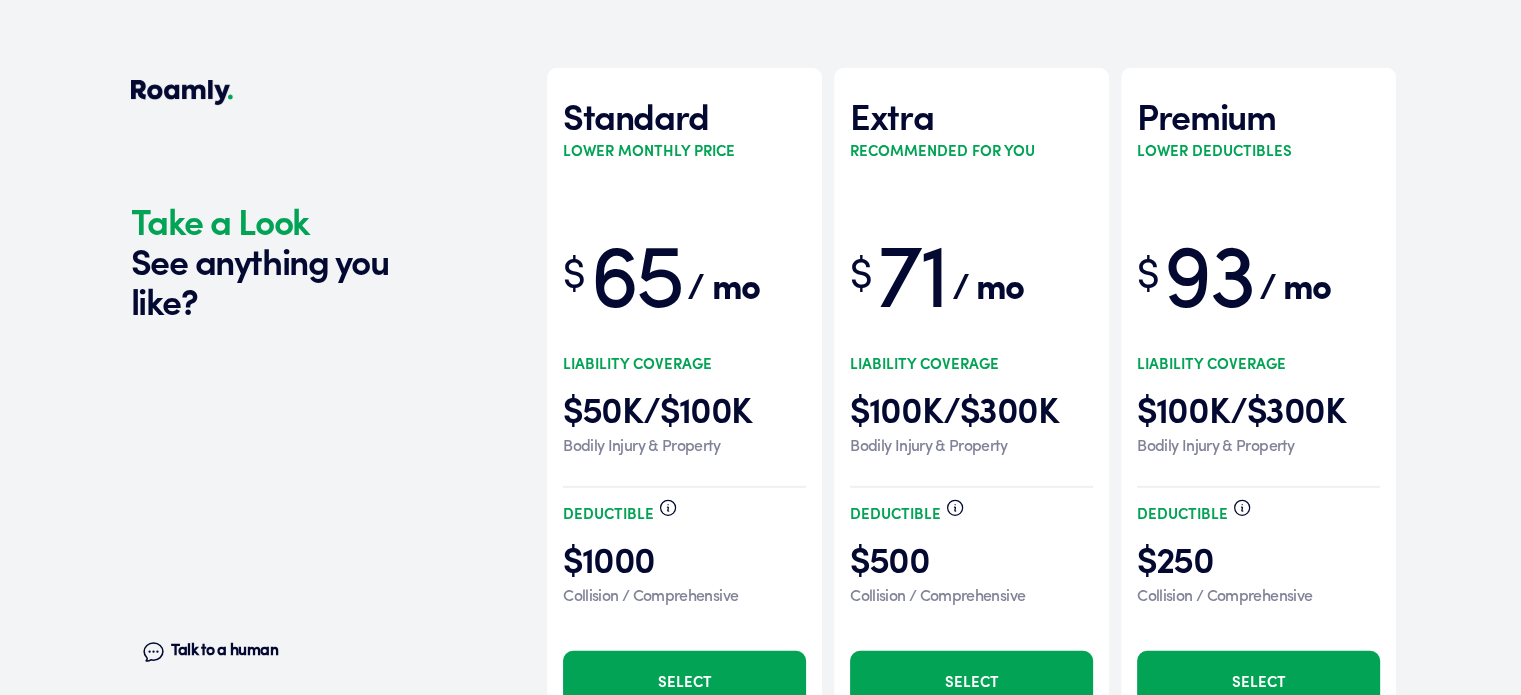 scroll, scrollTop: 5714, scrollLeft: 0, axis: vertical 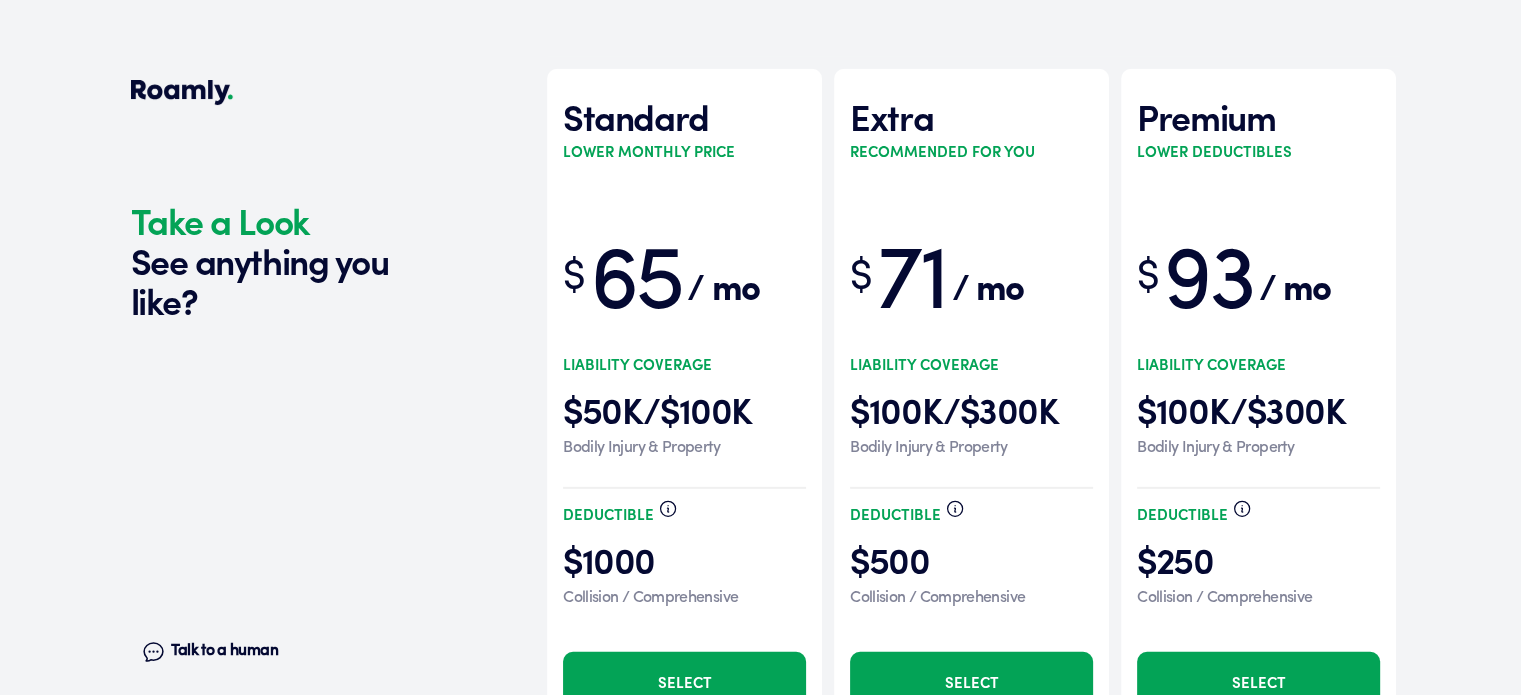 click on "$ 65" at bounding box center [622, 285] 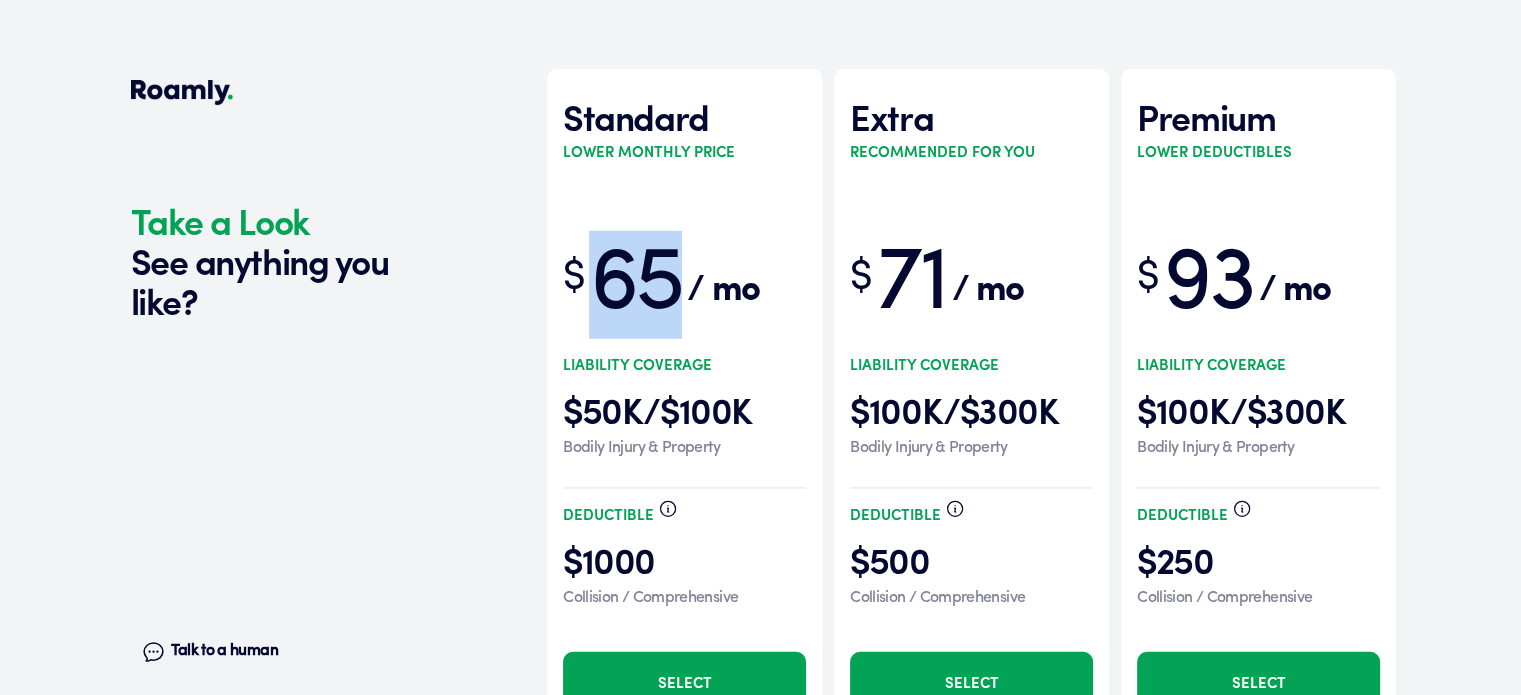 click on "$ 65" at bounding box center [622, 285] 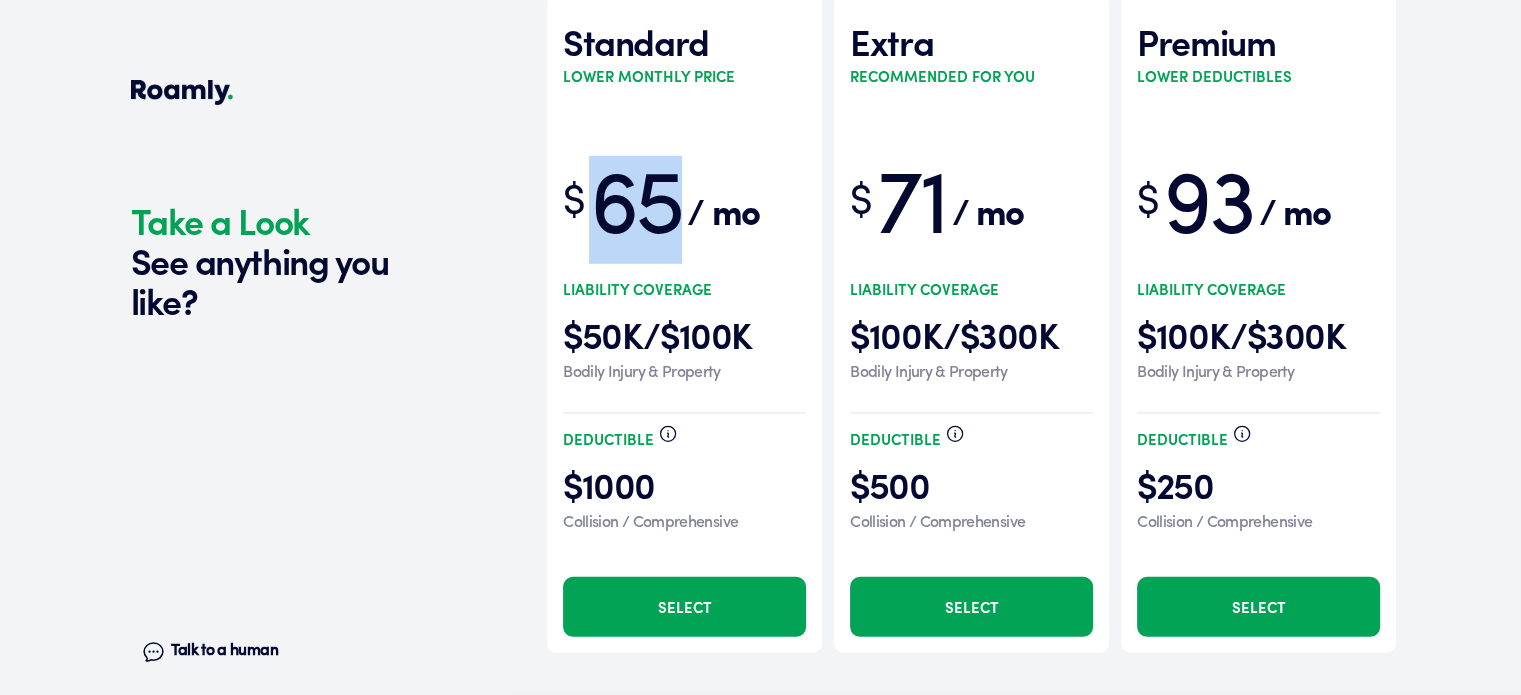 scroll, scrollTop: 5814, scrollLeft: 0, axis: vertical 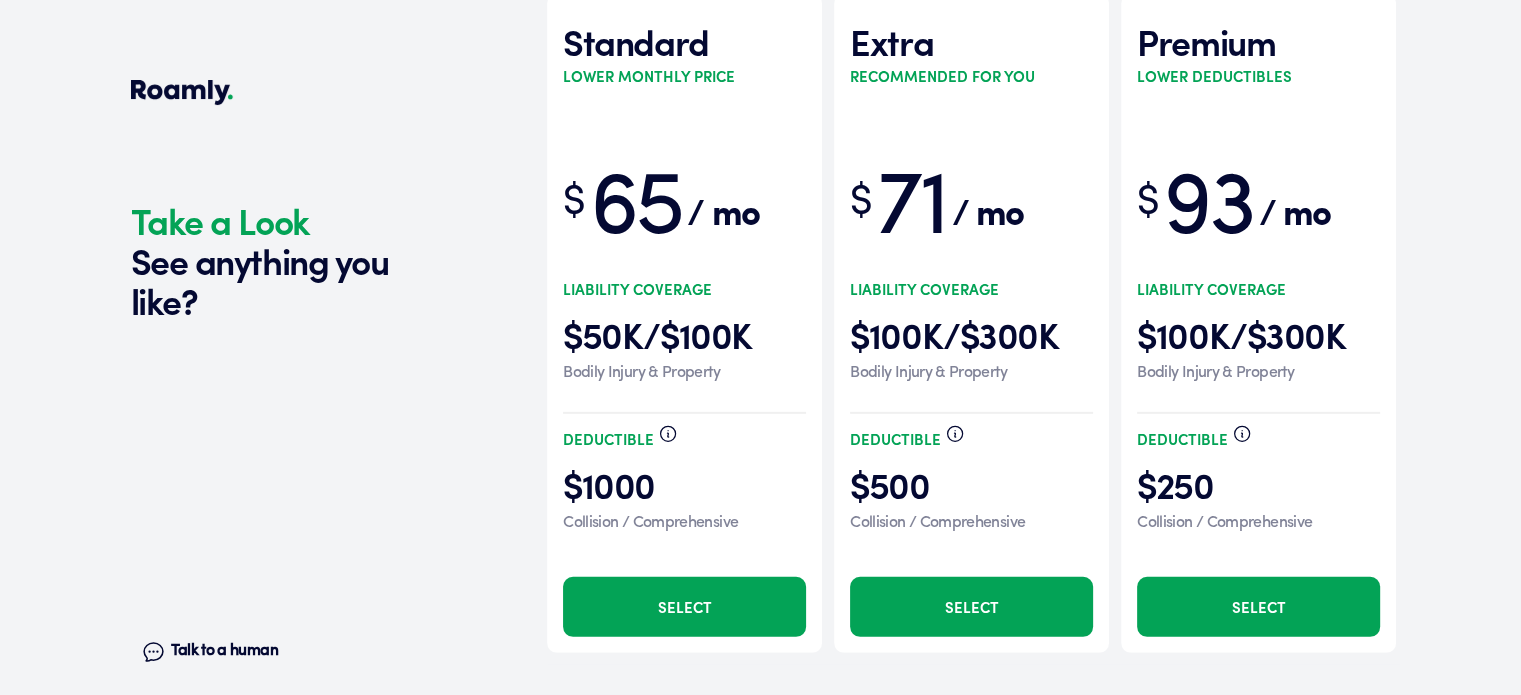 click on "/ mo" at bounding box center (723, 210) 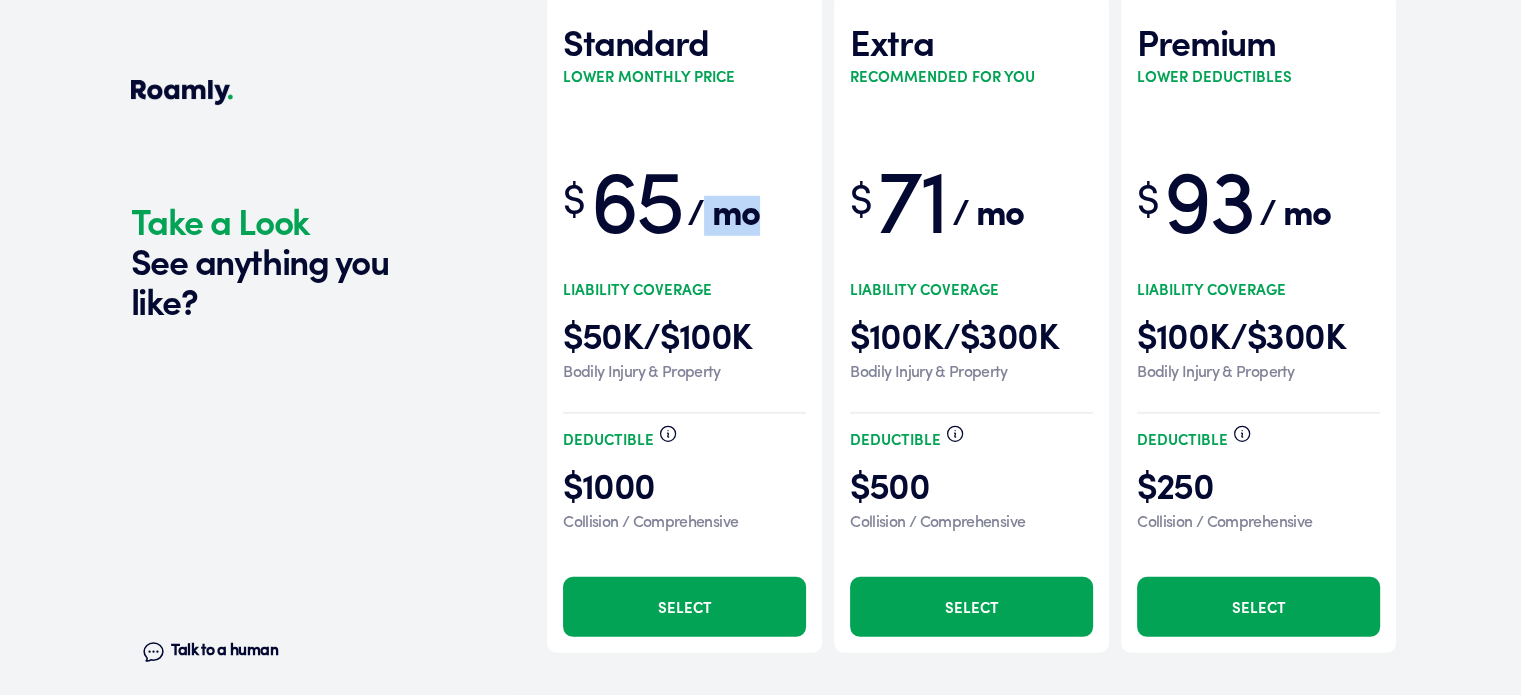 drag, startPoint x: 707, startPoint y: 189, endPoint x: 761, endPoint y: 242, distance: 75.66373 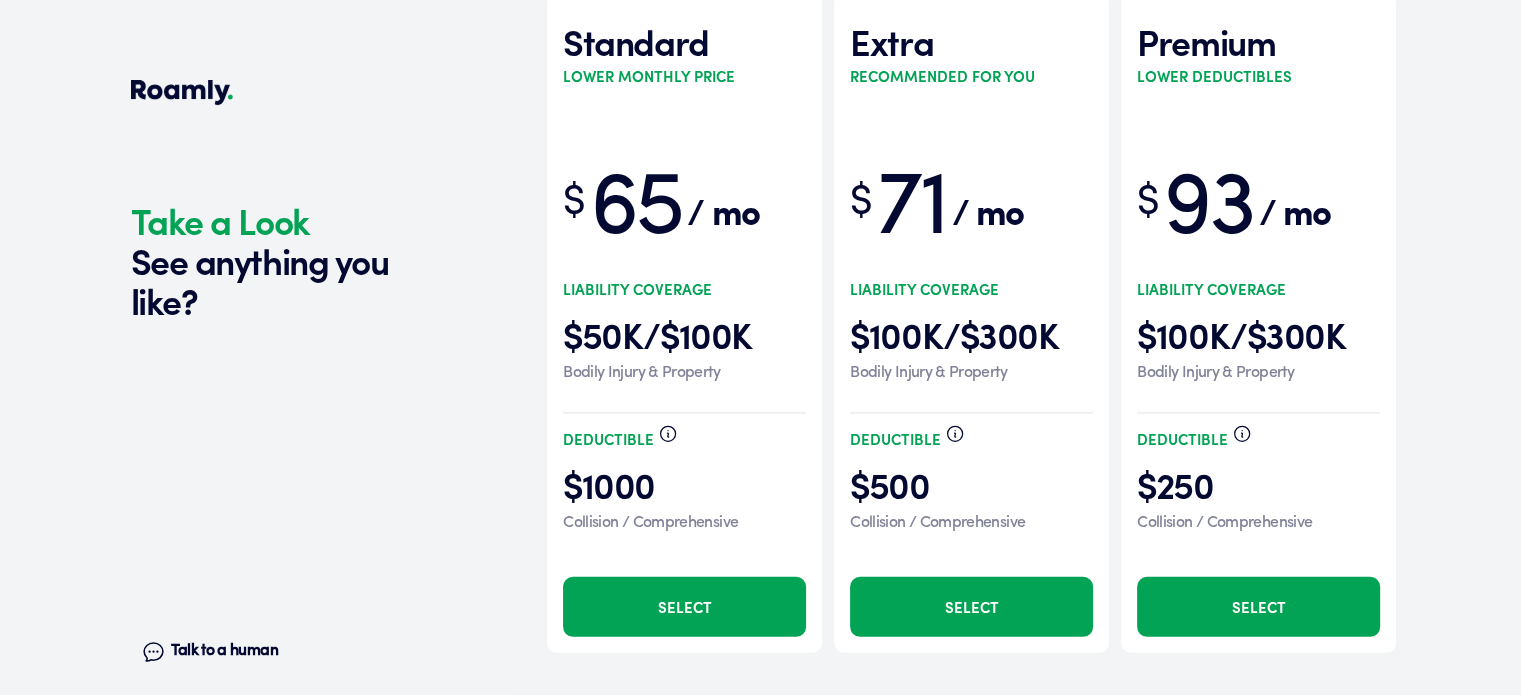 click on "$ 65" at bounding box center [622, 210] 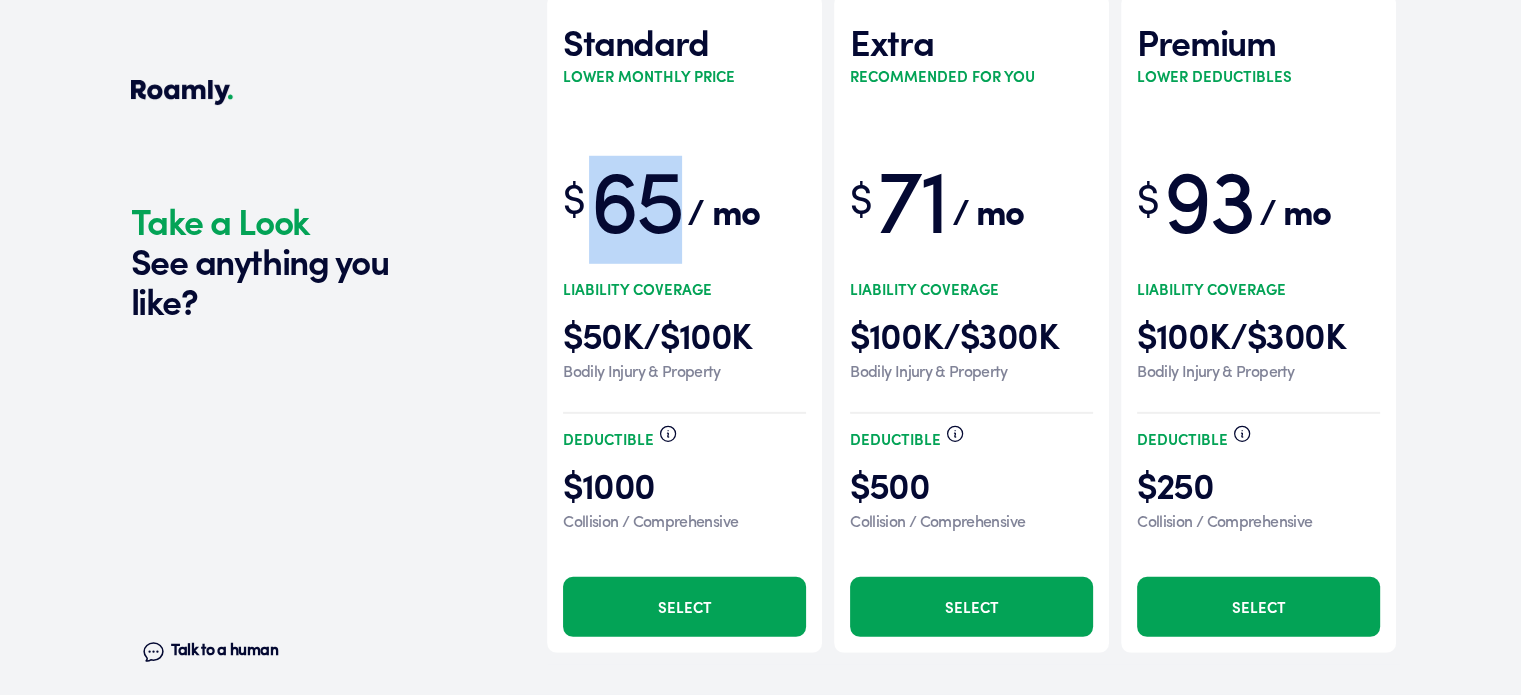 click on "$ 65" at bounding box center (622, 210) 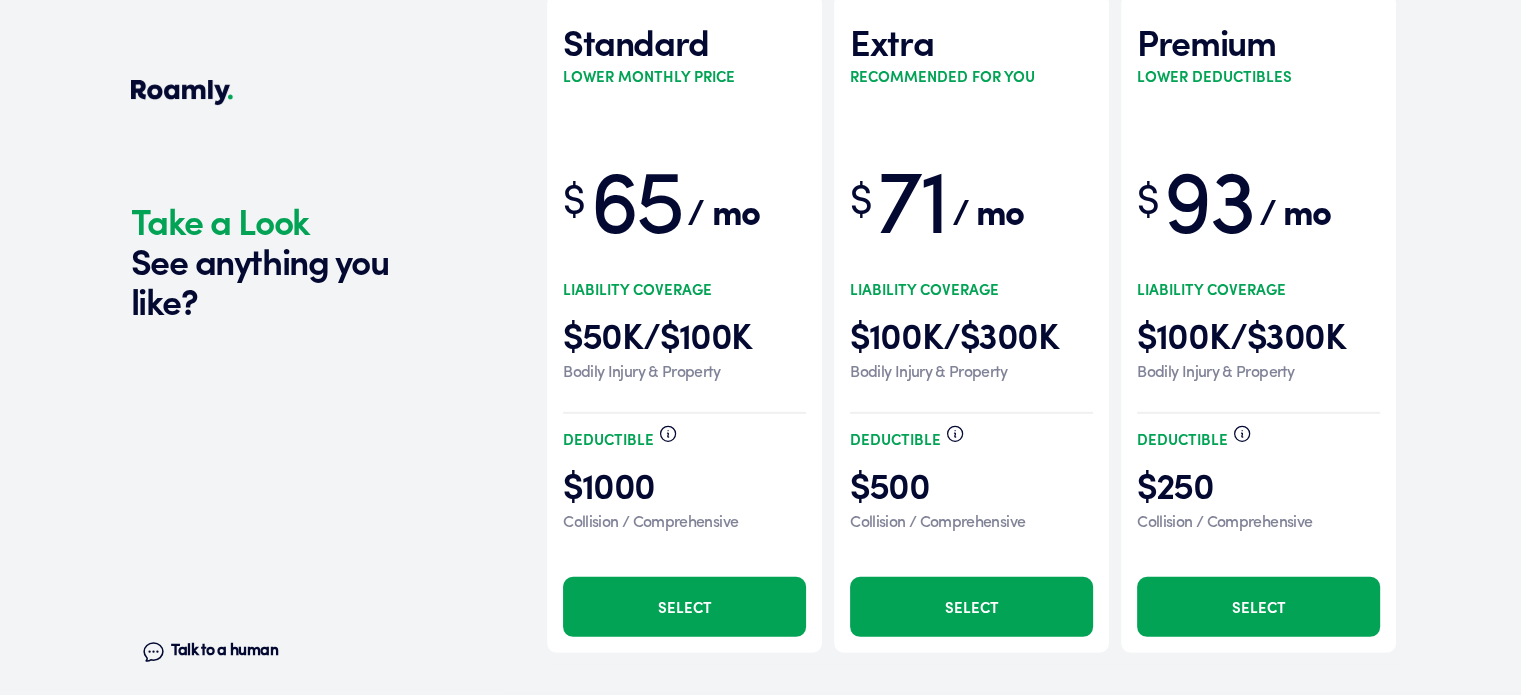click on "/ mo" at bounding box center (723, 216) 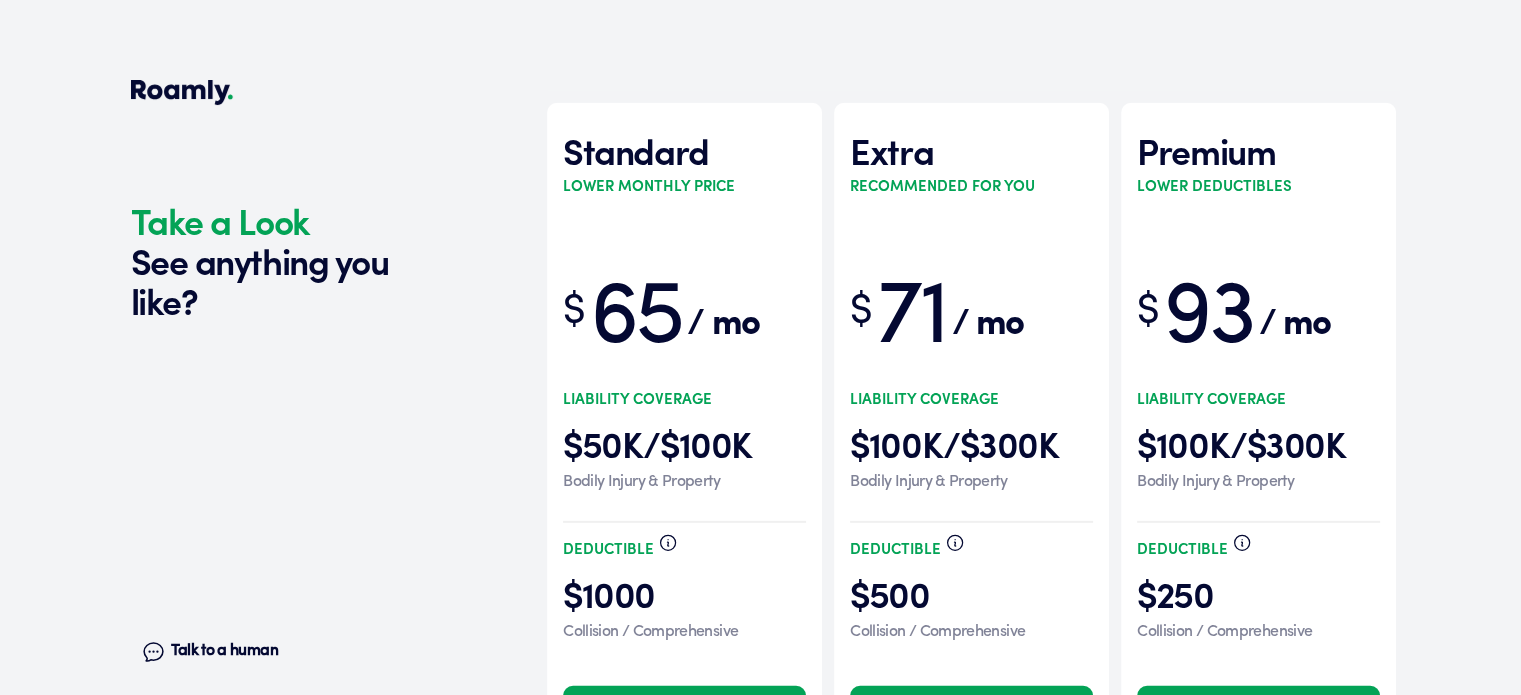 scroll, scrollTop: 5514, scrollLeft: 0, axis: vertical 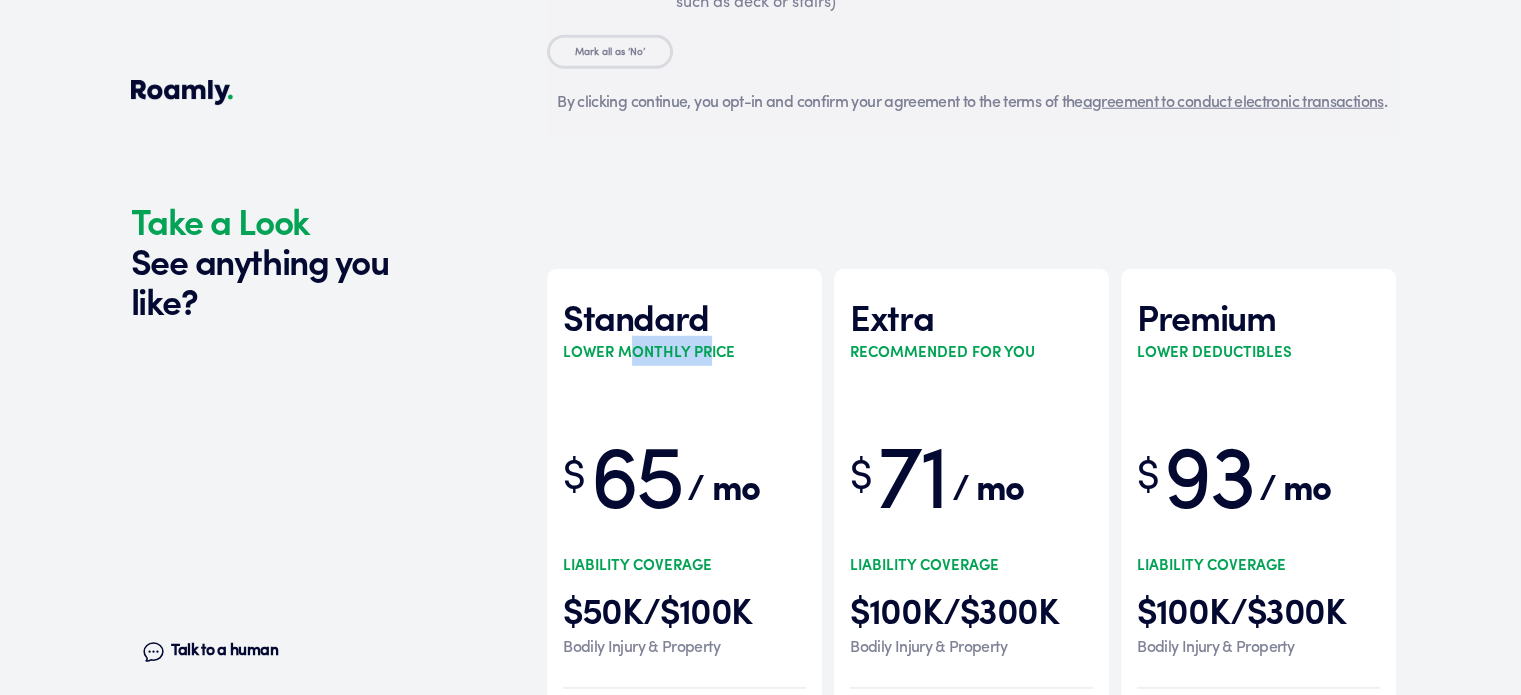 drag, startPoint x: 660, startPoint y: 378, endPoint x: 706, endPoint y: 381, distance: 46.09772 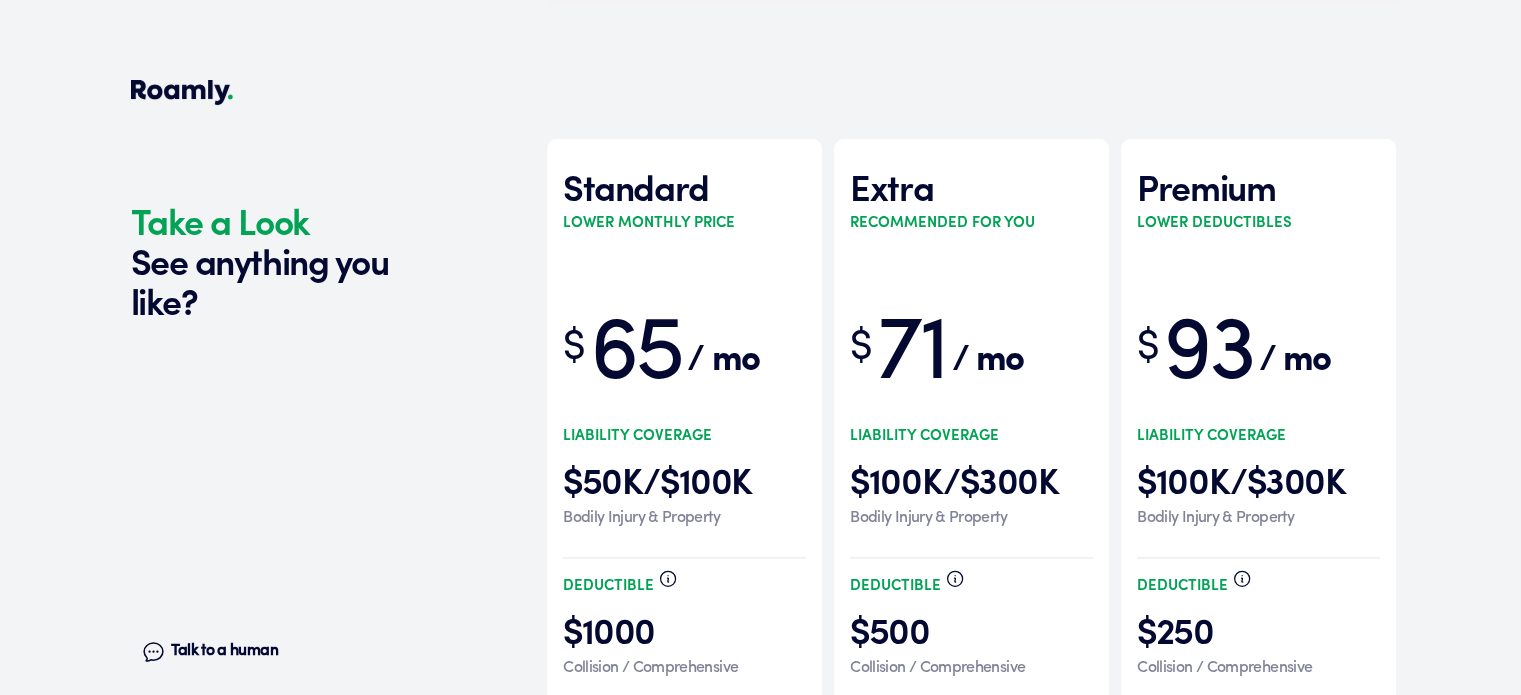 scroll, scrollTop: 5814, scrollLeft: 0, axis: vertical 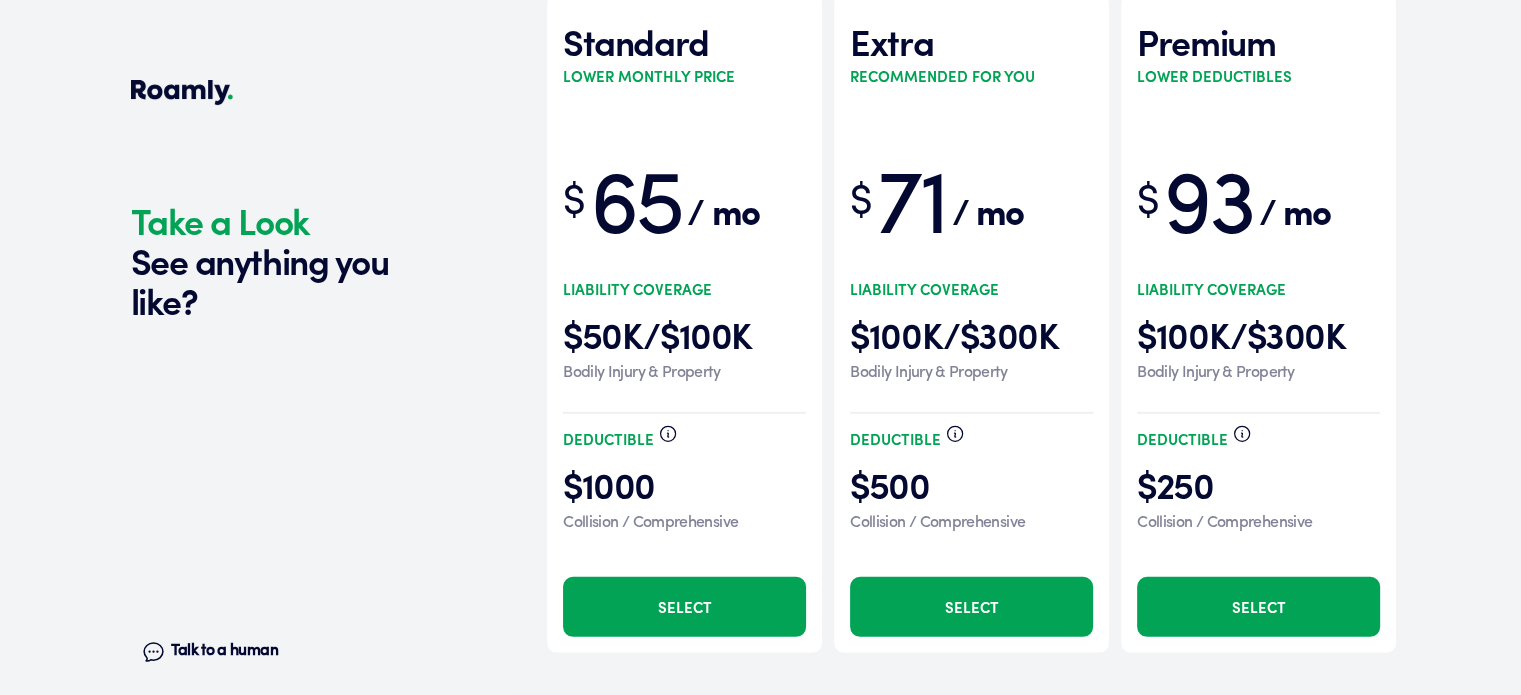 click on "Select" at bounding box center [684, 607] 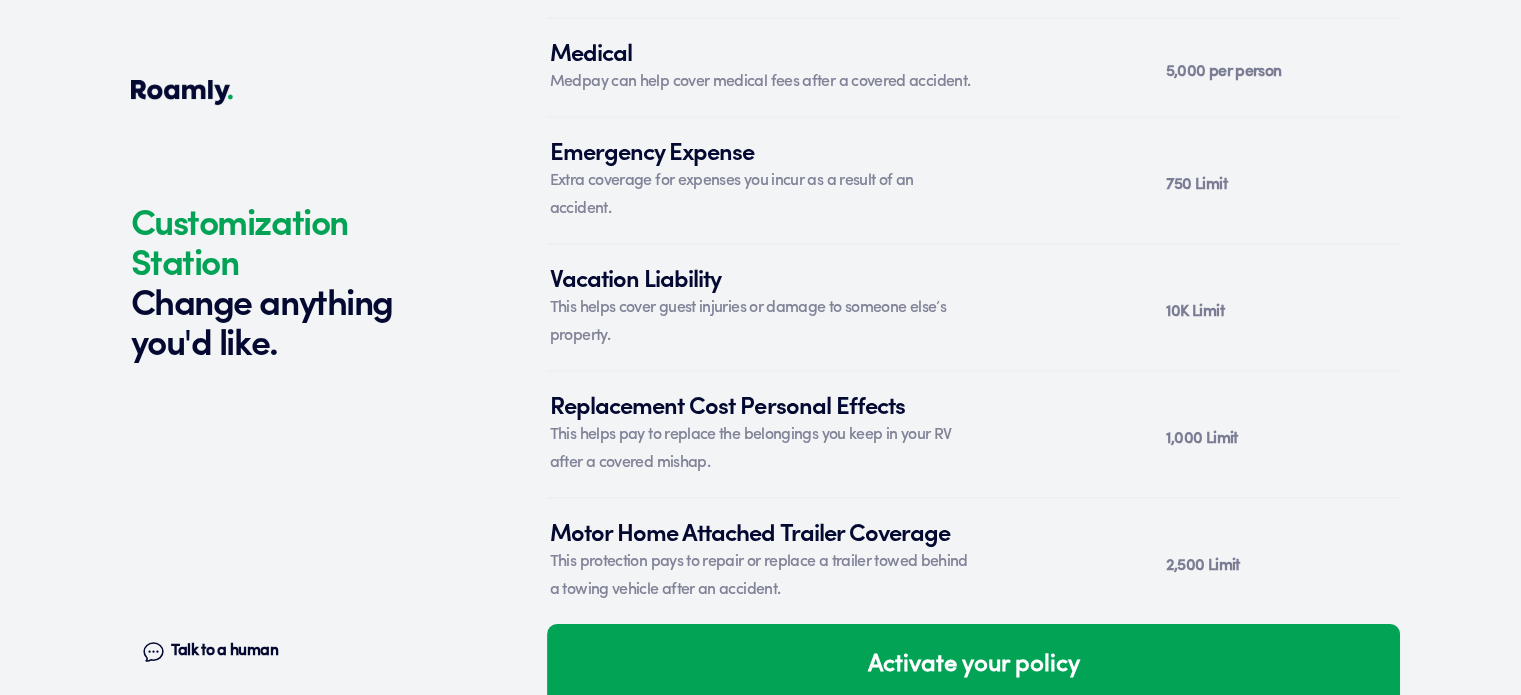 scroll, scrollTop: 7510, scrollLeft: 0, axis: vertical 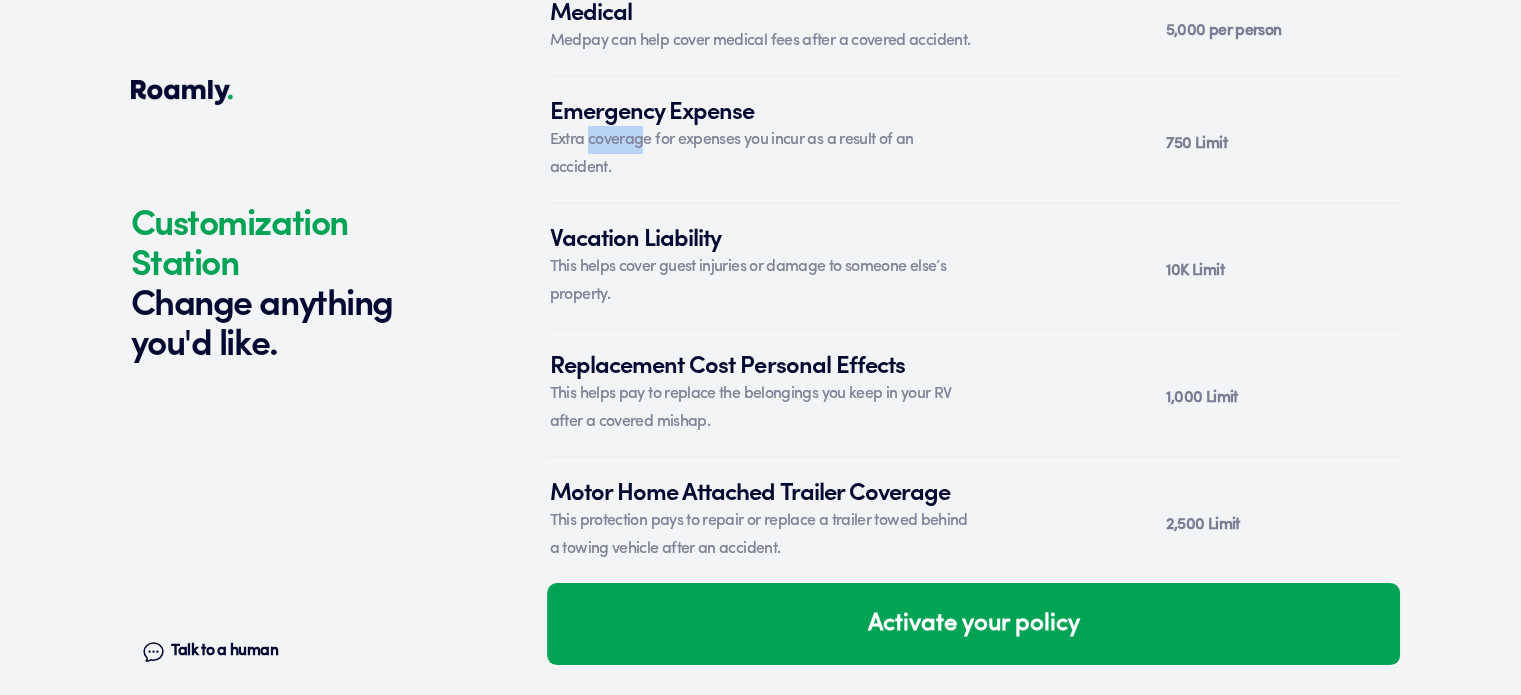 drag, startPoint x: 596, startPoint y: 136, endPoint x: 644, endPoint y: 137, distance: 48.010414 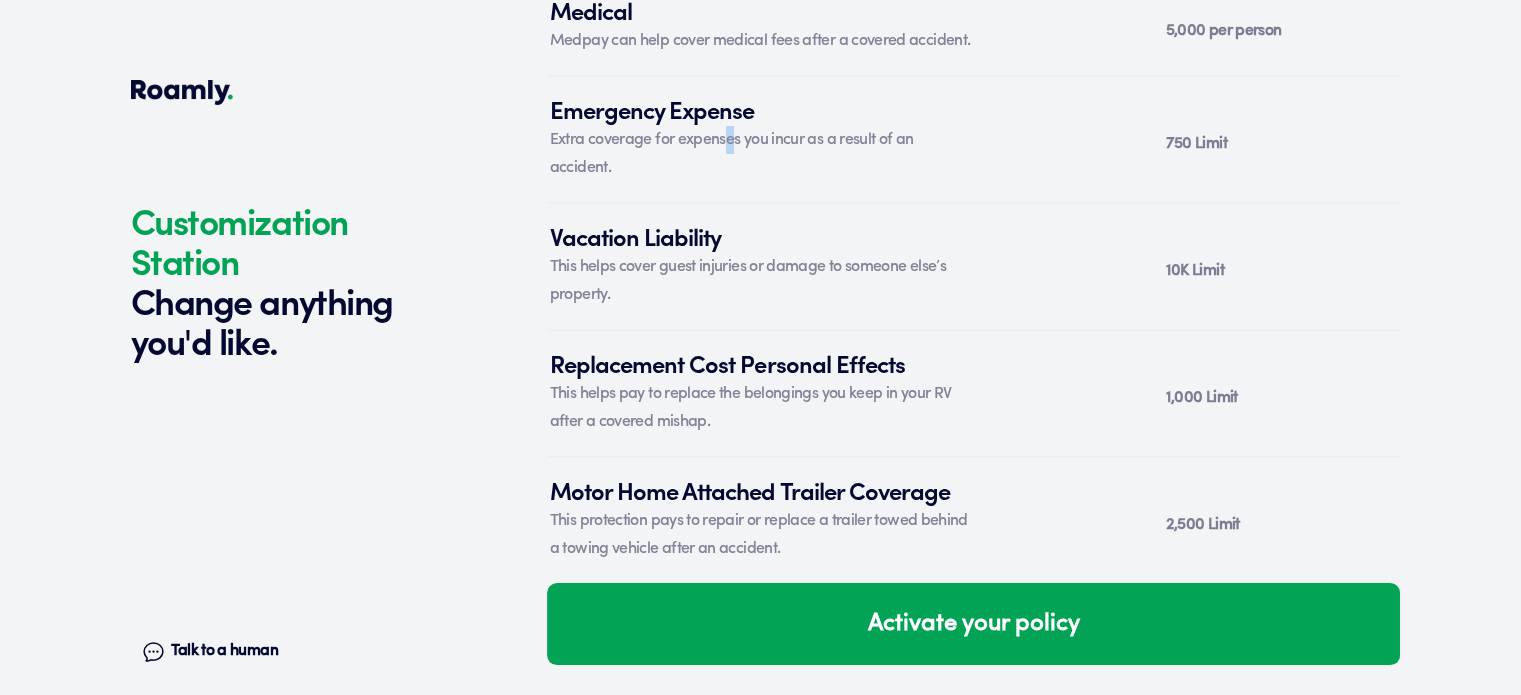 drag, startPoint x: 722, startPoint y: 137, endPoint x: 736, endPoint y: 156, distance: 23.600847 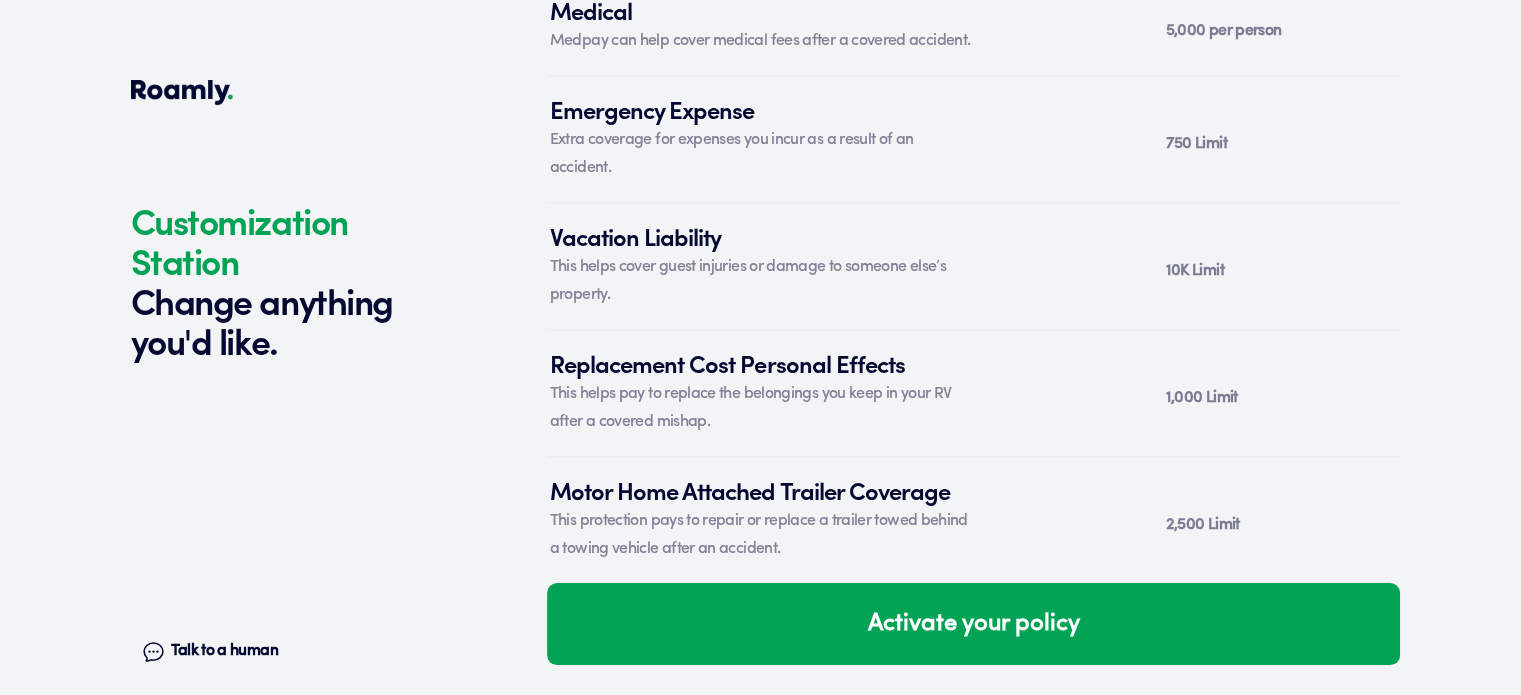 click on "Extra coverage for expenses you incur as a result of an accident." at bounding box center (762, 154) 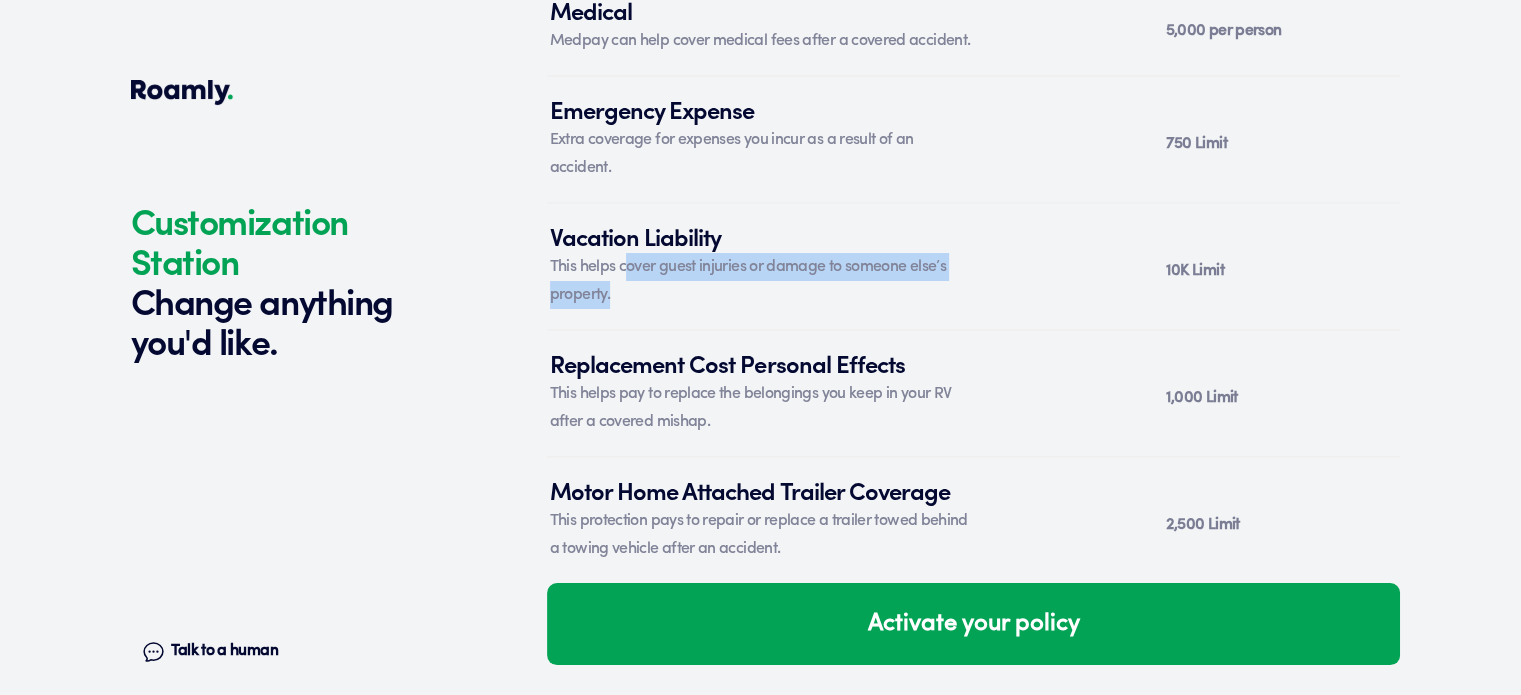 click on "This helps cover guest injuries or damage to someone else’s property." at bounding box center (762, 281) 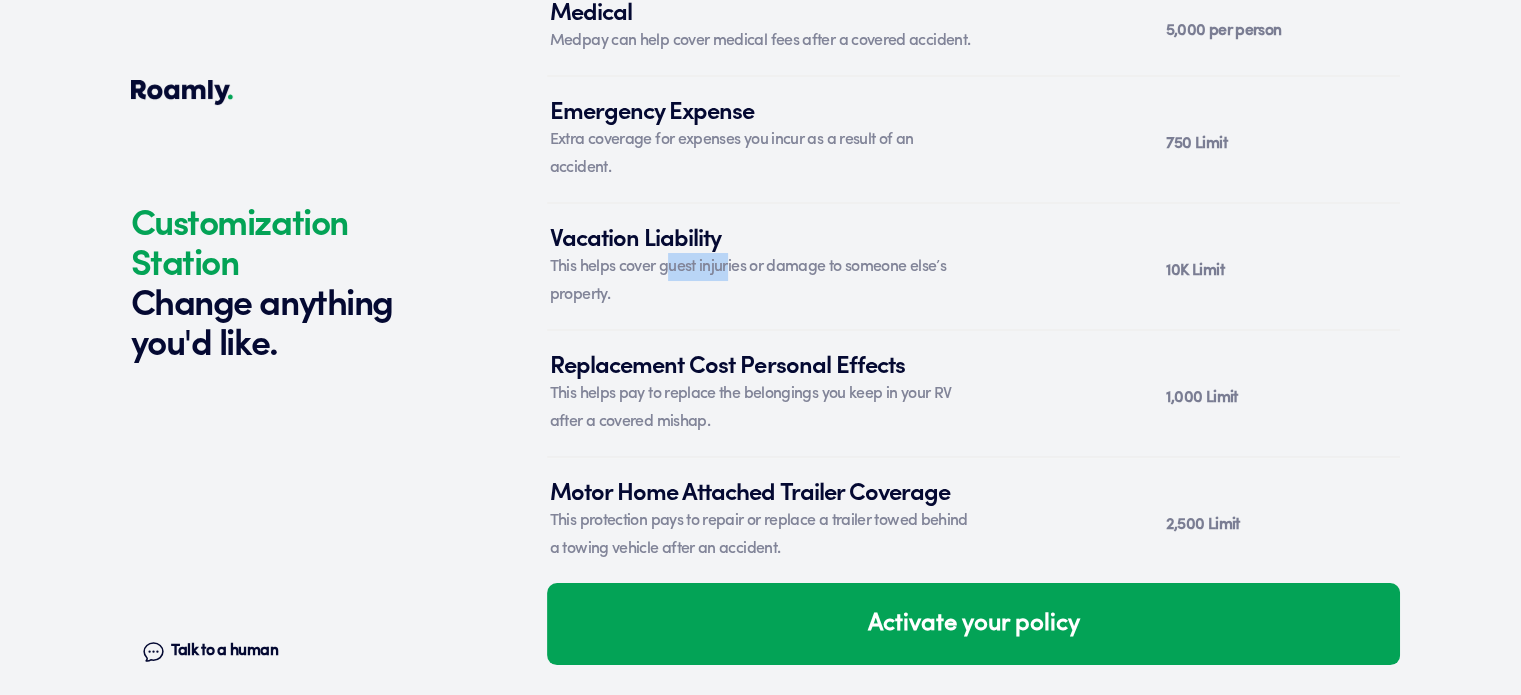 click on "This helps cover guest injuries or damage to someone else’s property." at bounding box center [762, 281] 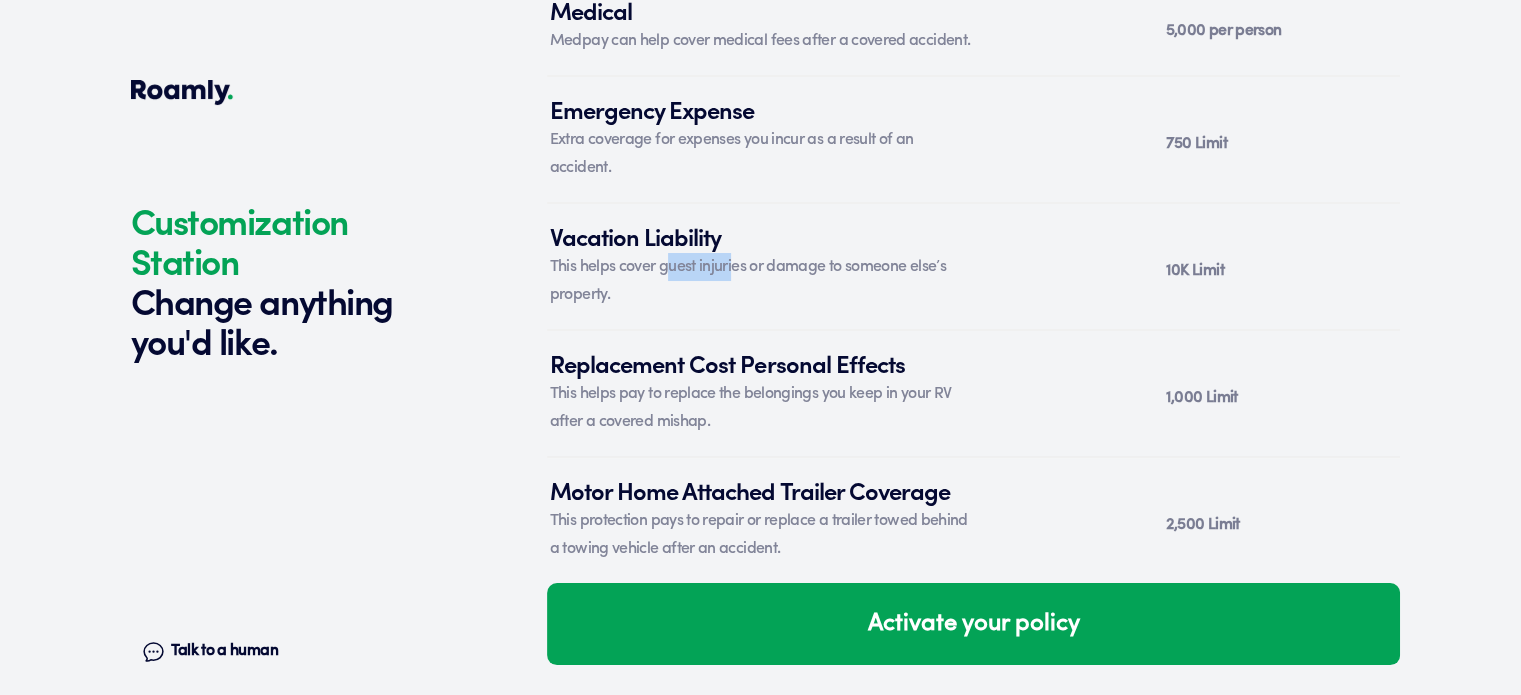 click on "This helps cover guest injuries or damage to someone else’s property." at bounding box center [762, 281] 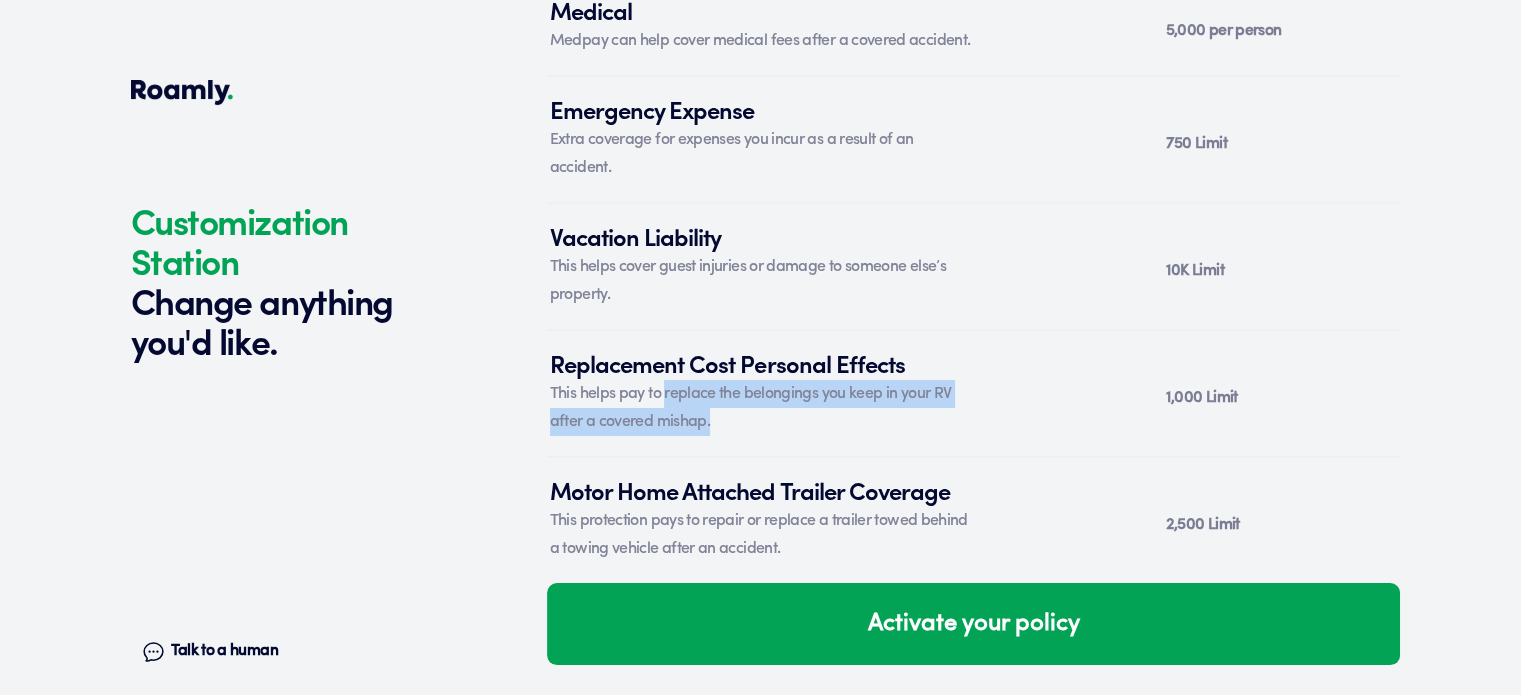 drag, startPoint x: 730, startPoint y: 422, endPoint x: 752, endPoint y: 431, distance: 23.769728 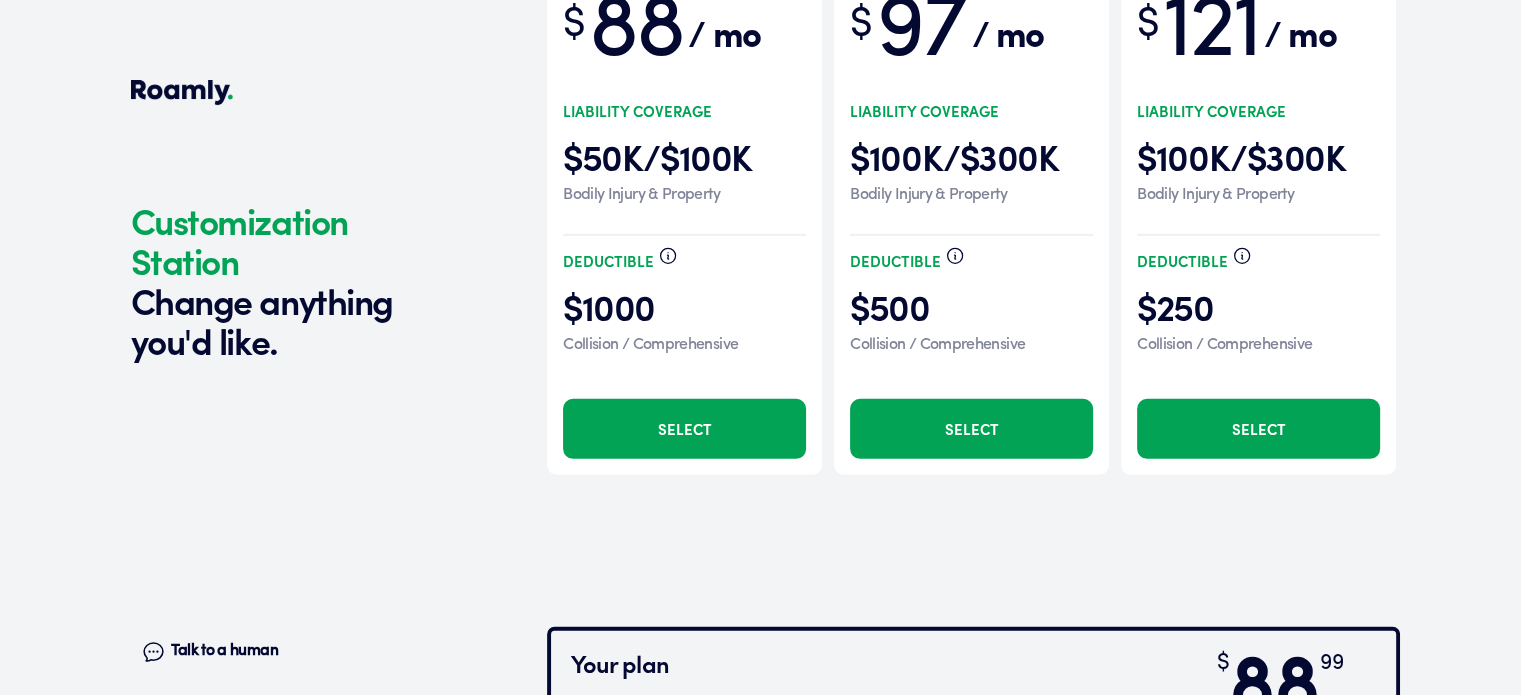 scroll, scrollTop: 6010, scrollLeft: 0, axis: vertical 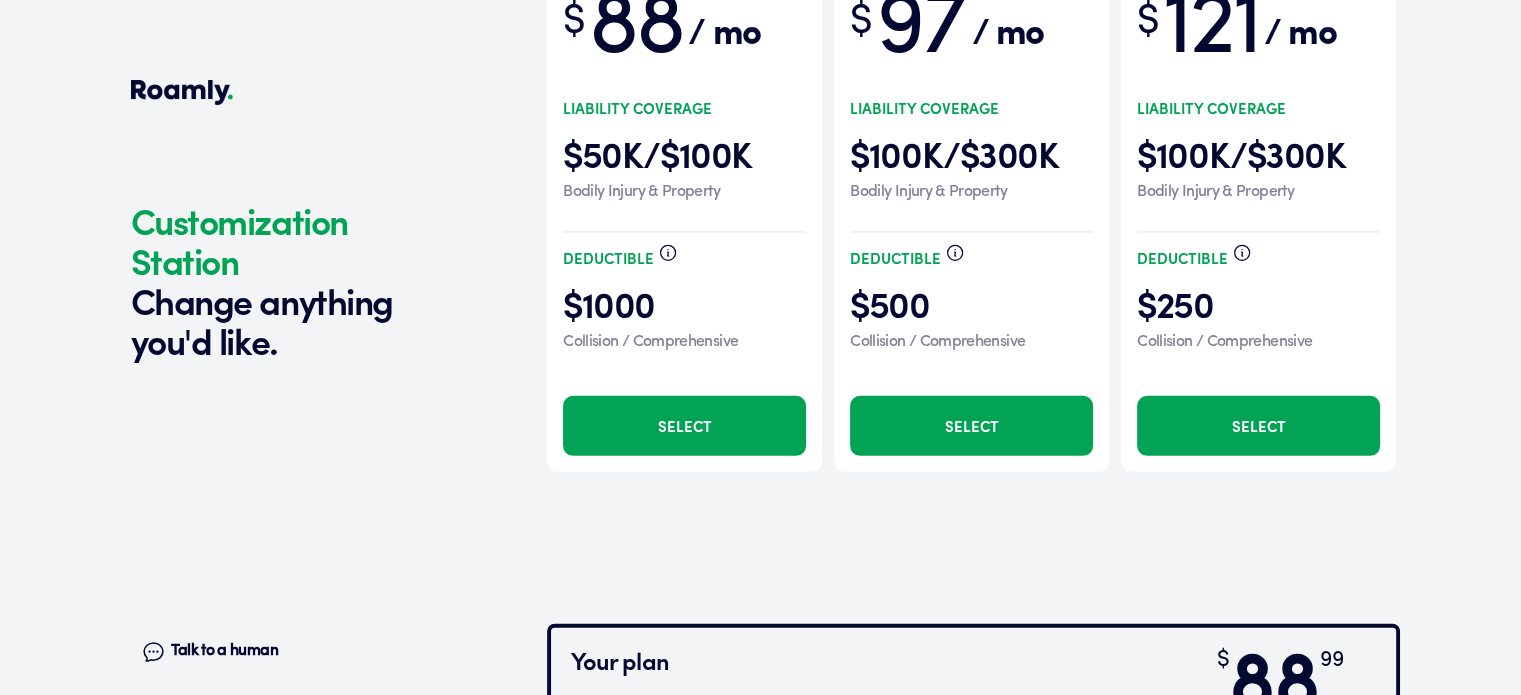 click at bounding box center [973, 132] 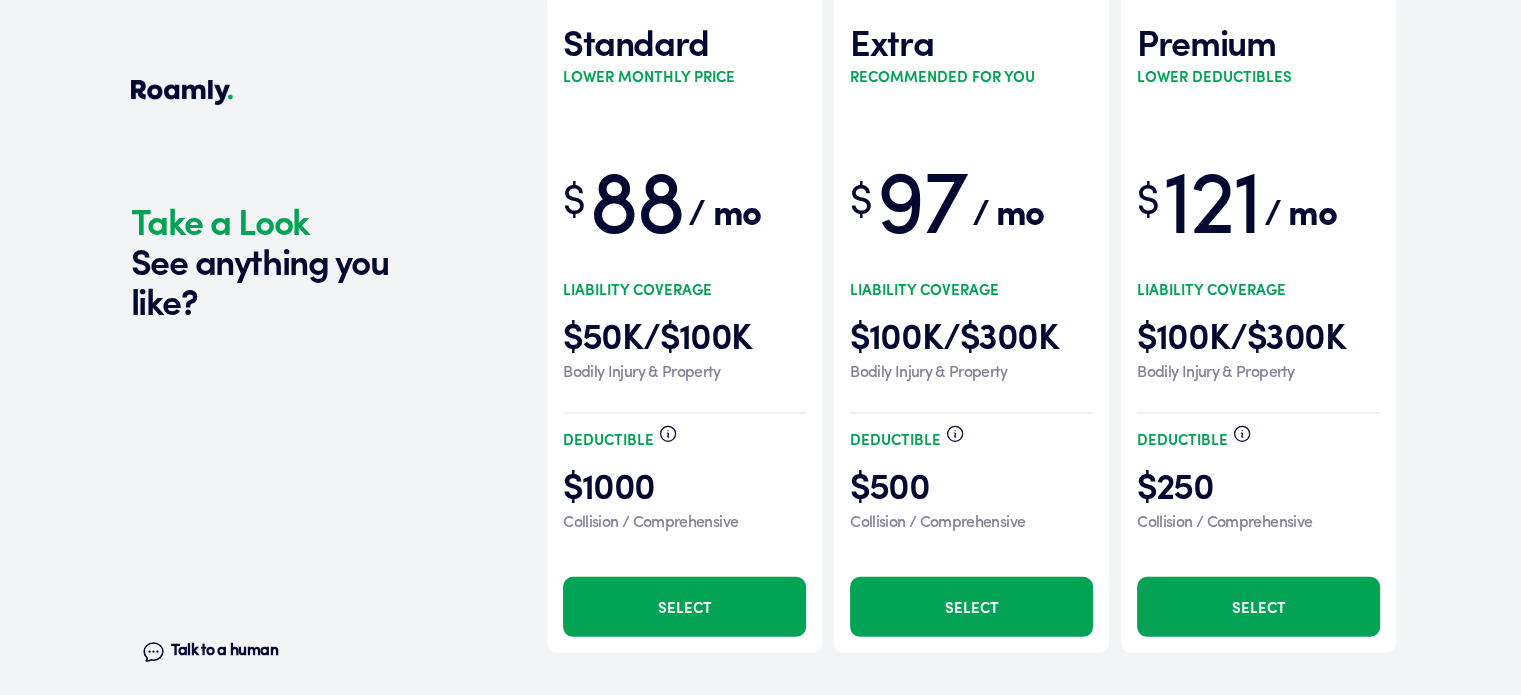 scroll, scrollTop: 5814, scrollLeft: 0, axis: vertical 